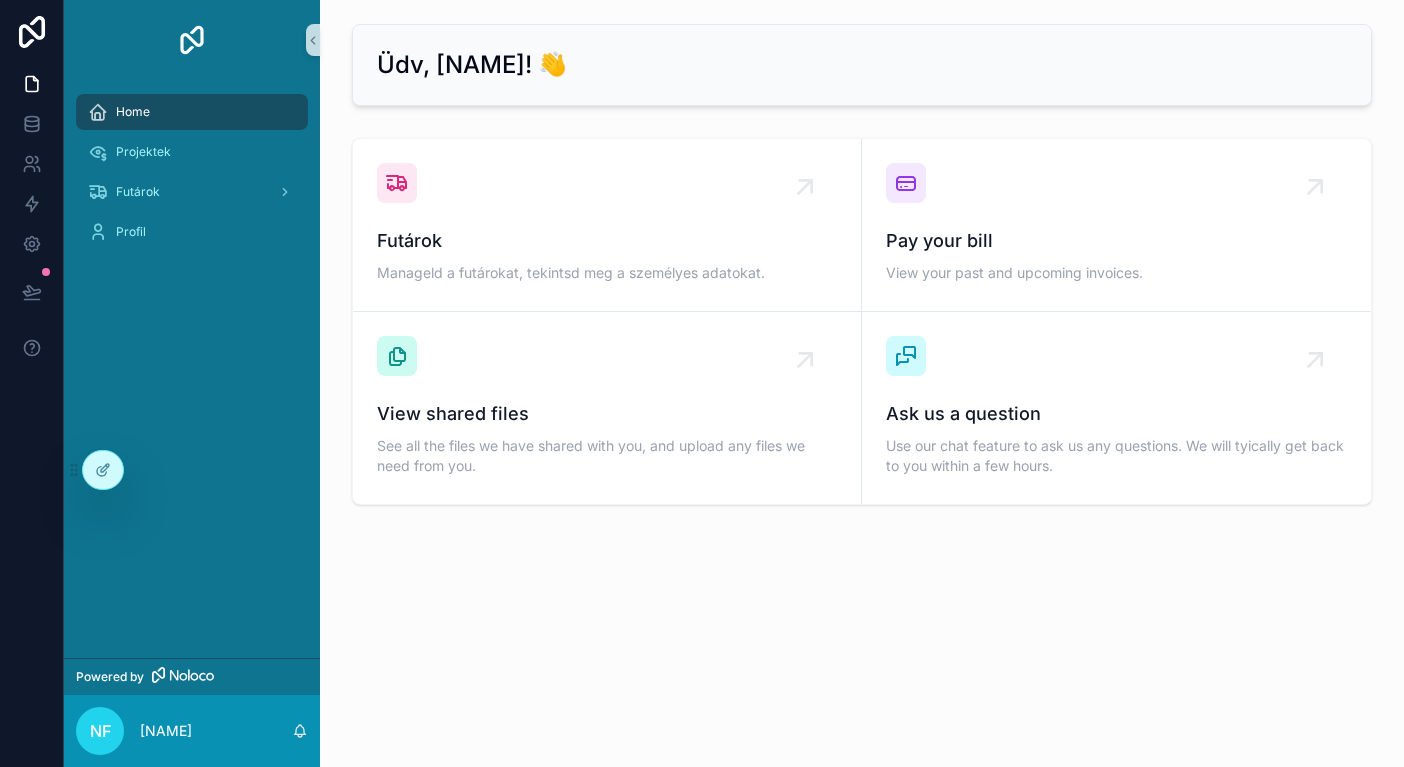 scroll, scrollTop: 0, scrollLeft: 0, axis: both 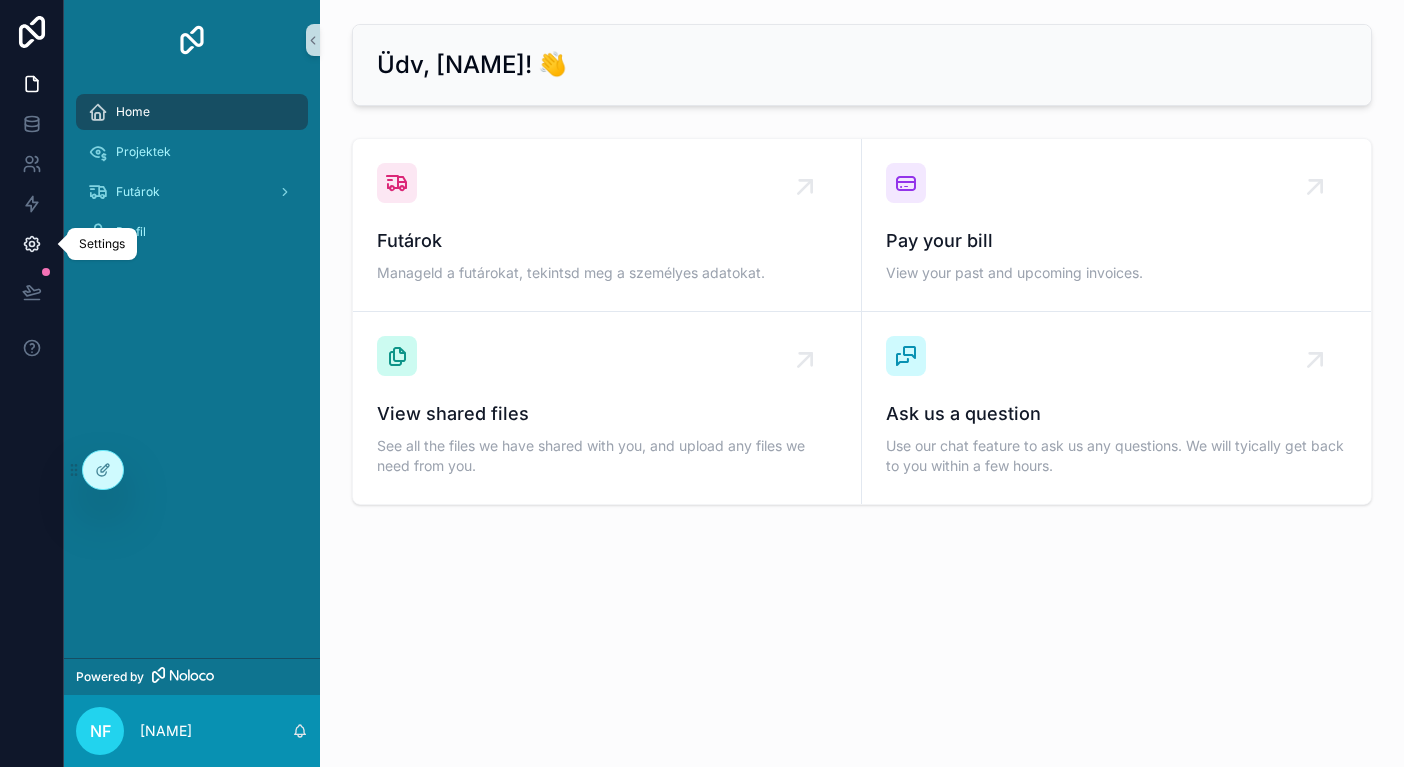 click 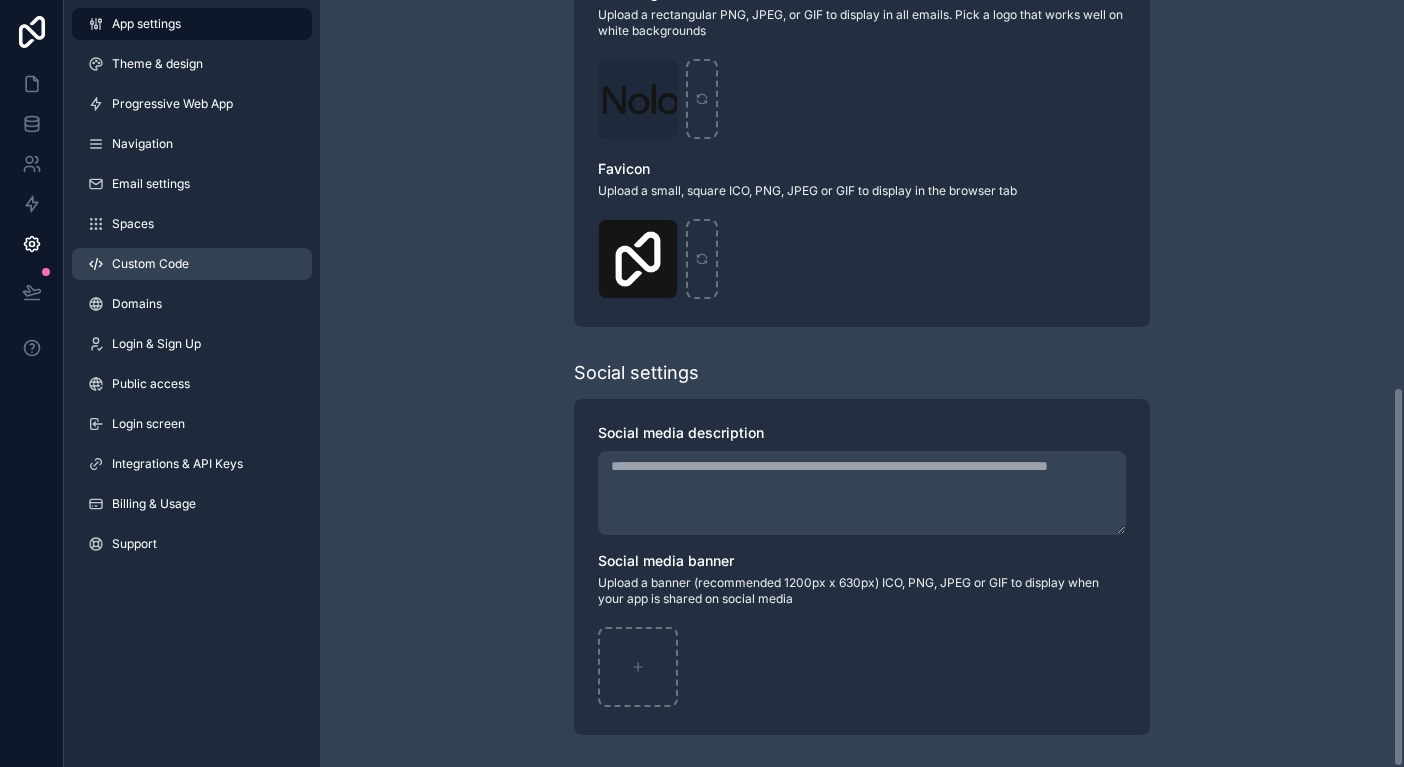 scroll, scrollTop: 781, scrollLeft: 0, axis: vertical 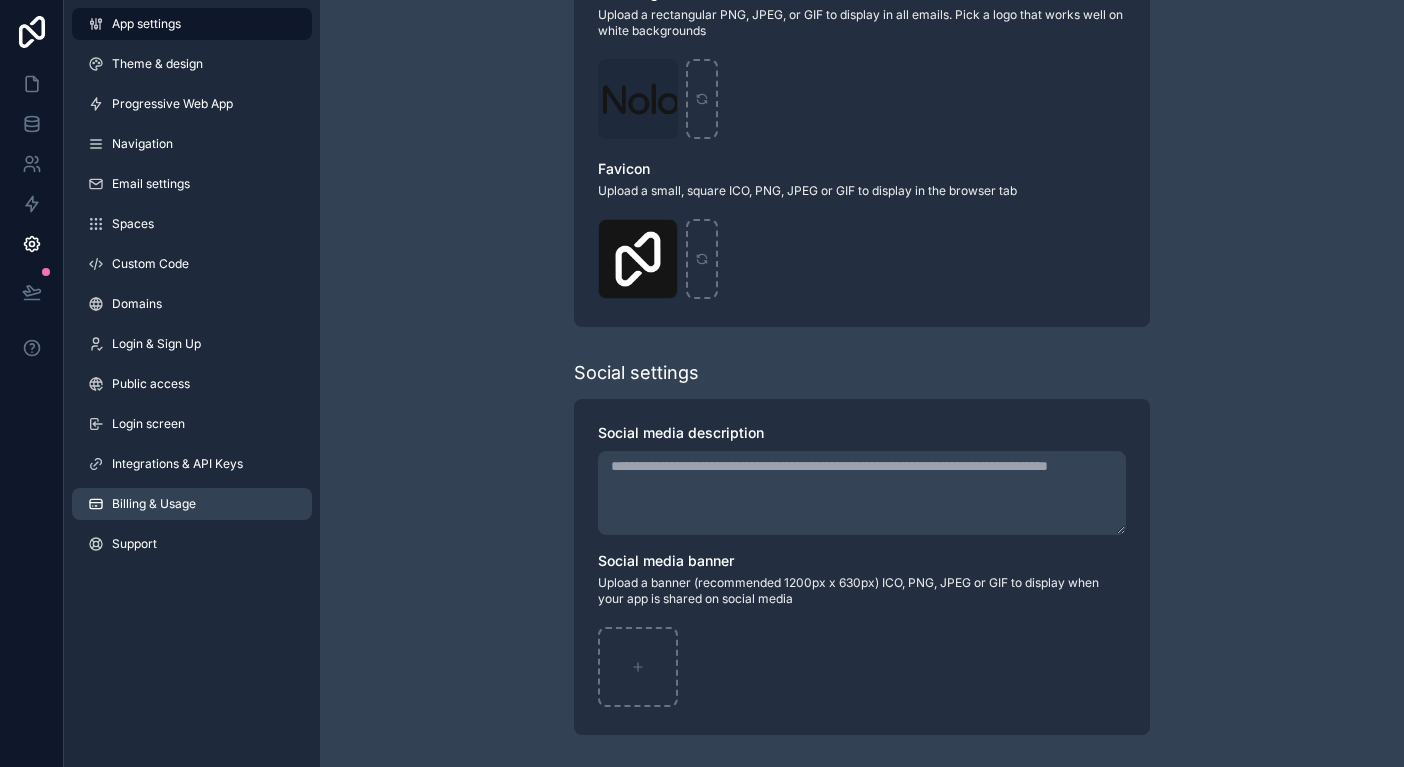 click on "Billing & Usage" at bounding box center [154, 504] 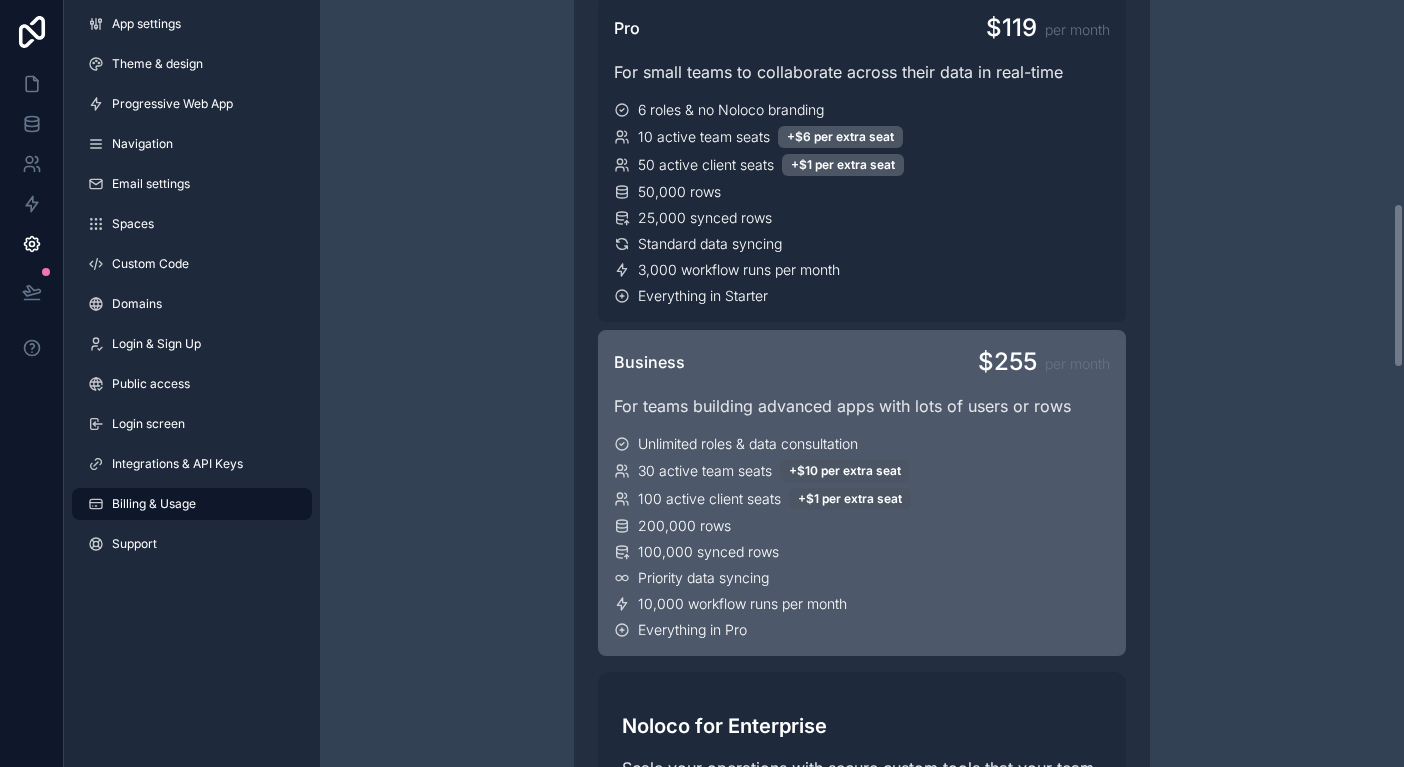 scroll, scrollTop: 890, scrollLeft: 0, axis: vertical 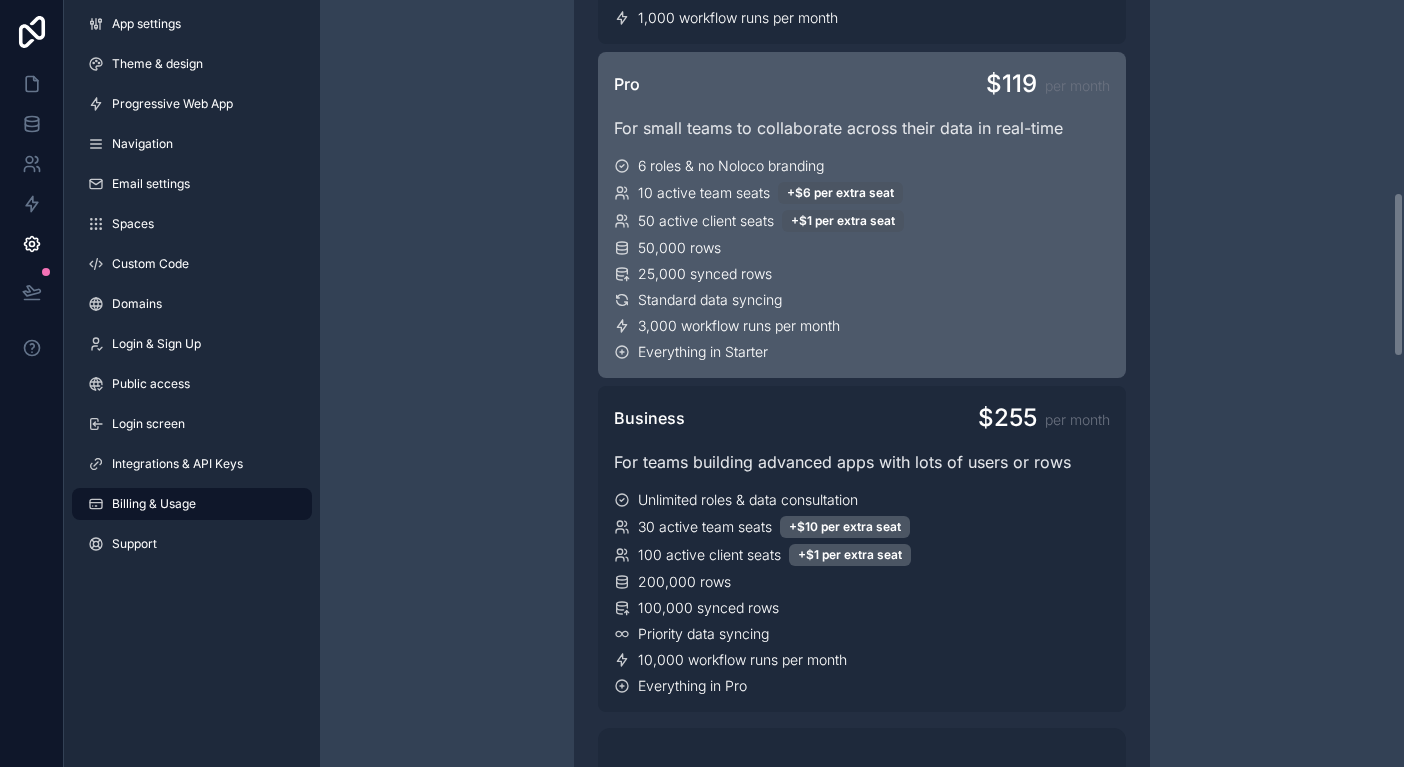 click on "6 roles & no Noloco branding 10 active team seats +$6 per extra seat 50 active client seats +$1 per extra seat 50,000 rows 25,000 synced rows Standard data syncing 3,000 workflow runs per month Everything in Starter" at bounding box center (862, 259) 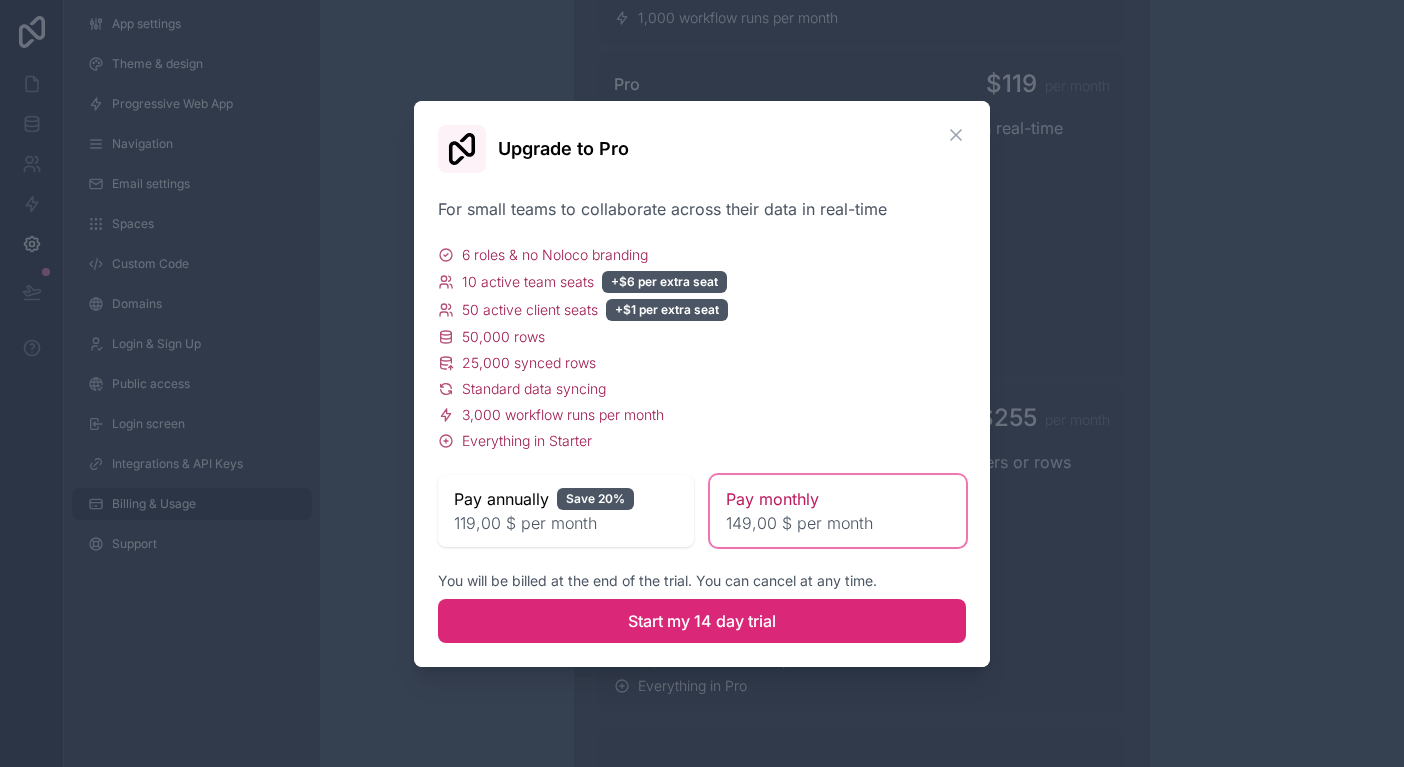 click on "Start my 14 day trial" at bounding box center [702, 621] 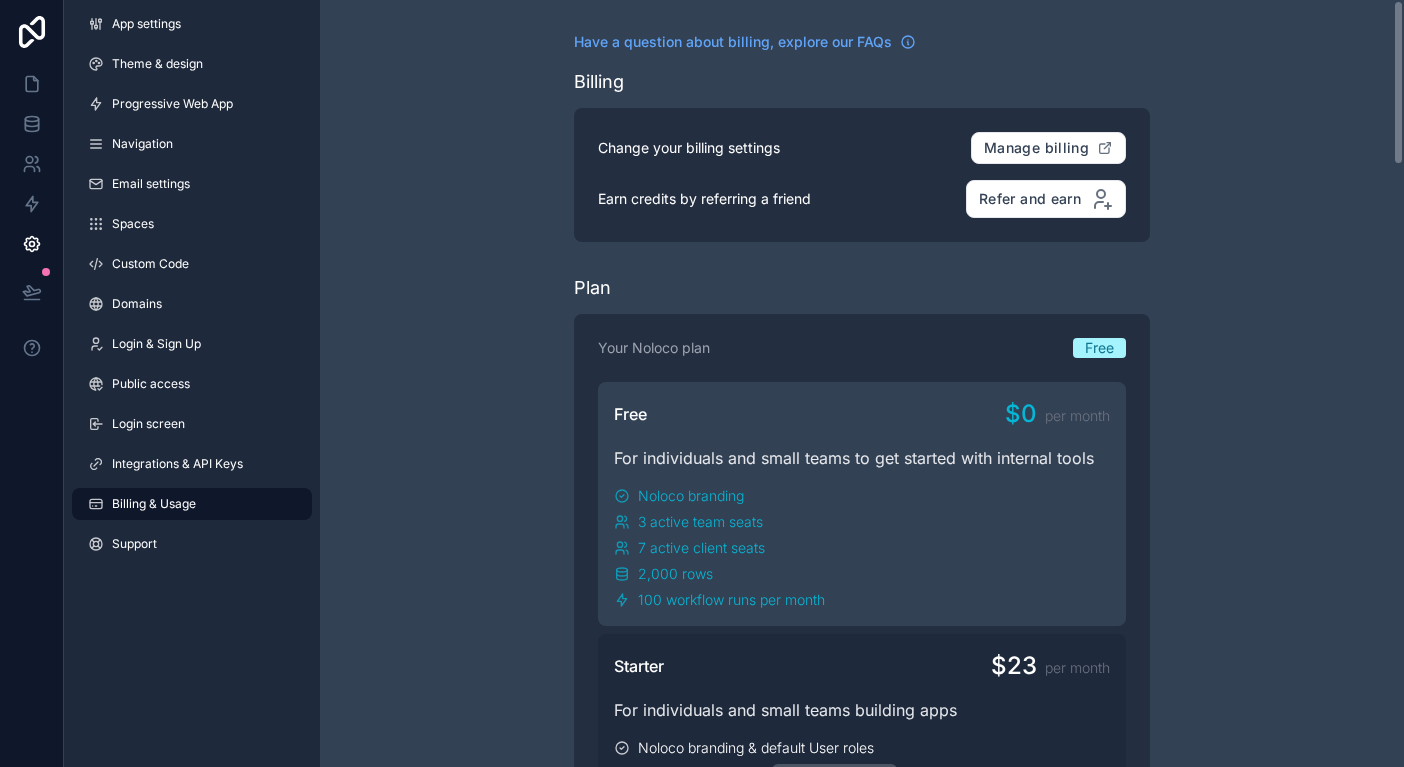 scroll, scrollTop: 0, scrollLeft: 0, axis: both 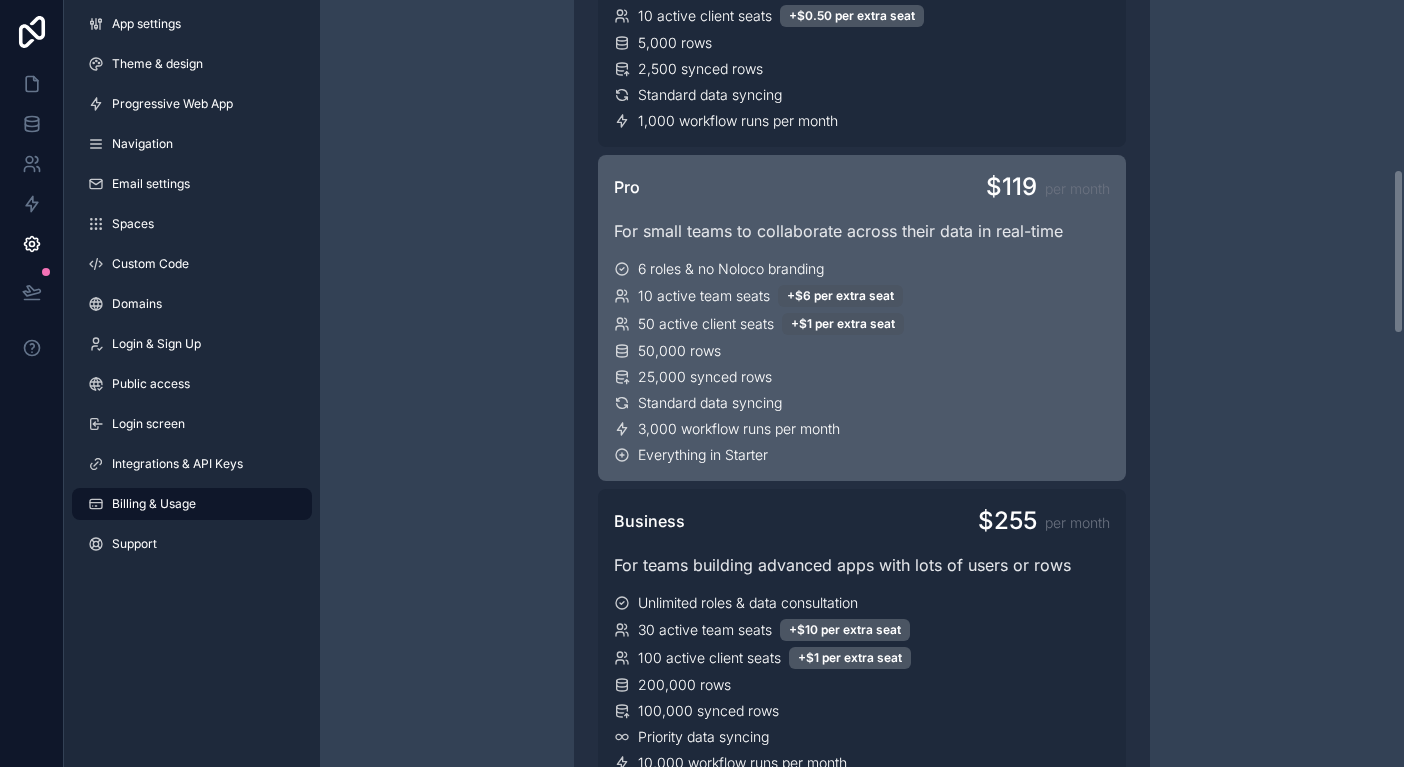 click on "6 roles & no Noloco branding 10 active team seats +$6 per extra seat 50 active client seats +$1 per extra seat 50,000 rows 25,000 synced rows Standard data syncing 3,000 workflow runs per month Everything in Starter" at bounding box center [862, 362] 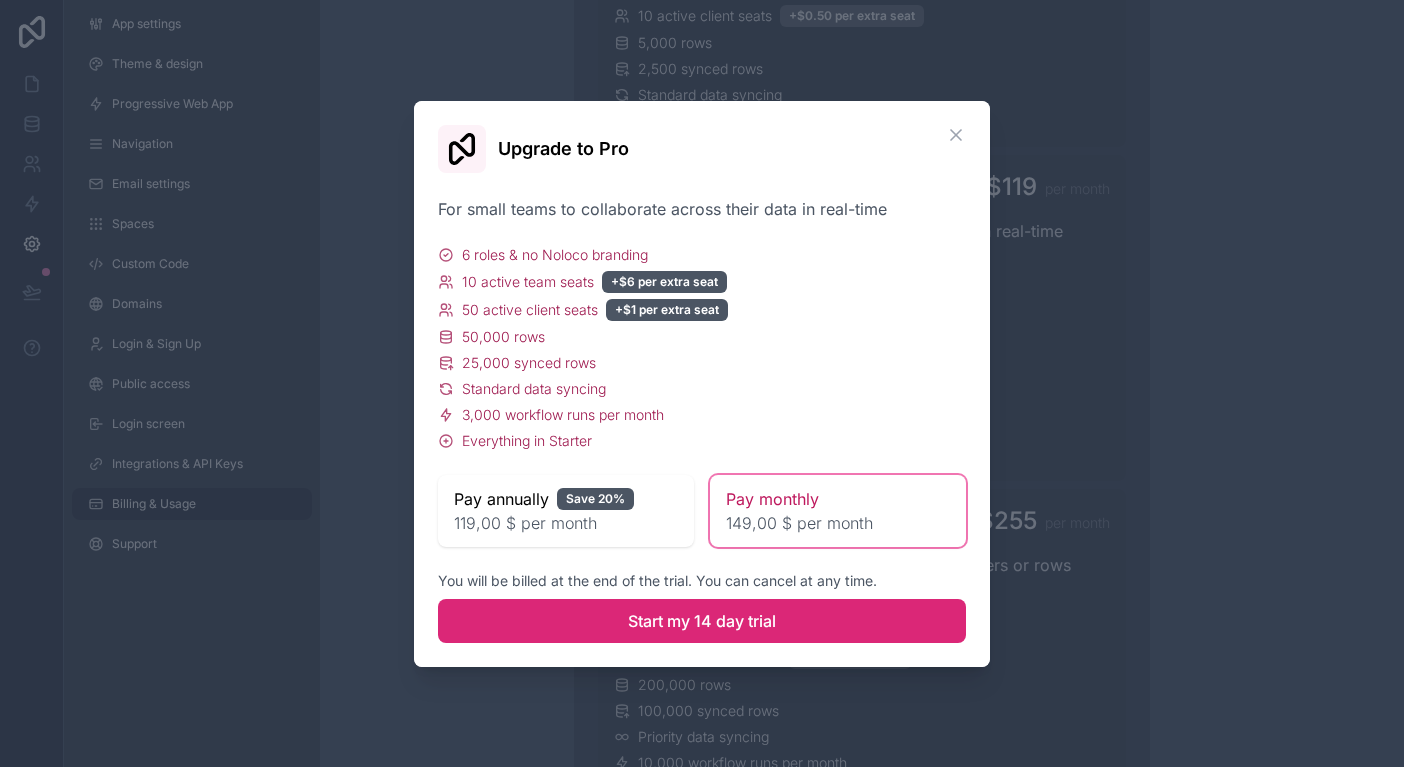 click on "Start my 14 day trial" at bounding box center (702, 621) 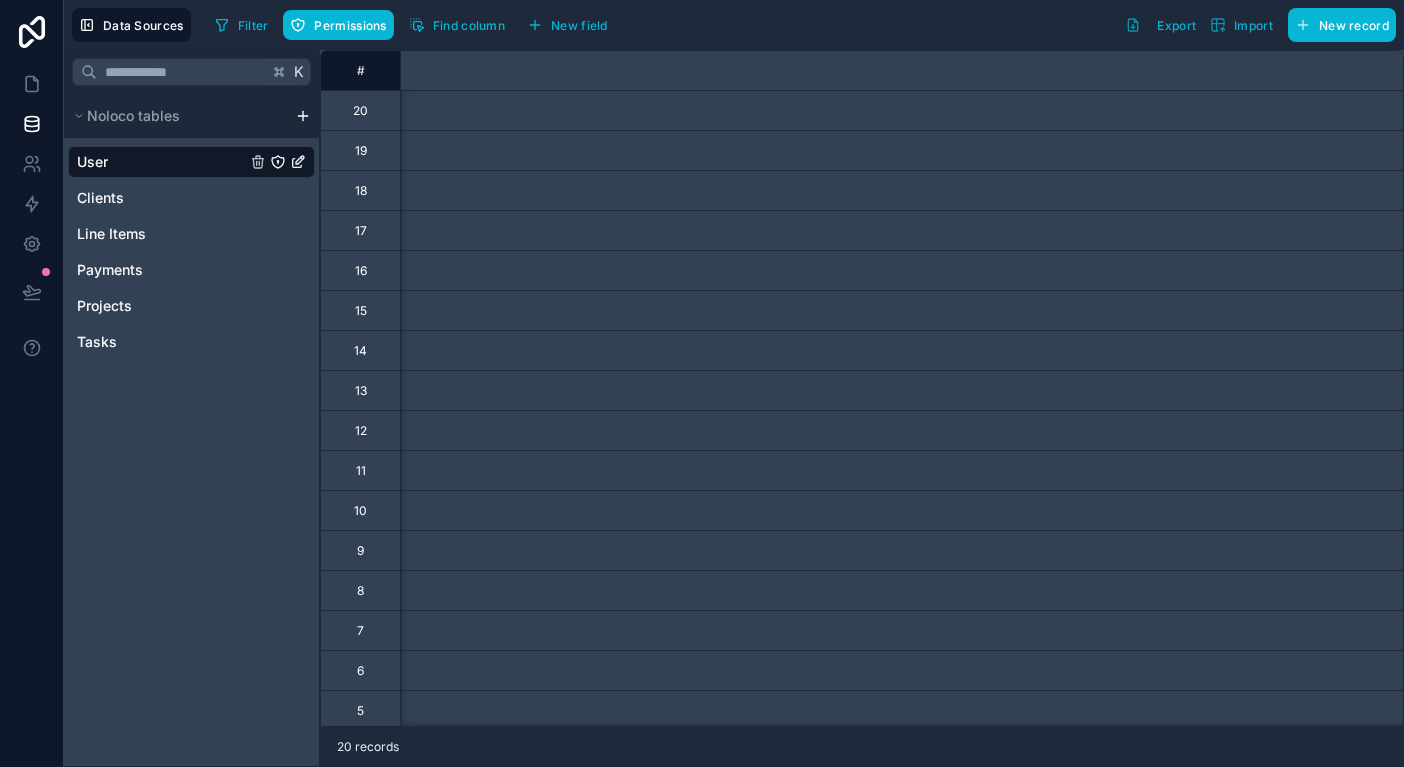 scroll, scrollTop: 0, scrollLeft: 0, axis: both 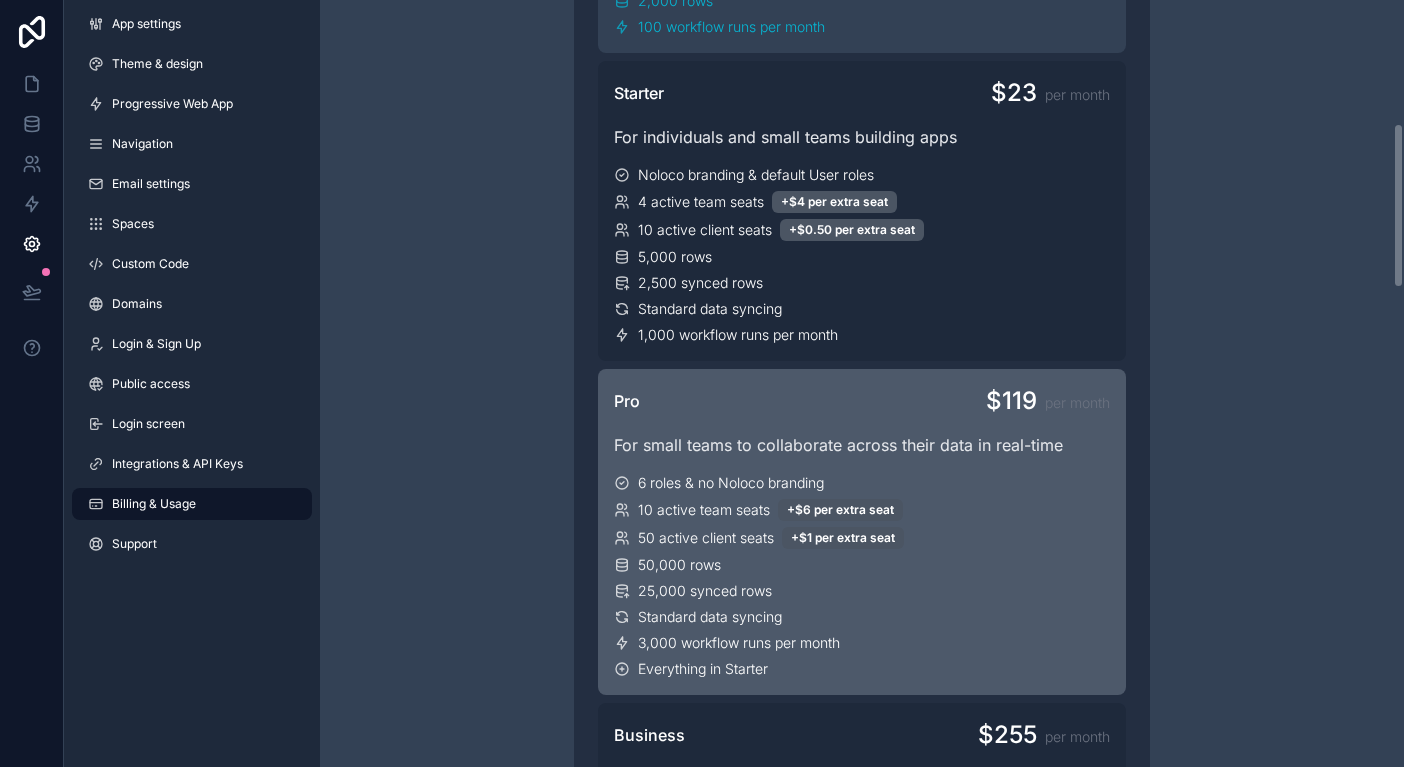 click on "Pro $119 per month For small teams to collaborate across their data in real-time 6 roles & no Noloco branding 10 active team seats +$6 per extra seat 50 active client seats +$1 per extra seat 50,000 rows 25,000 synced rows Standard data syncing 3,000 workflow runs per month Everything in Starter" at bounding box center (862, 532) 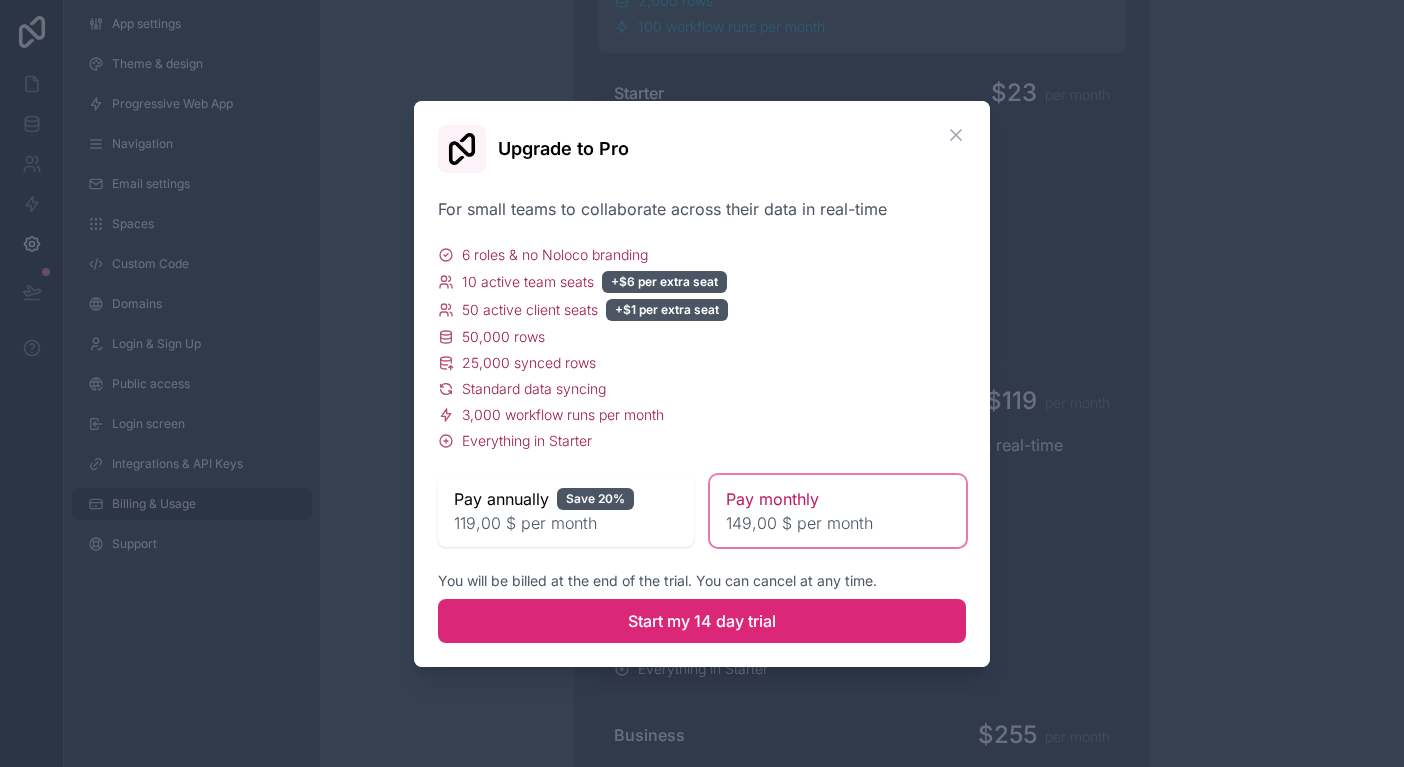 click on "Start my 14 day trial" at bounding box center (702, 621) 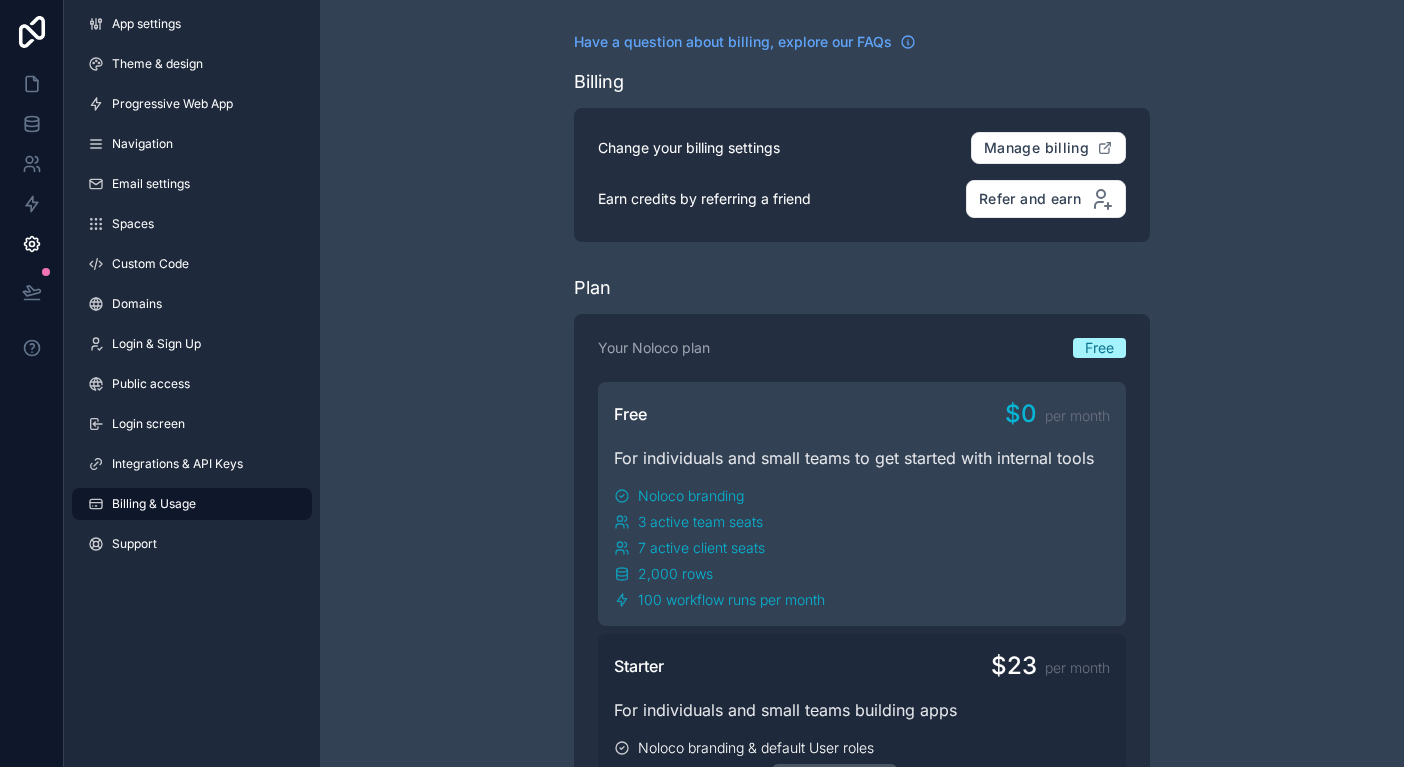 scroll, scrollTop: 0, scrollLeft: 0, axis: both 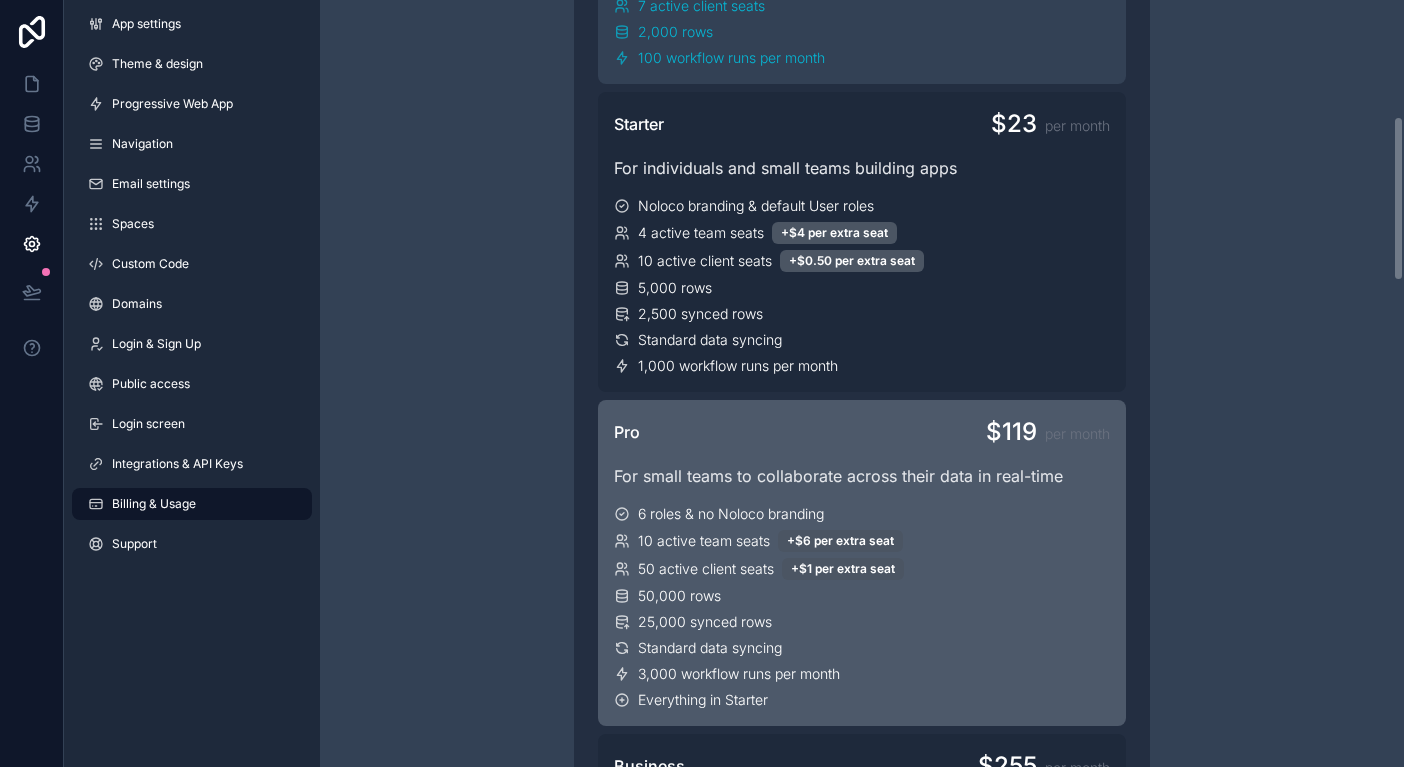 click on "Pro $119 per month" at bounding box center [862, 432] 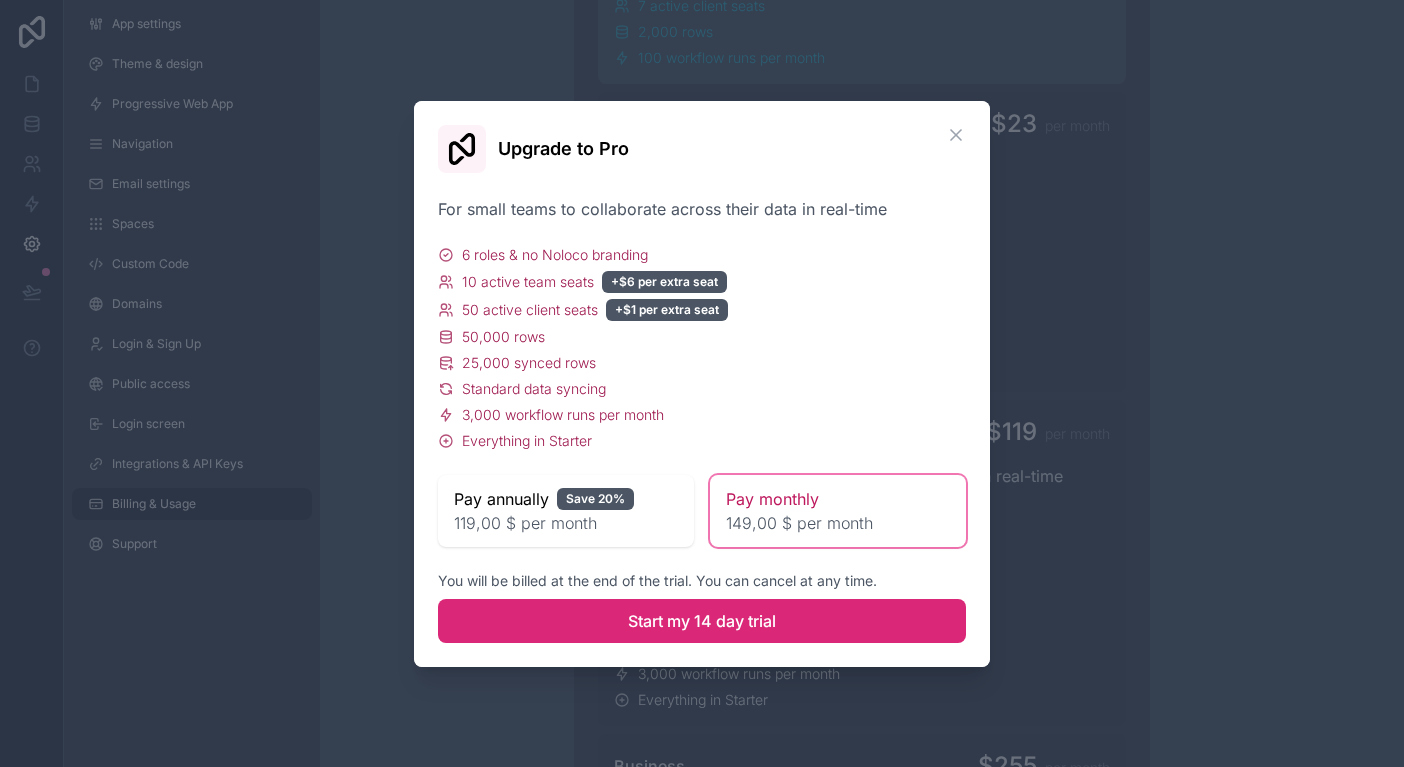 click on "Start my 14 day trial" at bounding box center [702, 621] 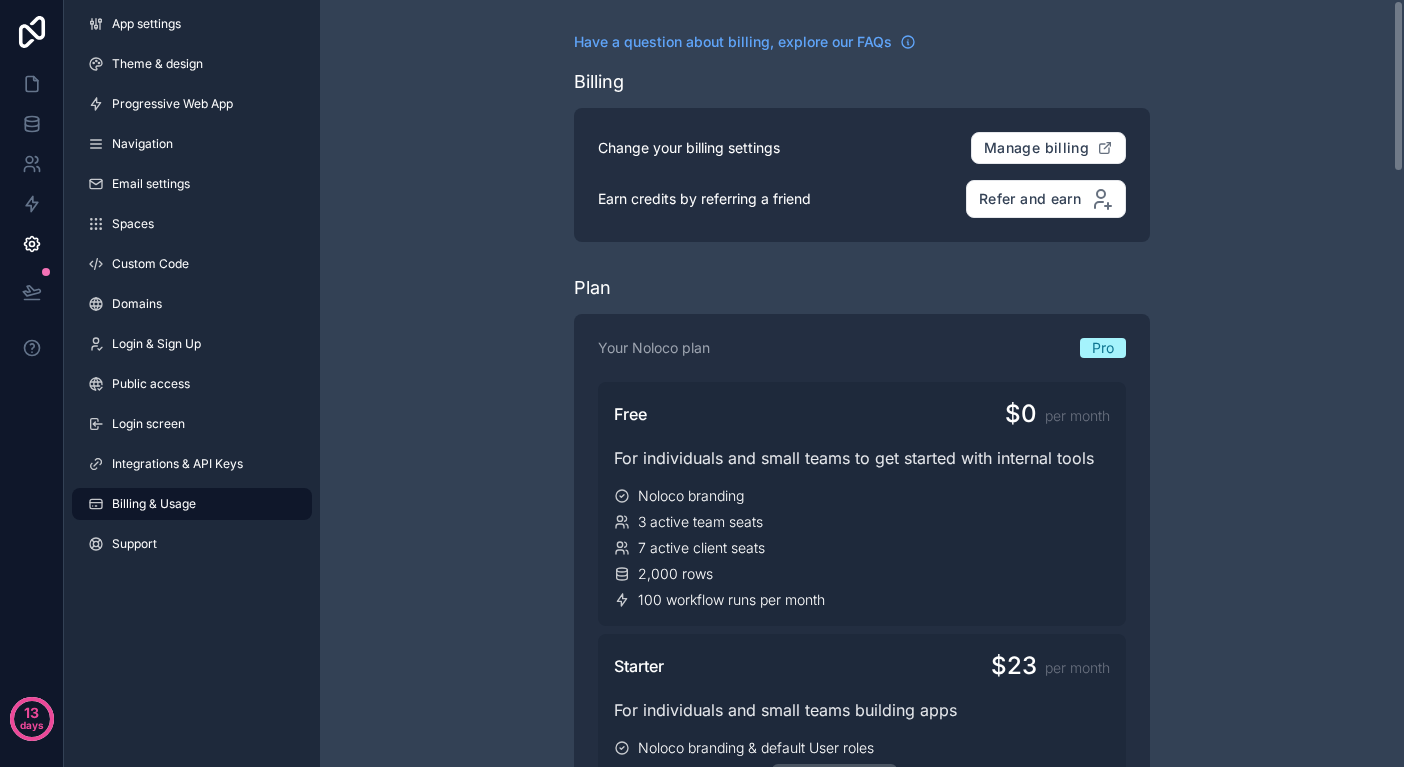 scroll, scrollTop: 0, scrollLeft: 0, axis: both 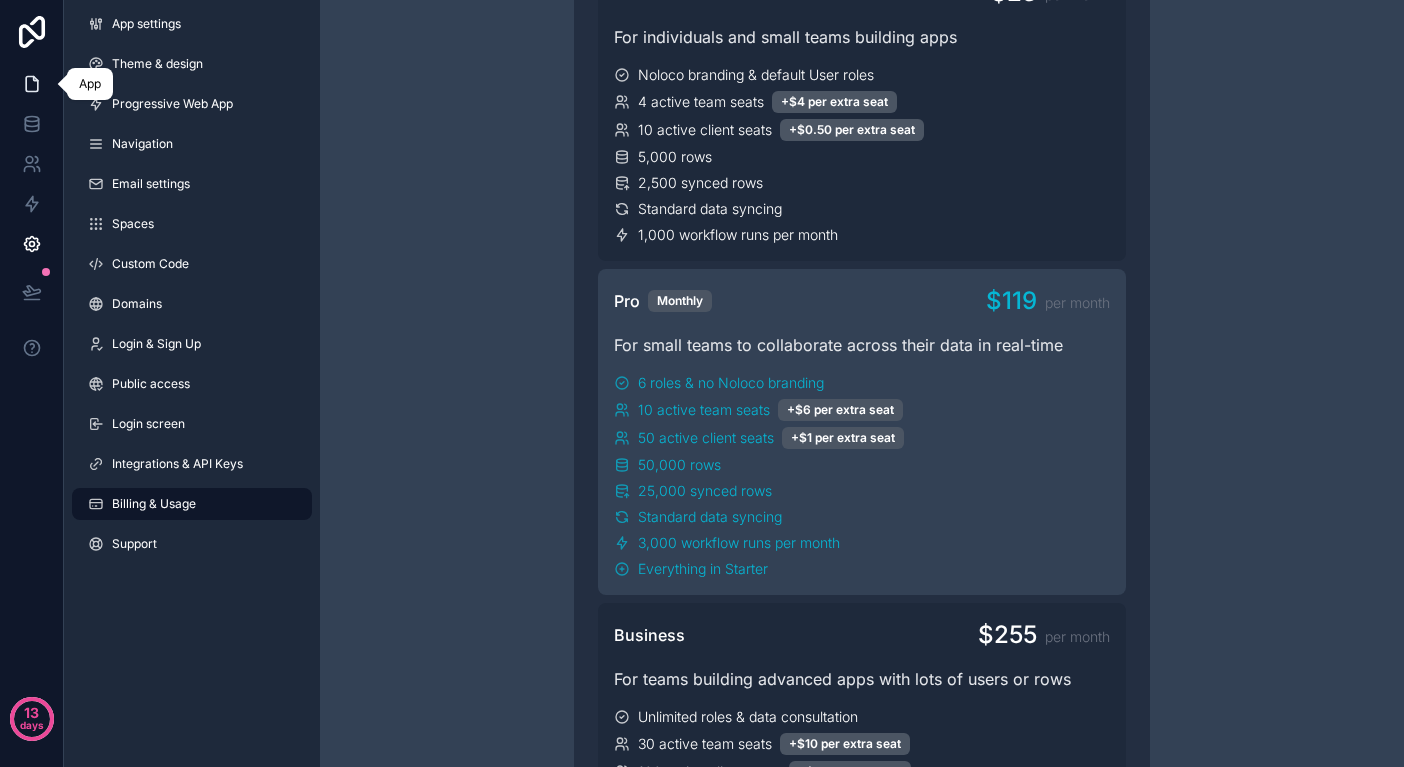 click at bounding box center (31, 84) 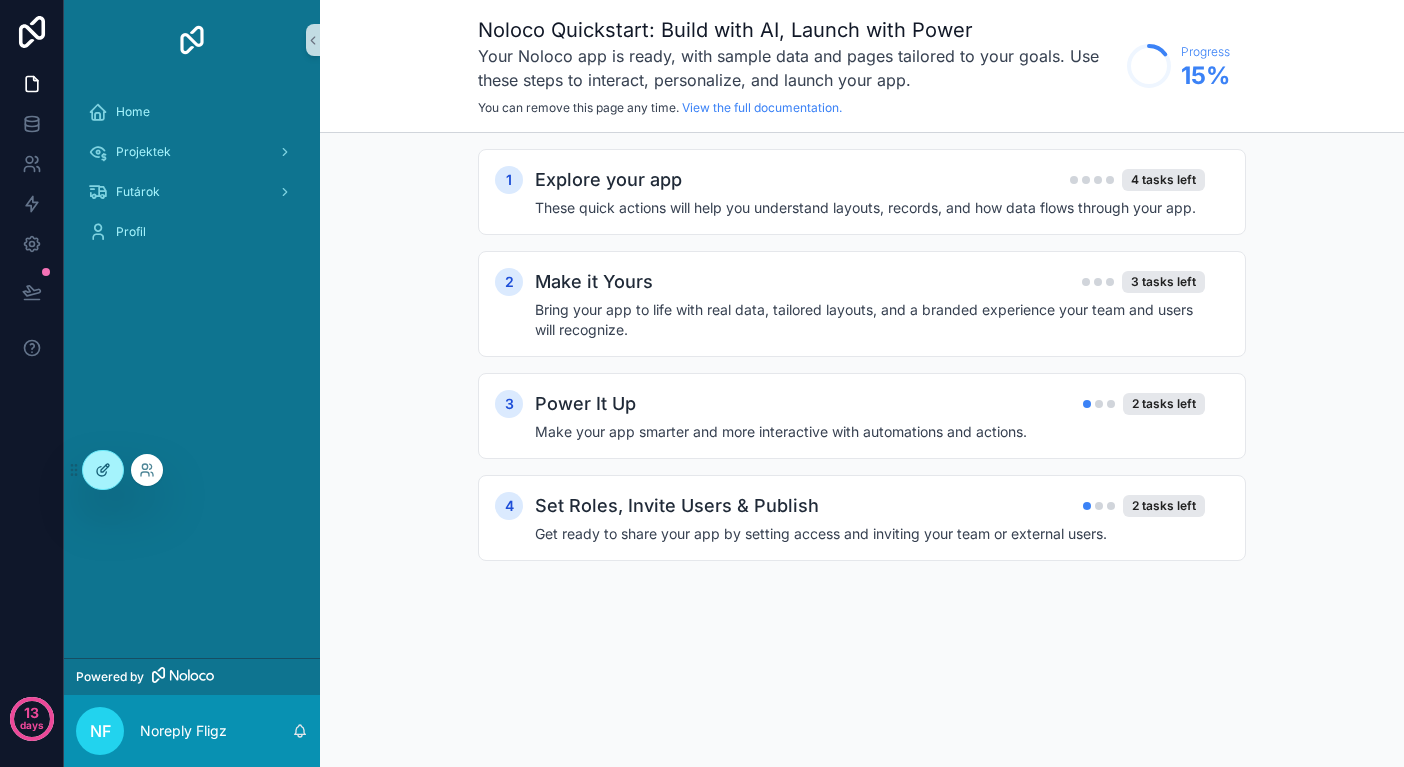 click 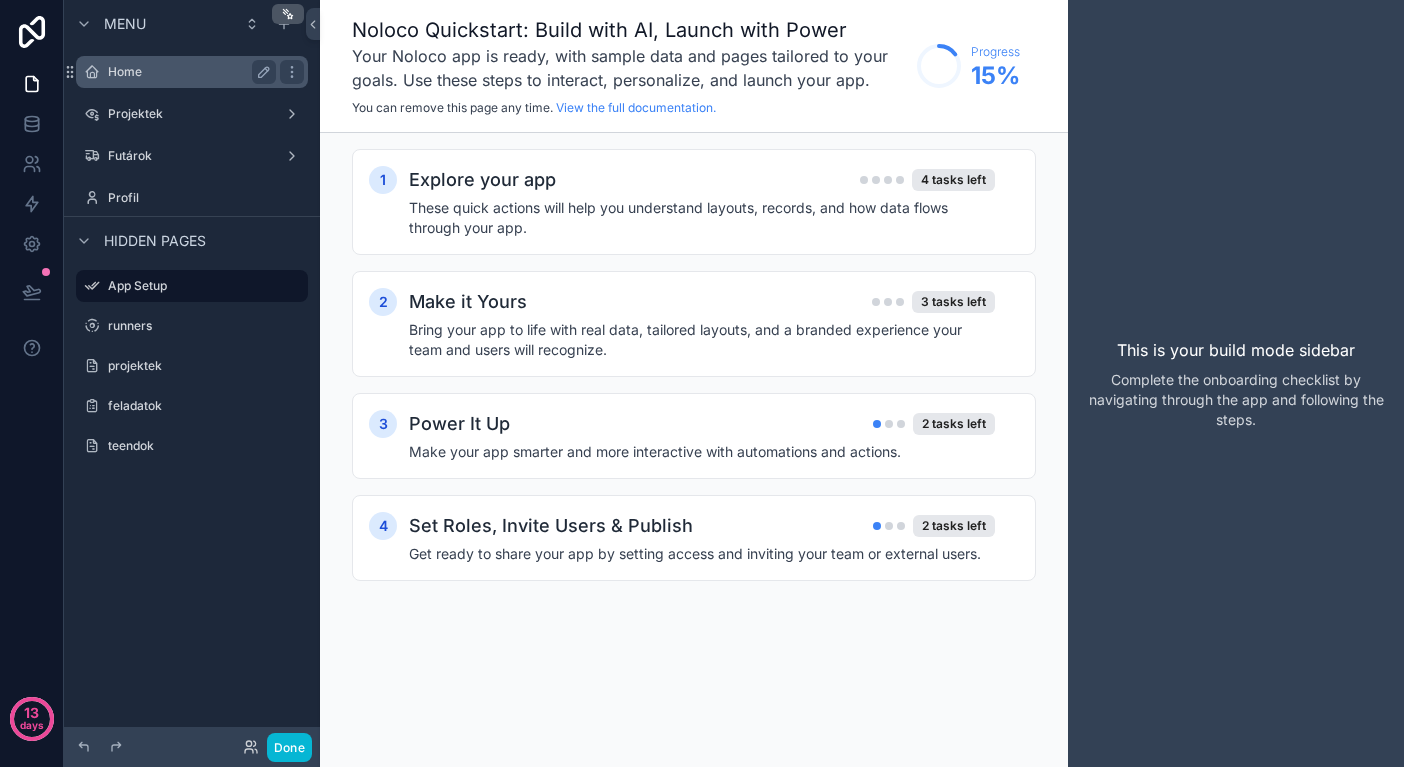 click on "Home" at bounding box center (188, 72) 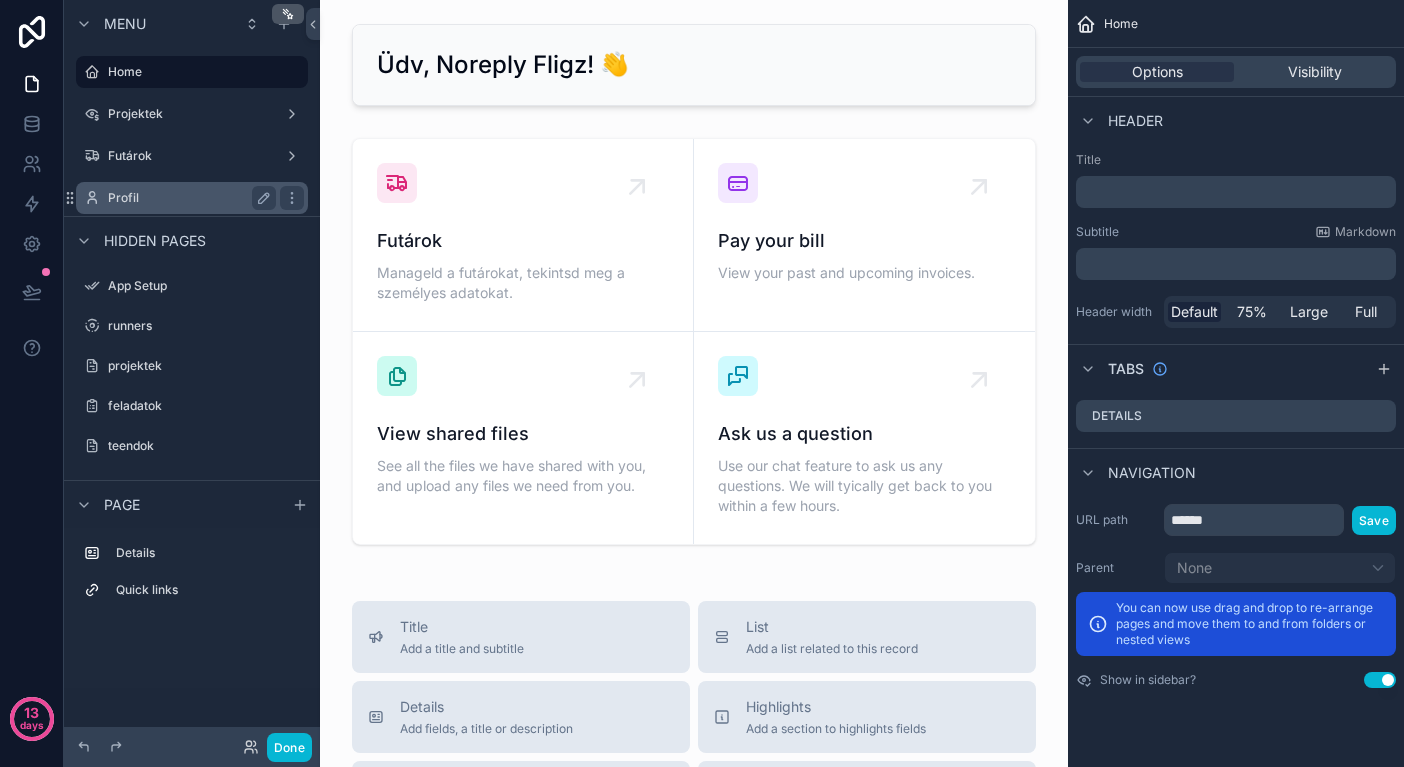 scroll, scrollTop: 0, scrollLeft: 0, axis: both 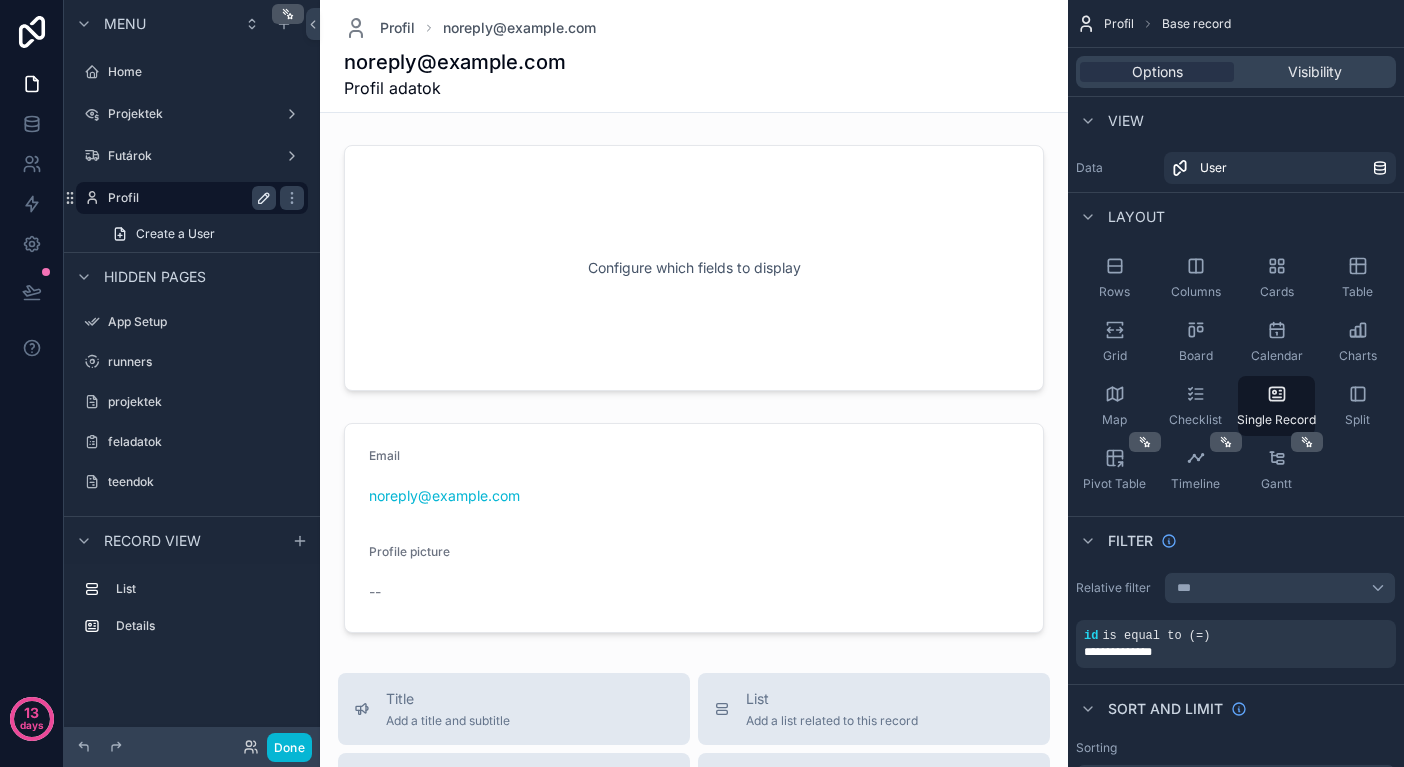 click 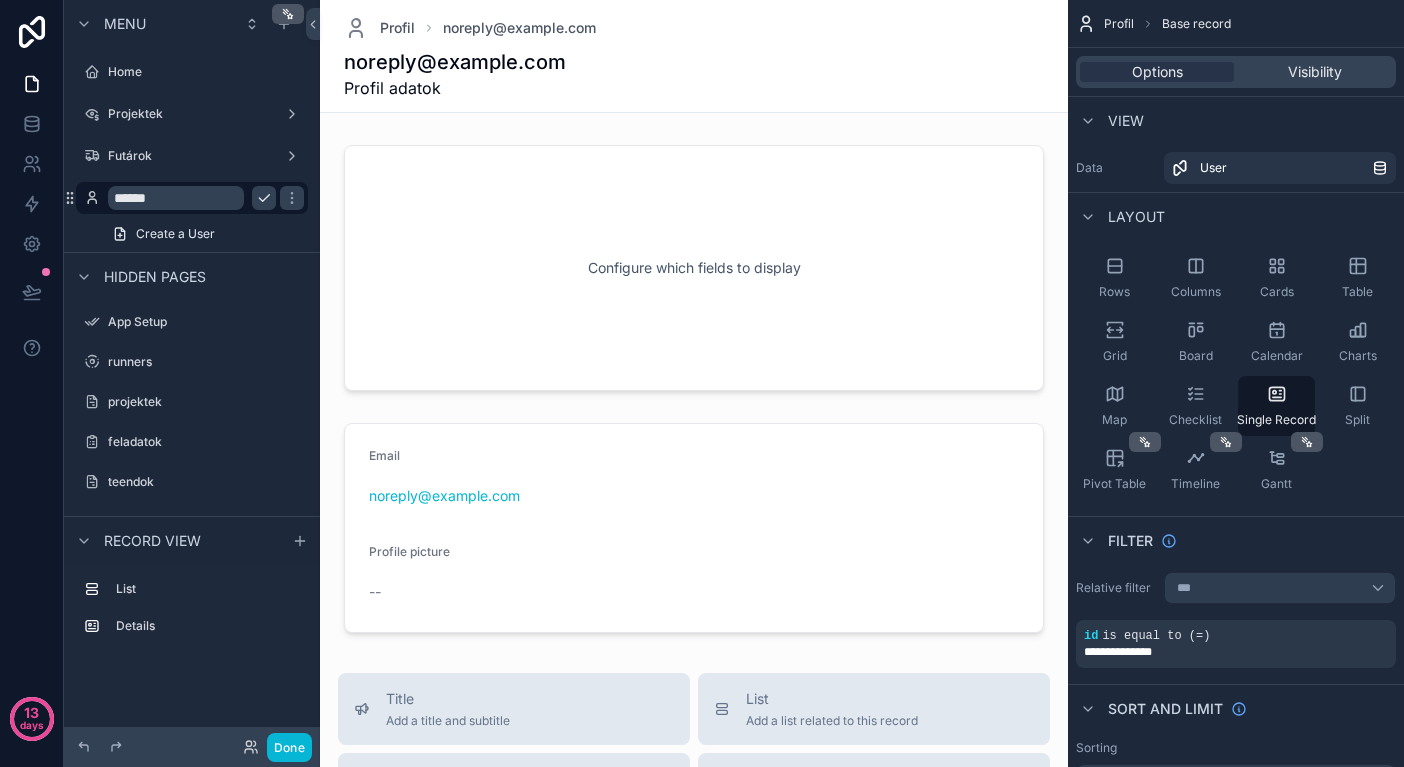 click on "******" at bounding box center [192, 198] 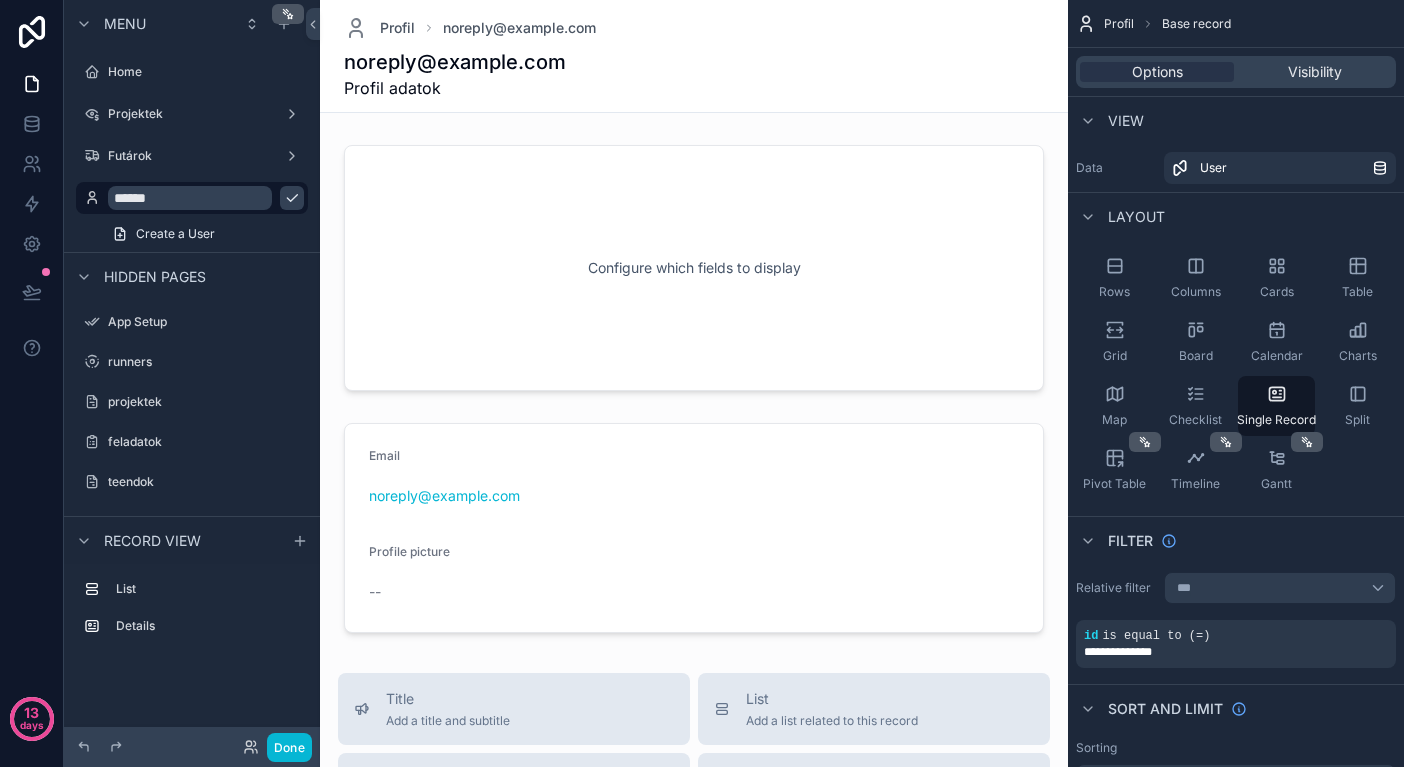 click on "******" at bounding box center [190, 198] 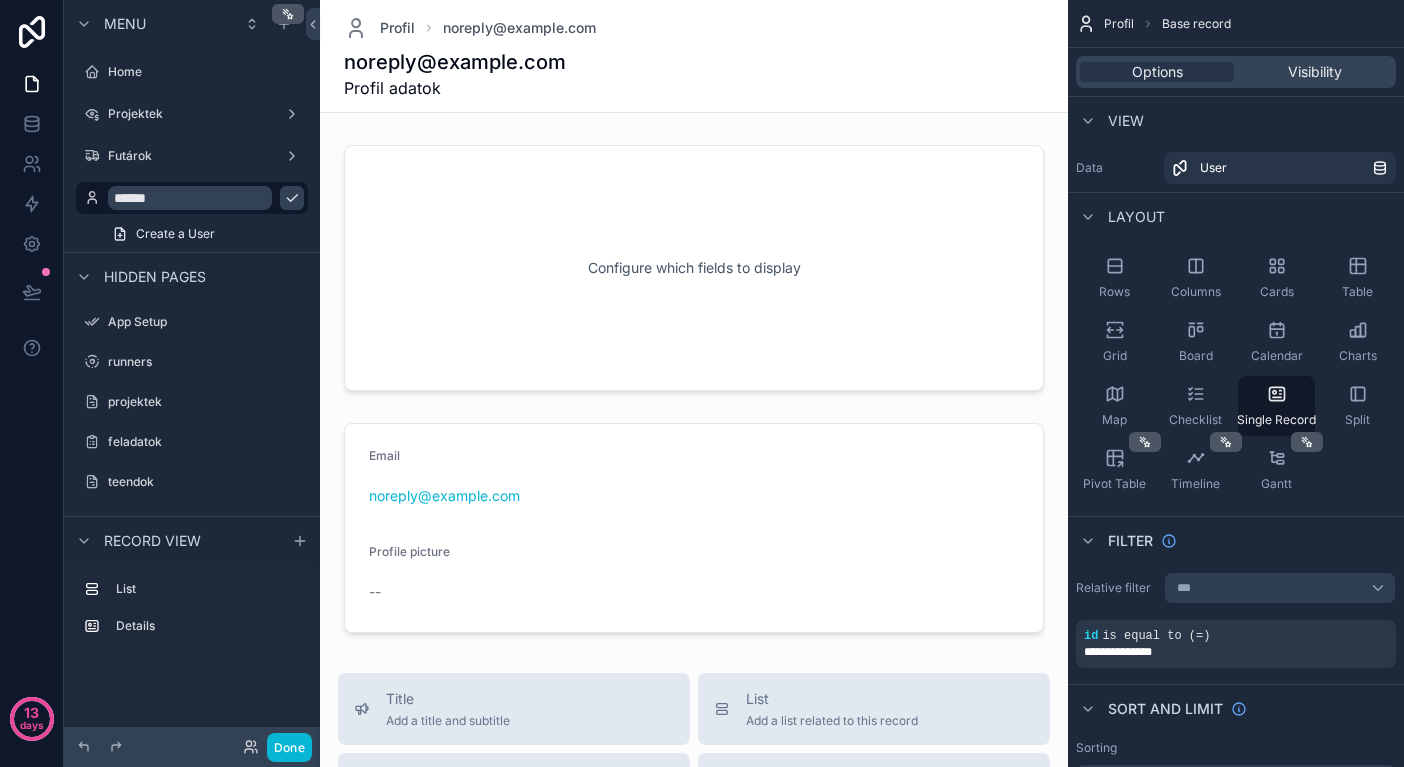 click on "******" at bounding box center [190, 198] 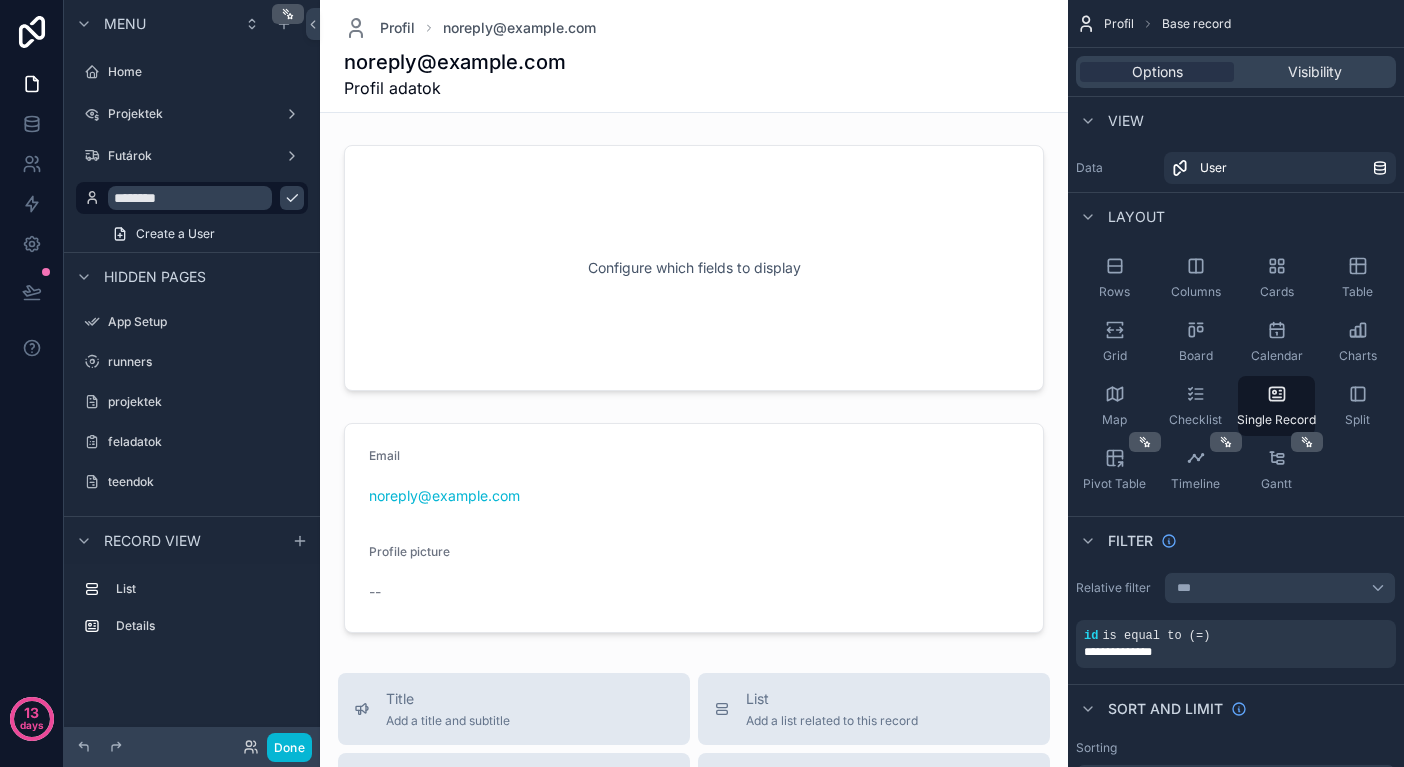type on "********" 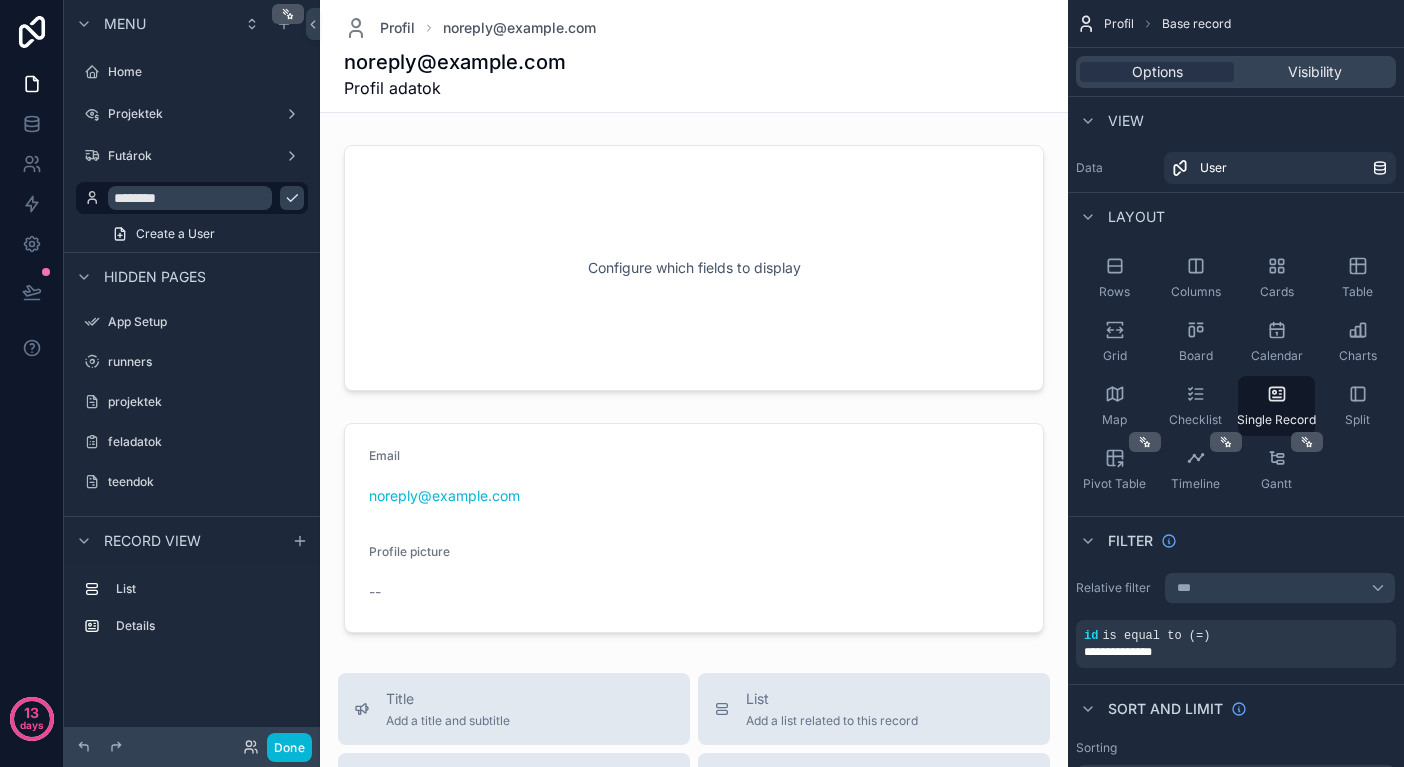 click at bounding box center [0, 0] 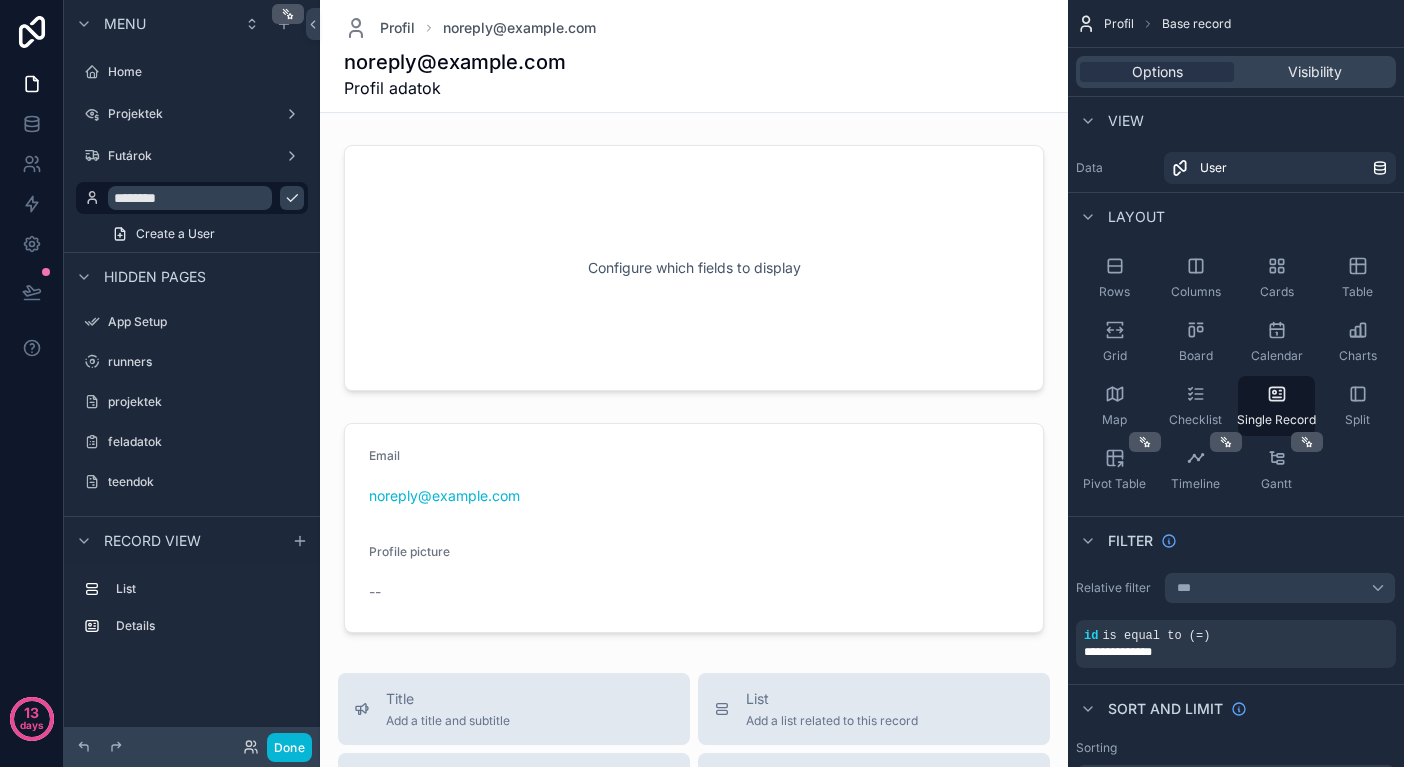 click at bounding box center [694, 772] 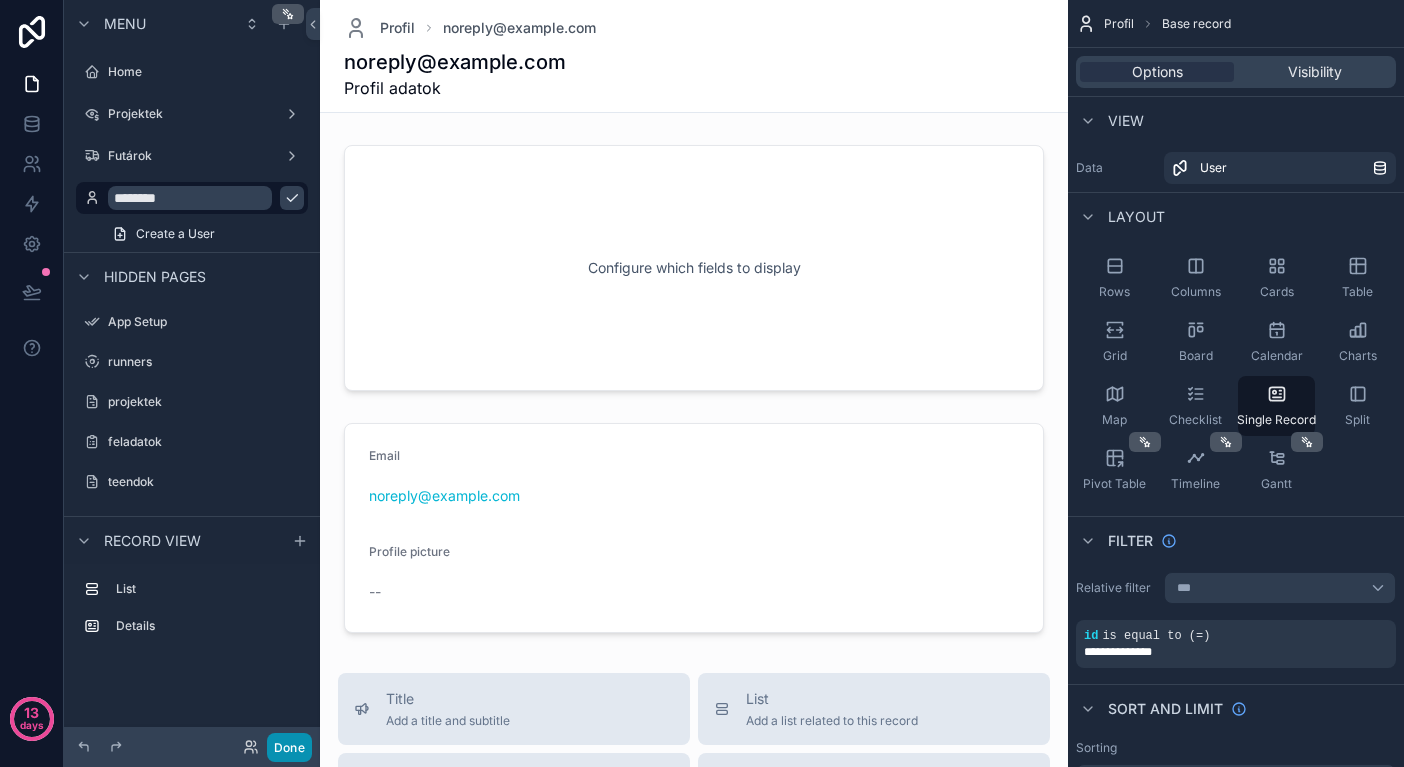 click on "Done" at bounding box center [289, 747] 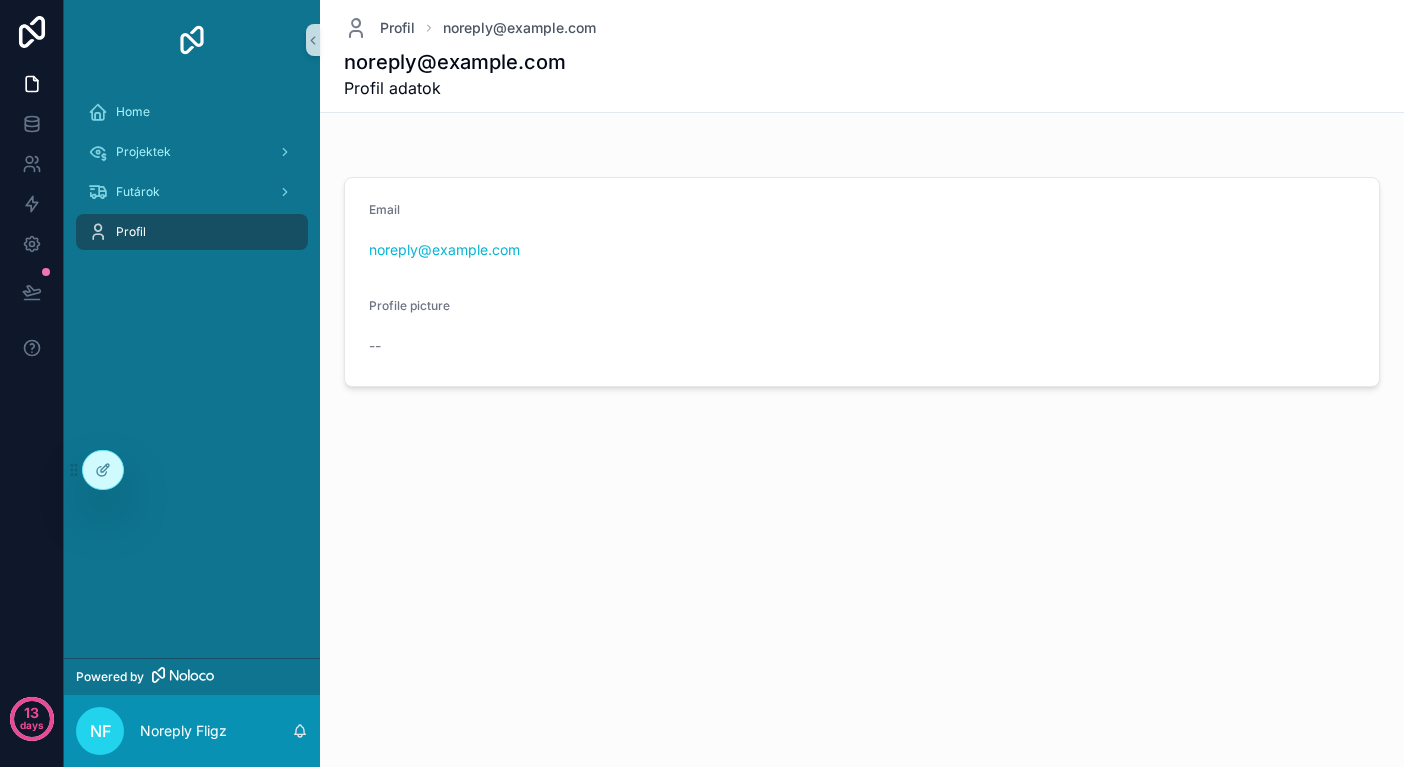 click on "Home Projektek Futárok Profil" at bounding box center [192, 178] 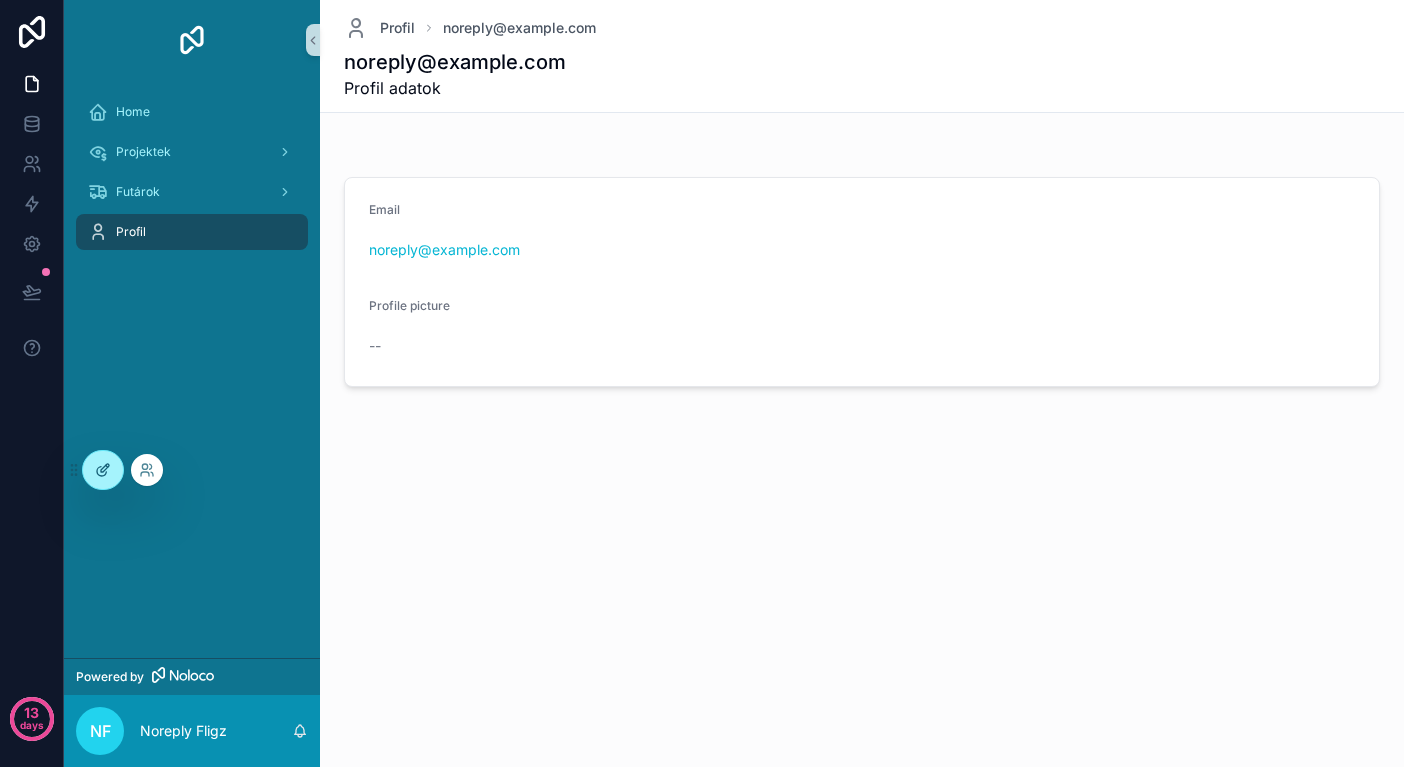 click at bounding box center [103, 470] 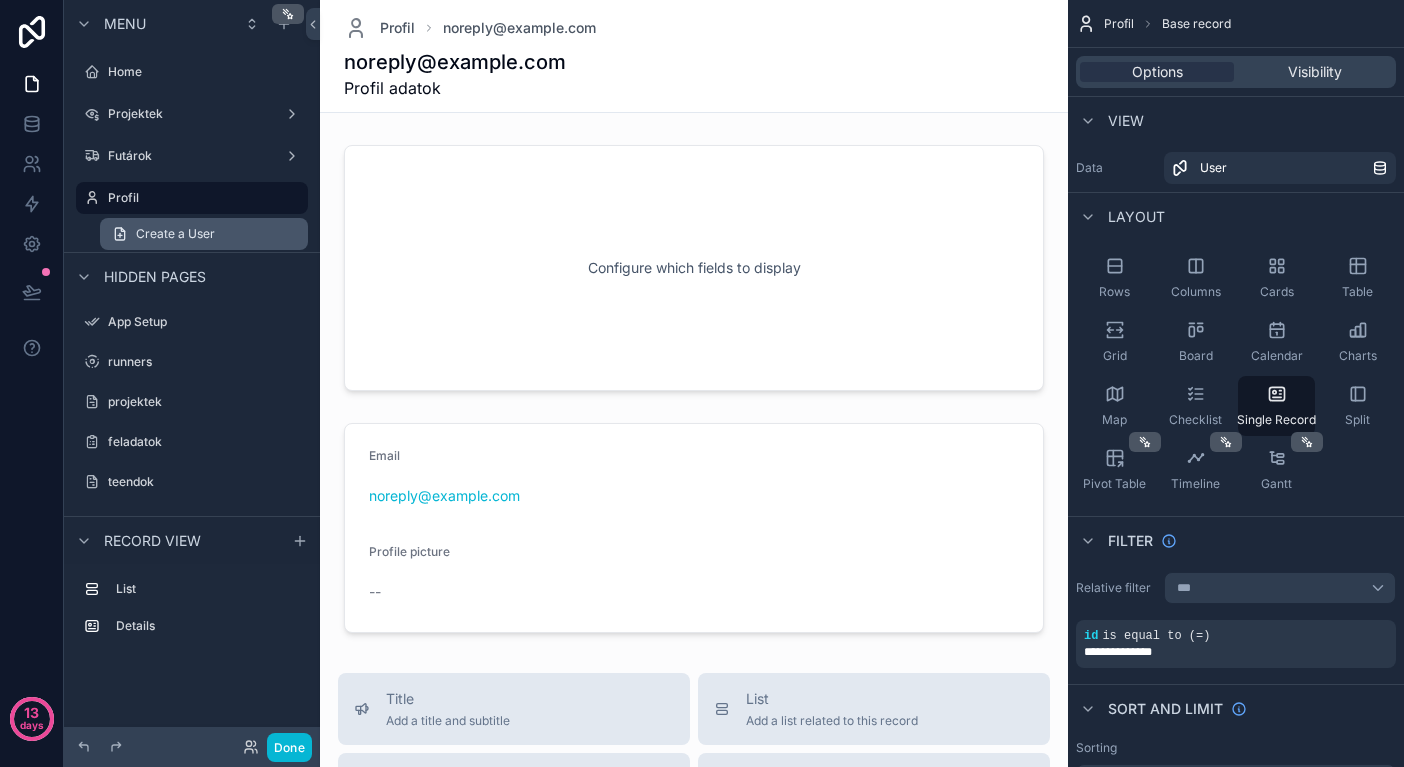 click on "Create a User" at bounding box center (204, 234) 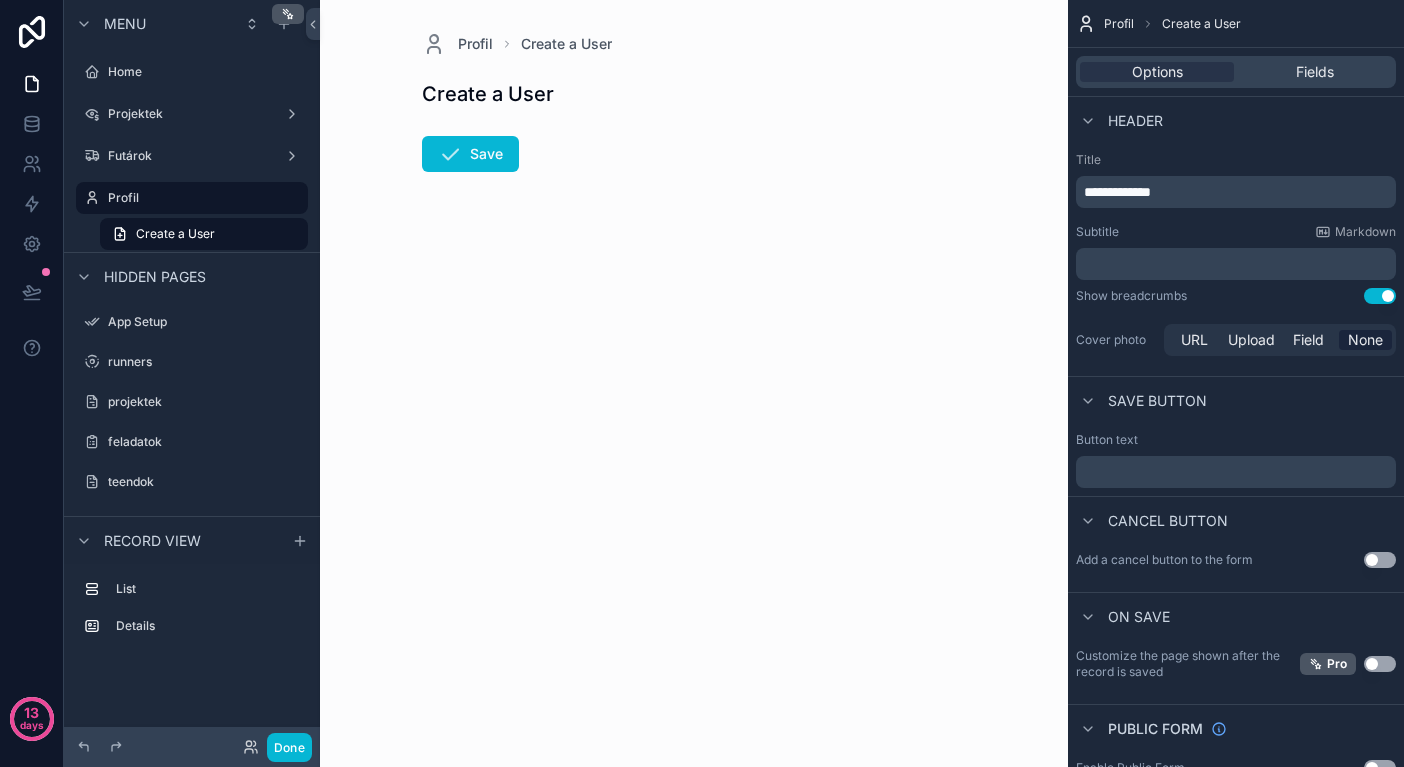 click on "Create a User" at bounding box center [488, 94] 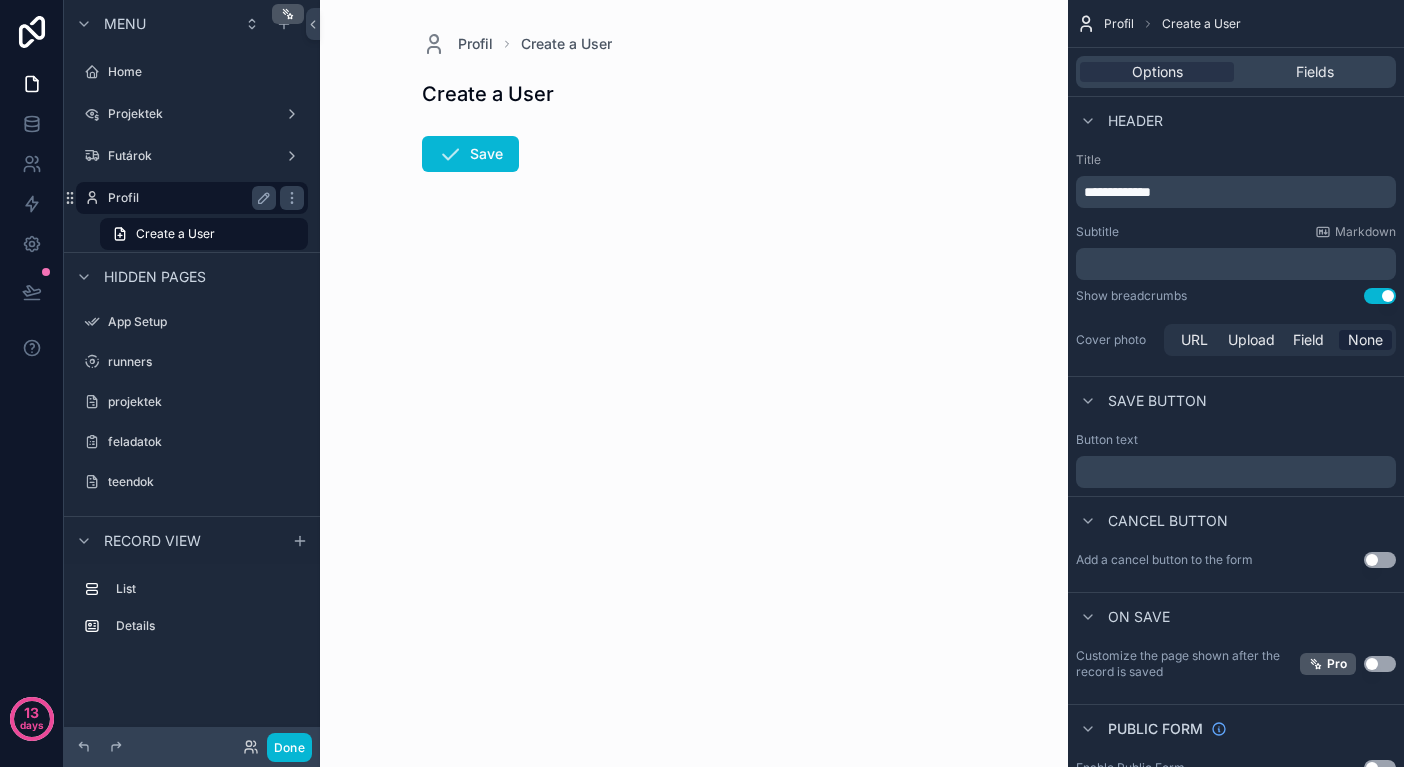 click on "Profil" at bounding box center [188, 198] 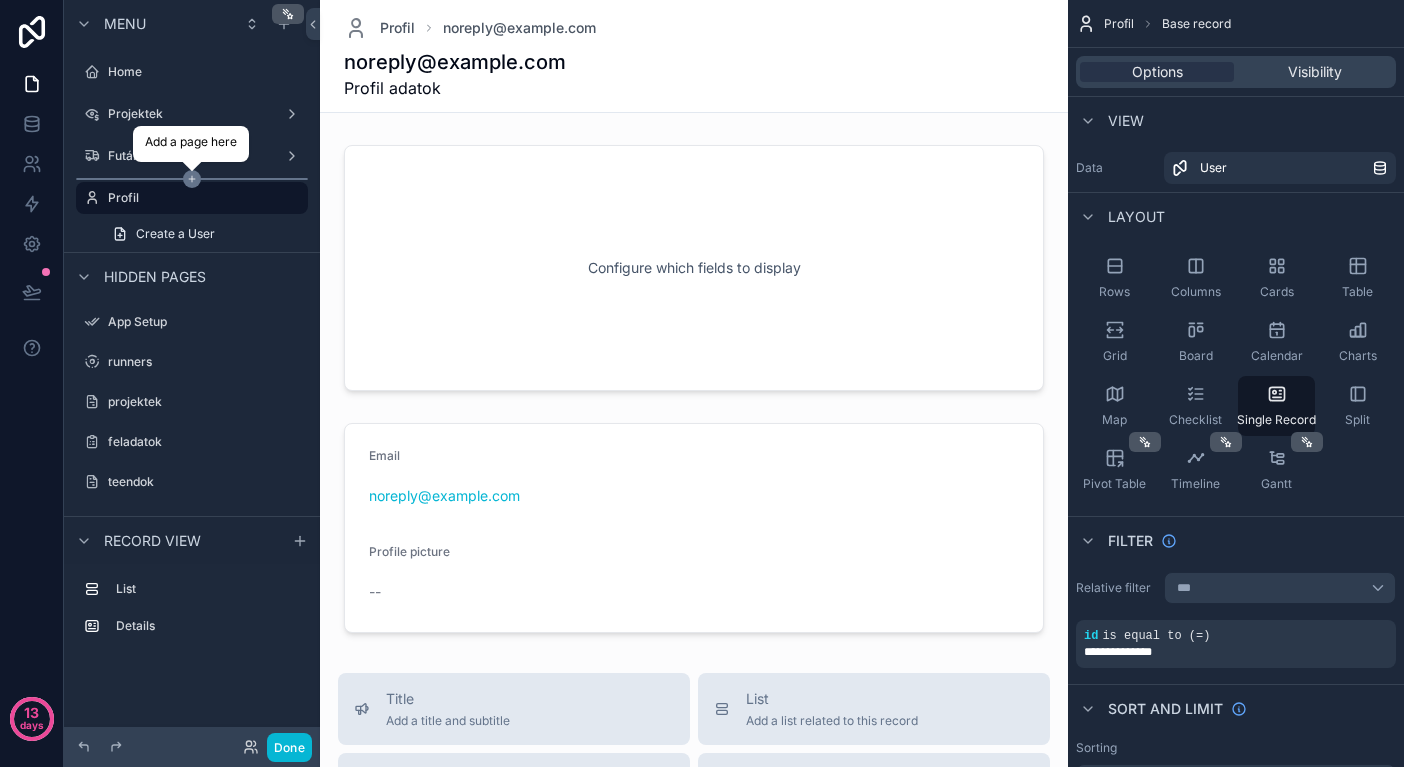 click 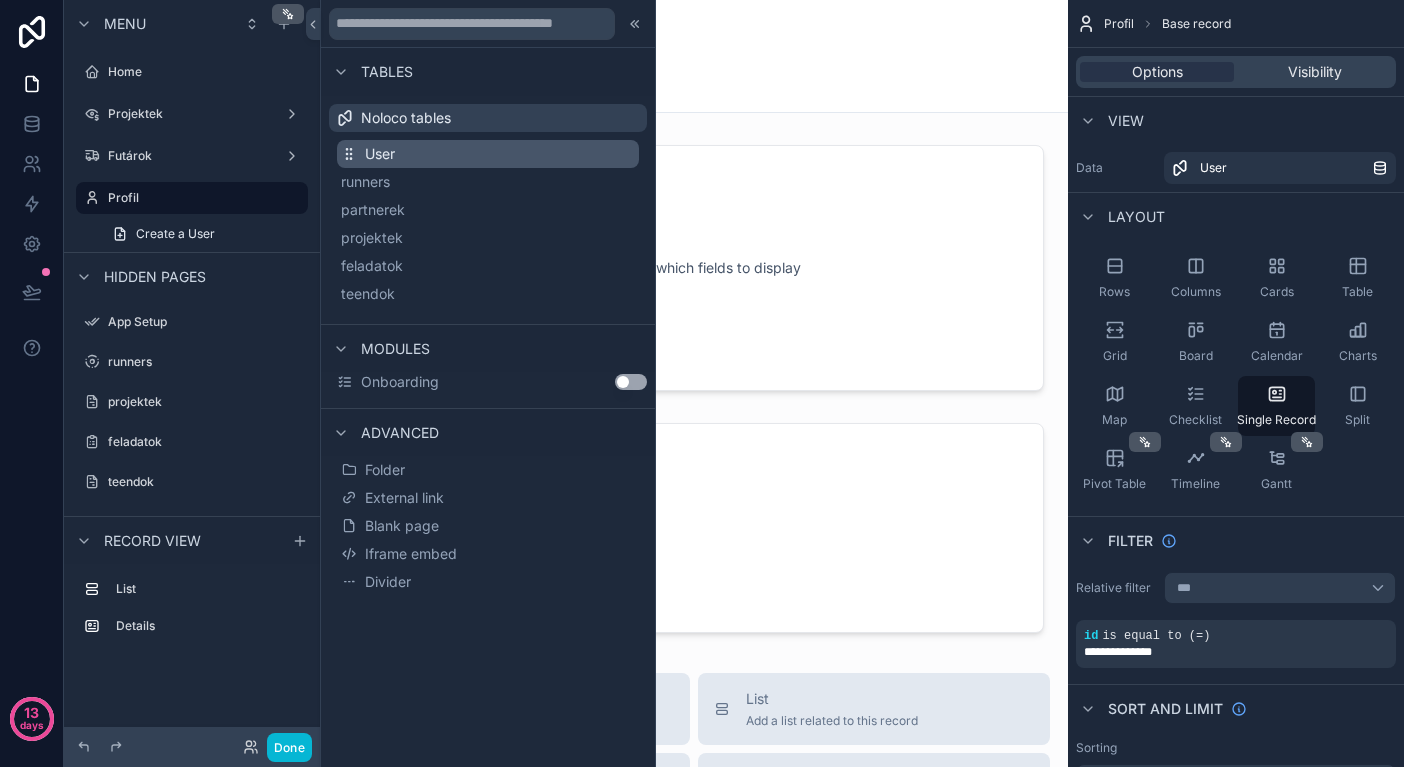 click on "User" at bounding box center [488, 154] 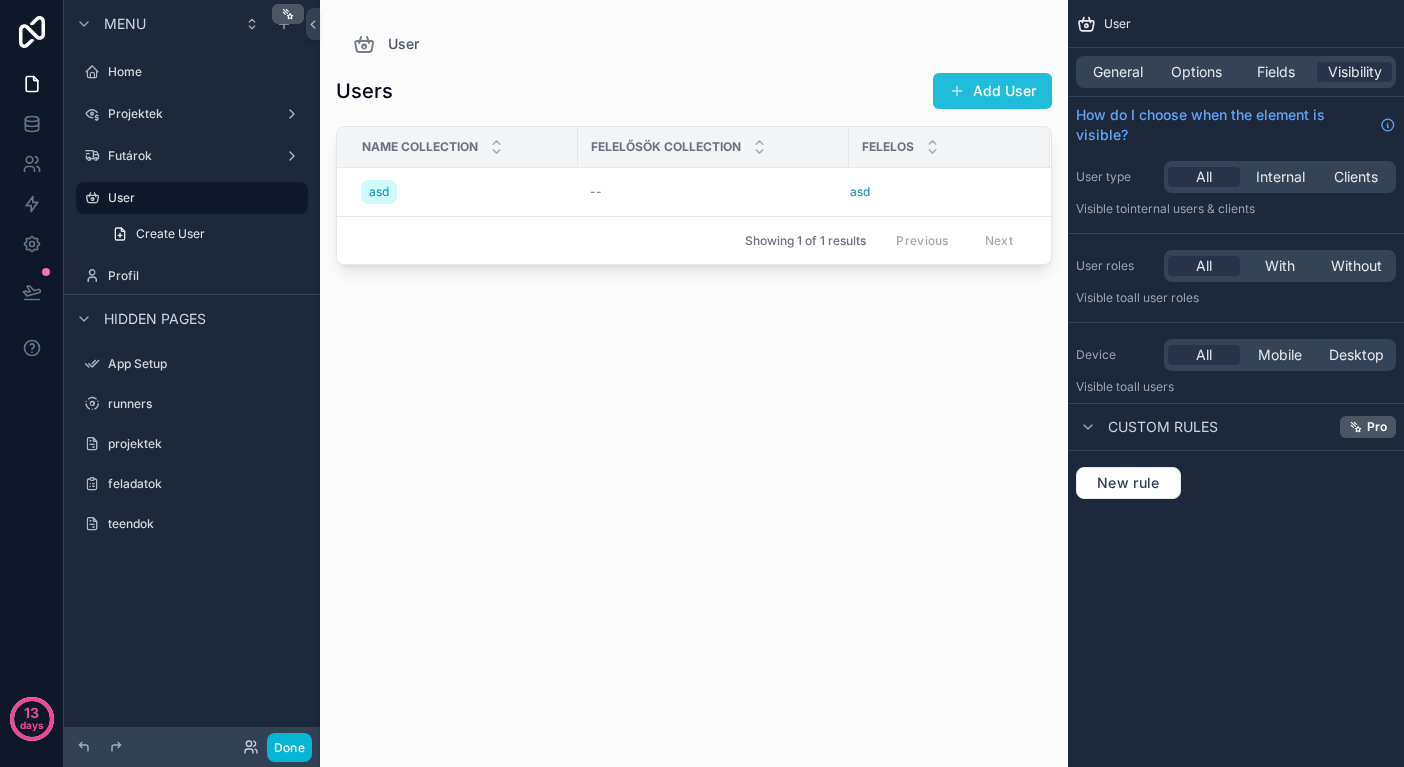 click on "Add User" at bounding box center [992, 91] 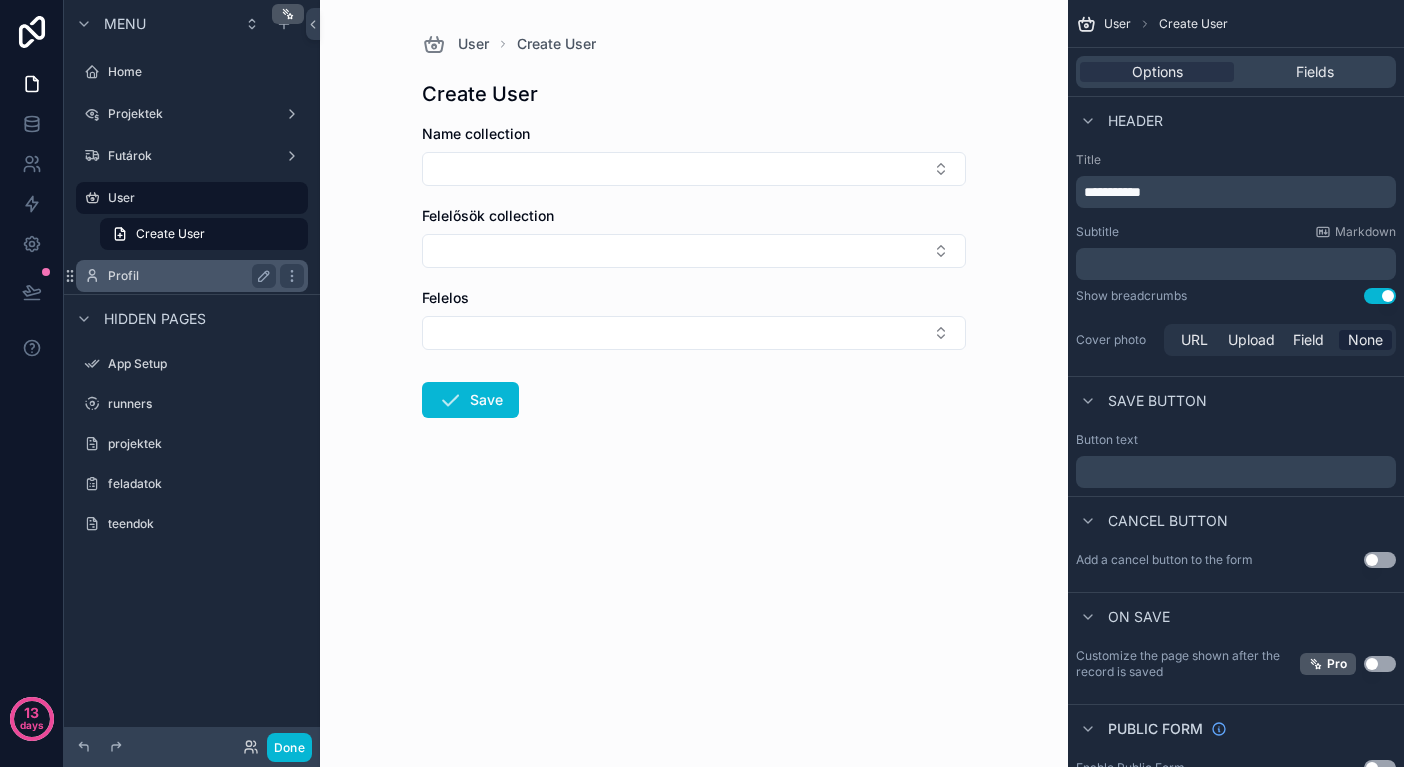 click on "Profil" at bounding box center [188, 276] 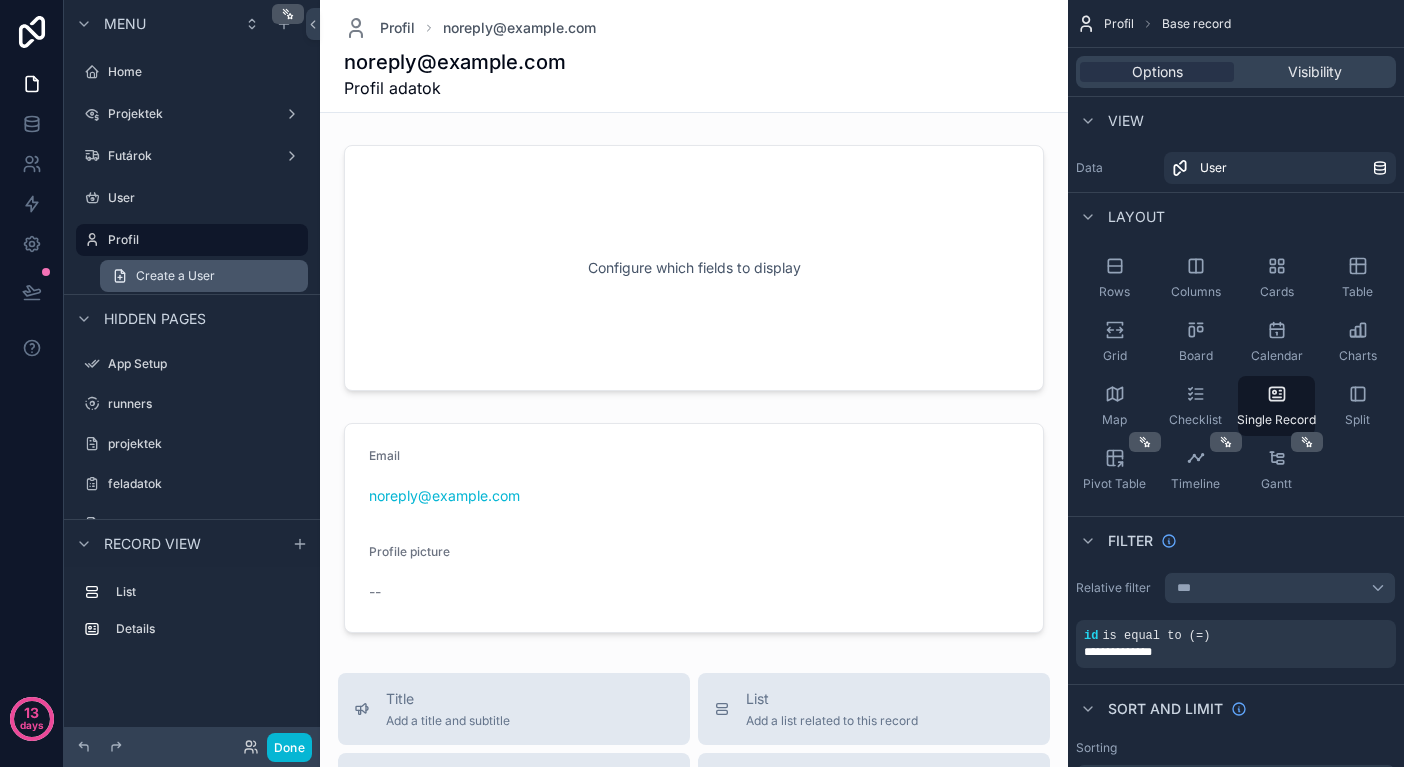 click on "Create a User" at bounding box center [204, 276] 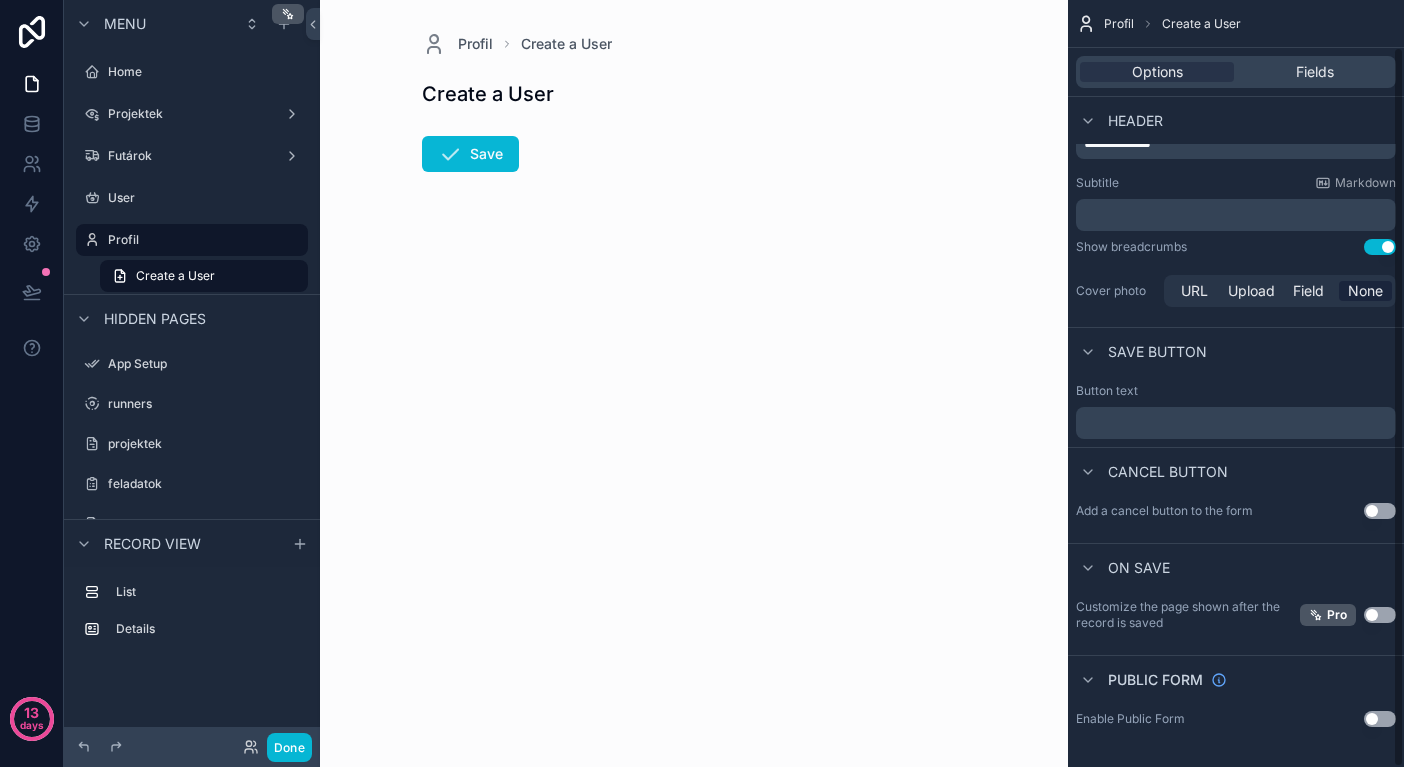 scroll, scrollTop: 49, scrollLeft: 0, axis: vertical 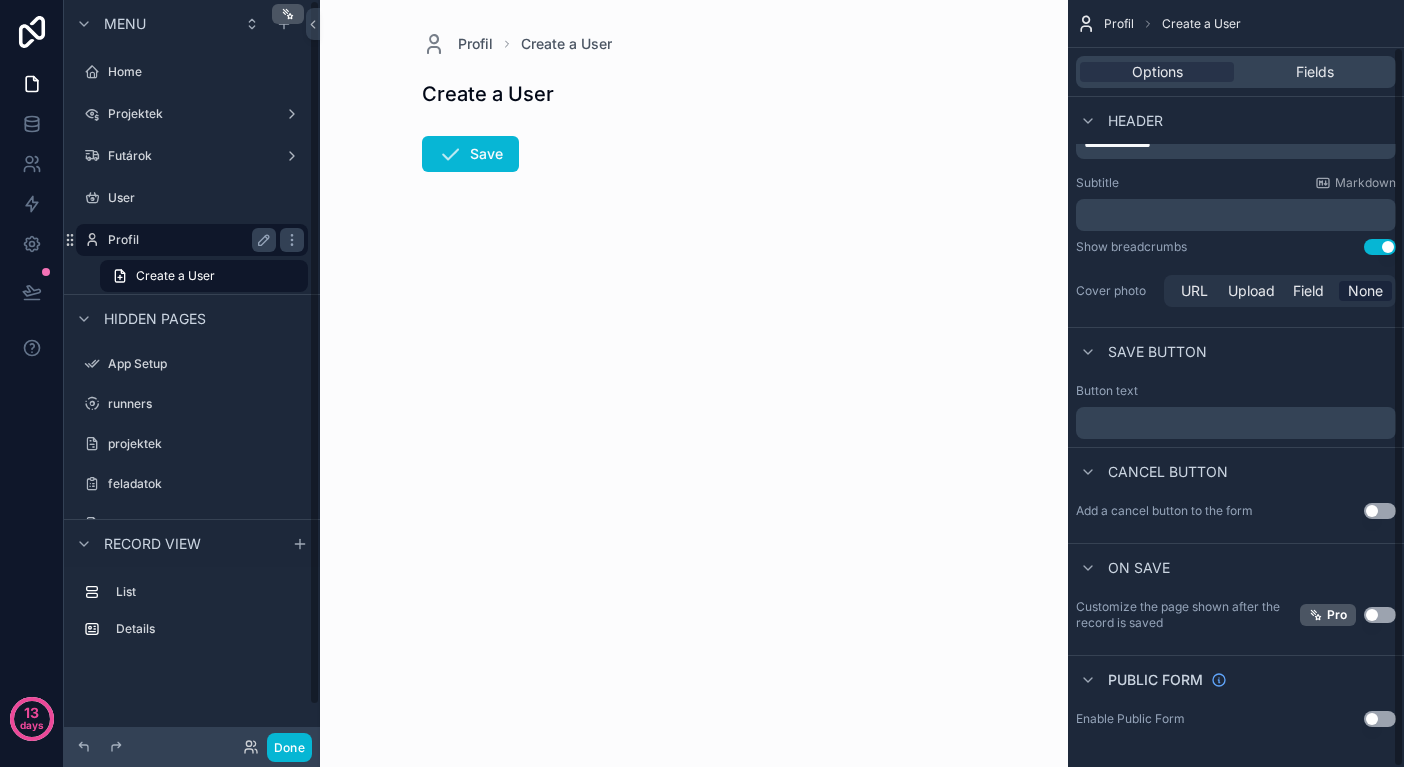 click on "Profil" at bounding box center (192, 240) 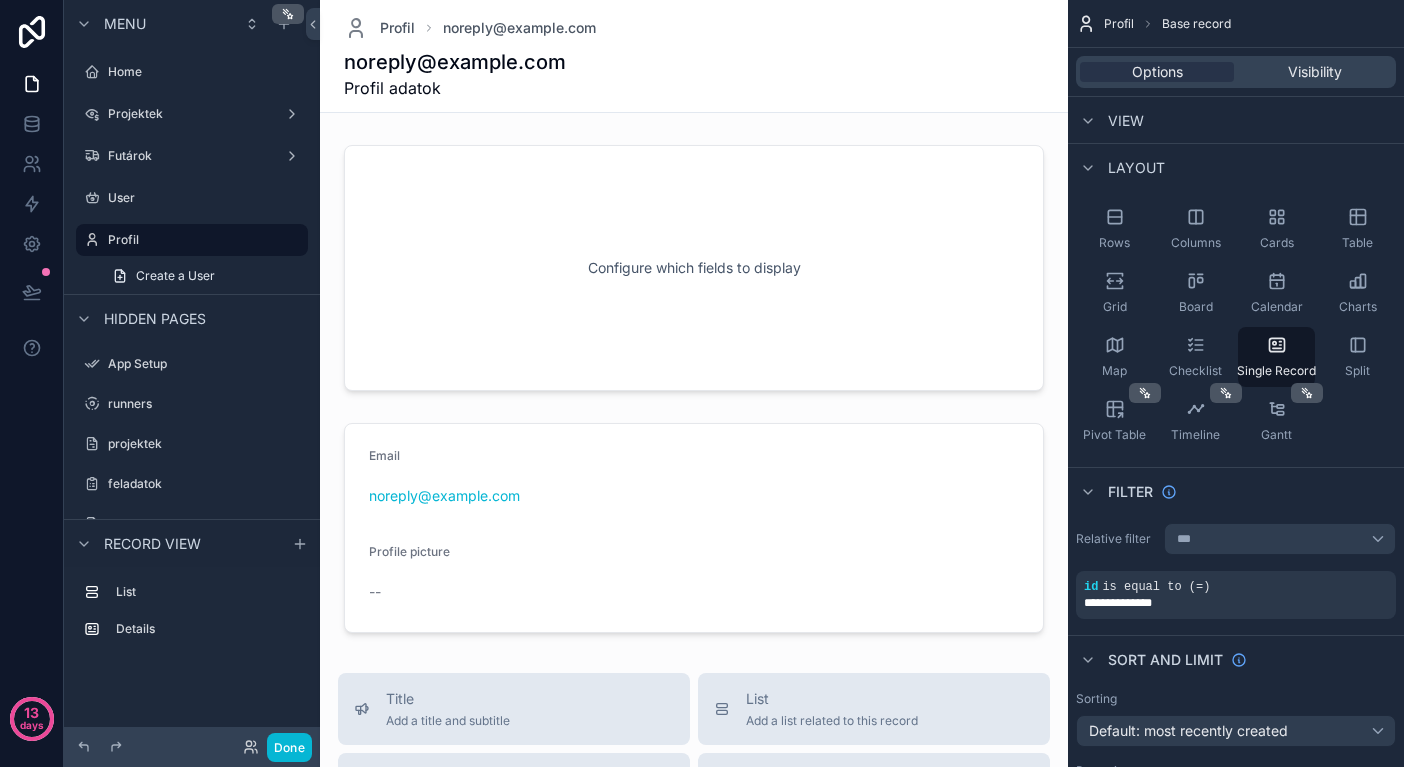 scroll, scrollTop: 0, scrollLeft: 0, axis: both 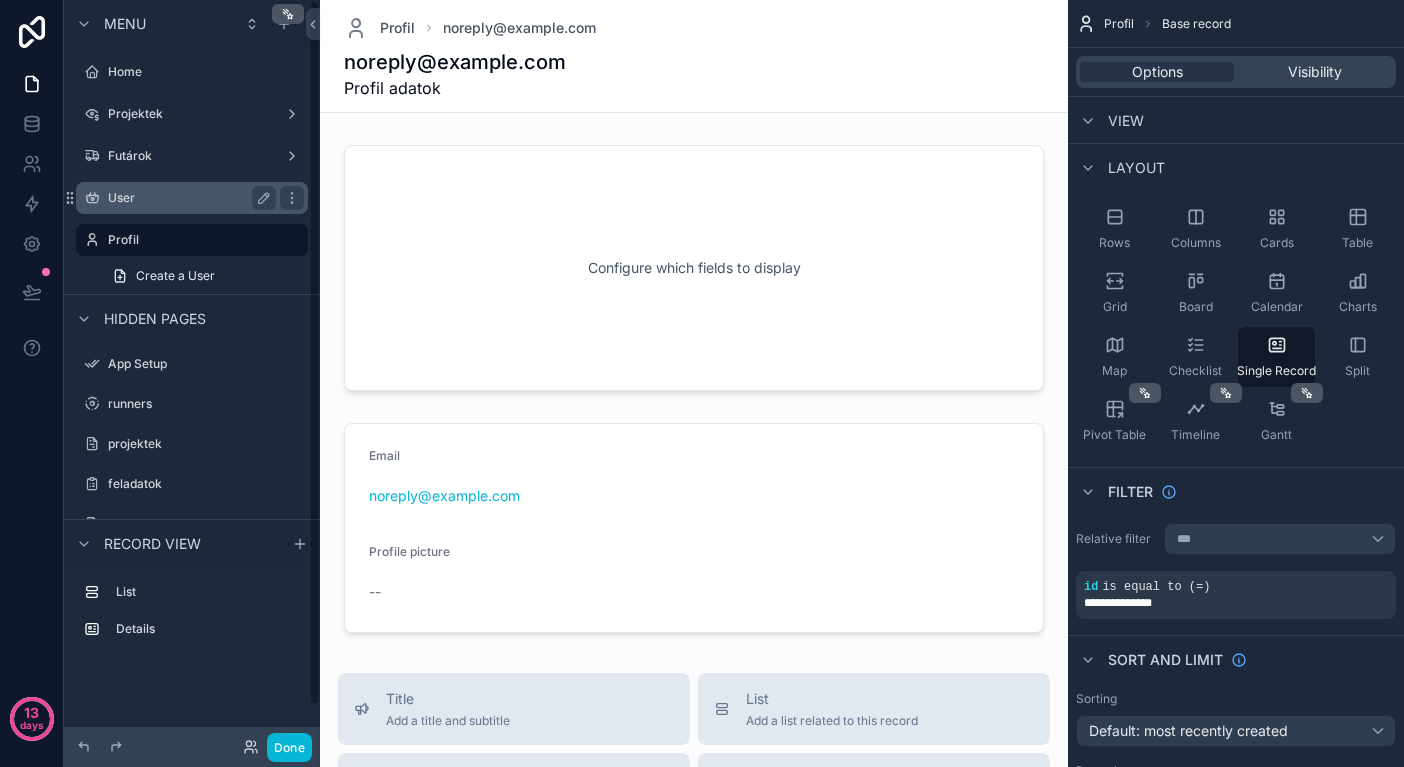 click on "User" at bounding box center (188, 198) 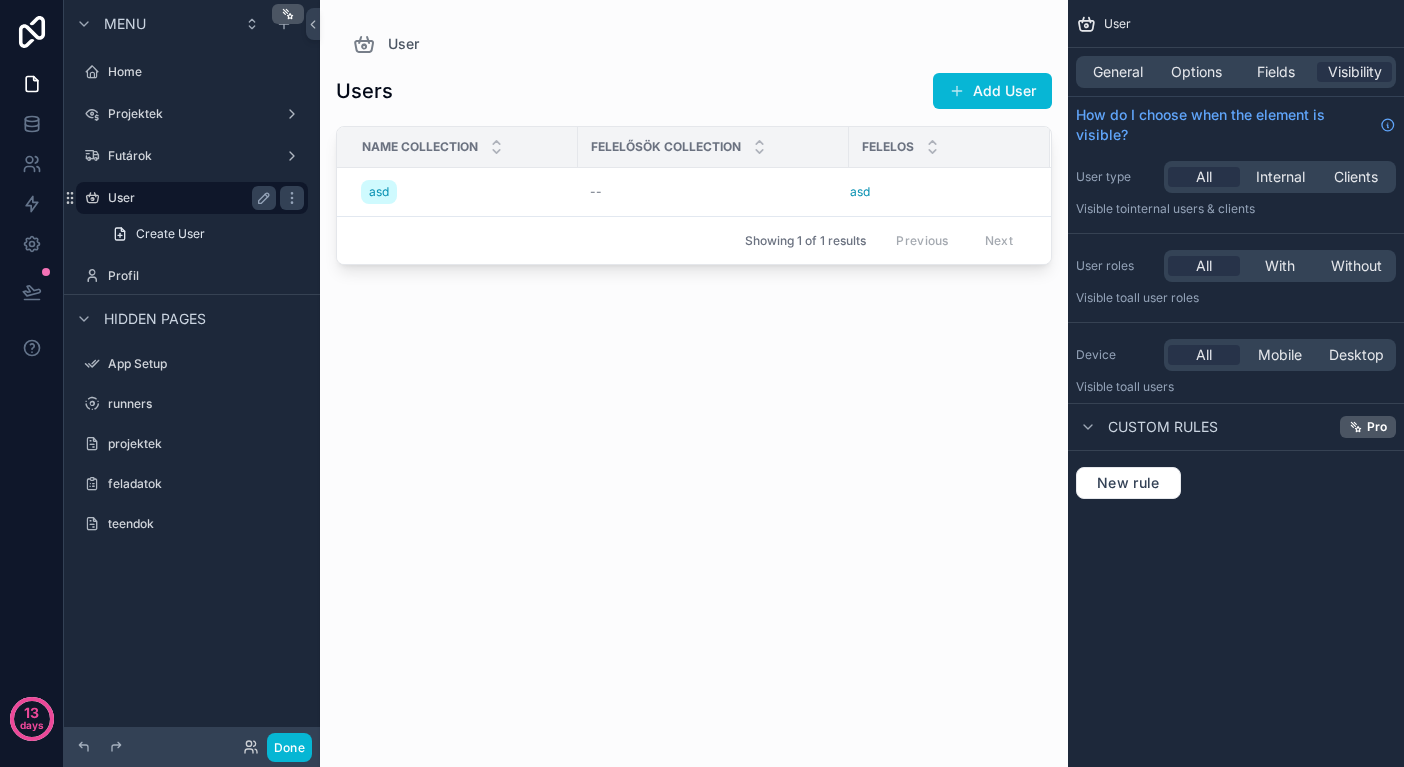 scroll, scrollTop: 0, scrollLeft: 0, axis: both 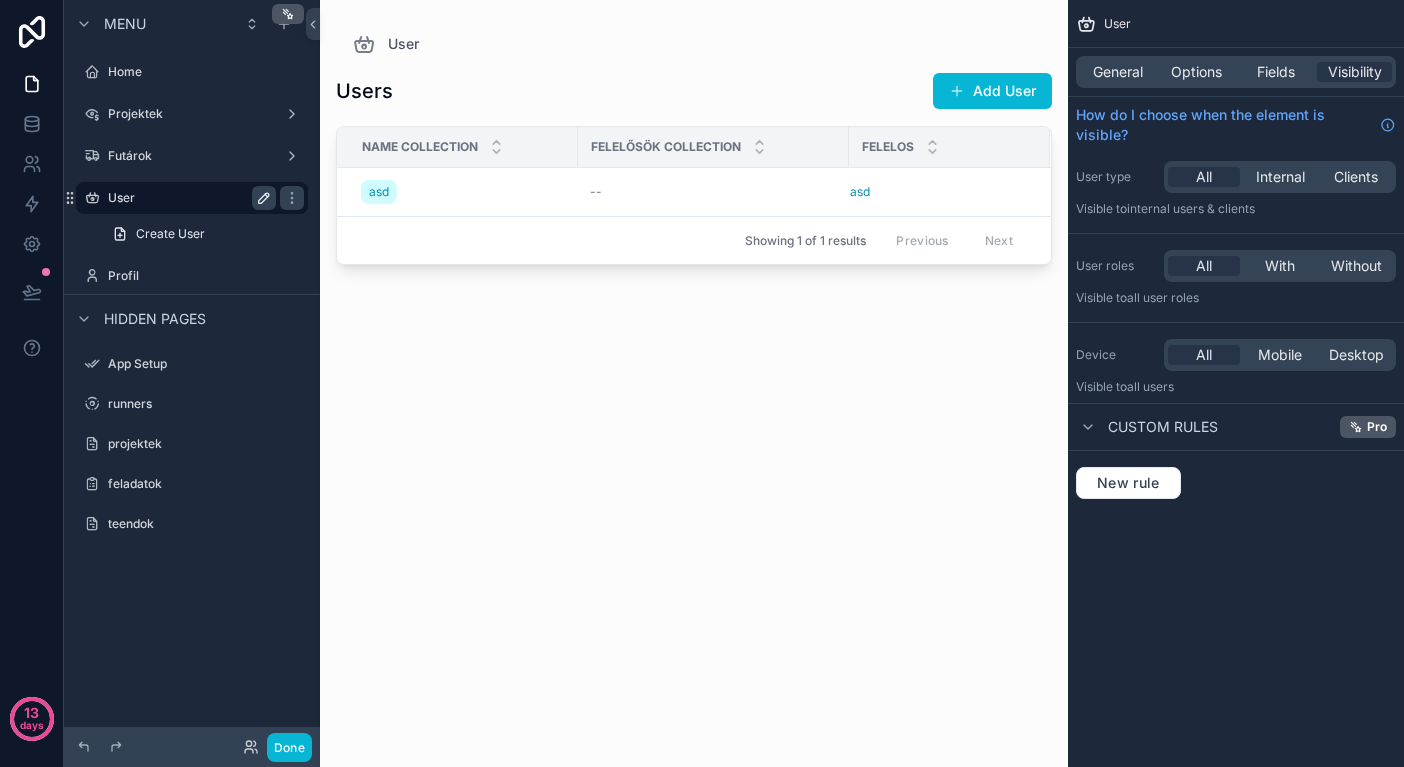 click 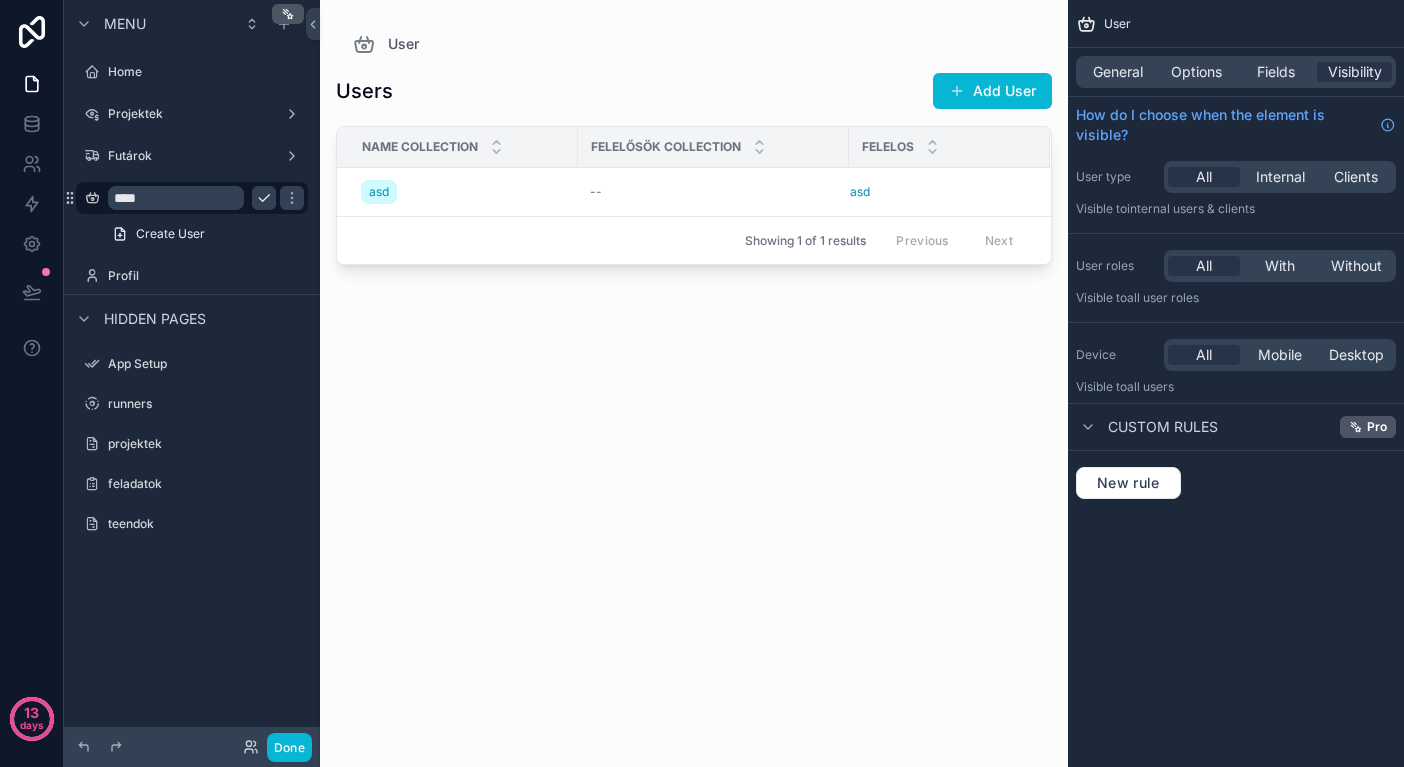 click on "****" at bounding box center [176, 198] 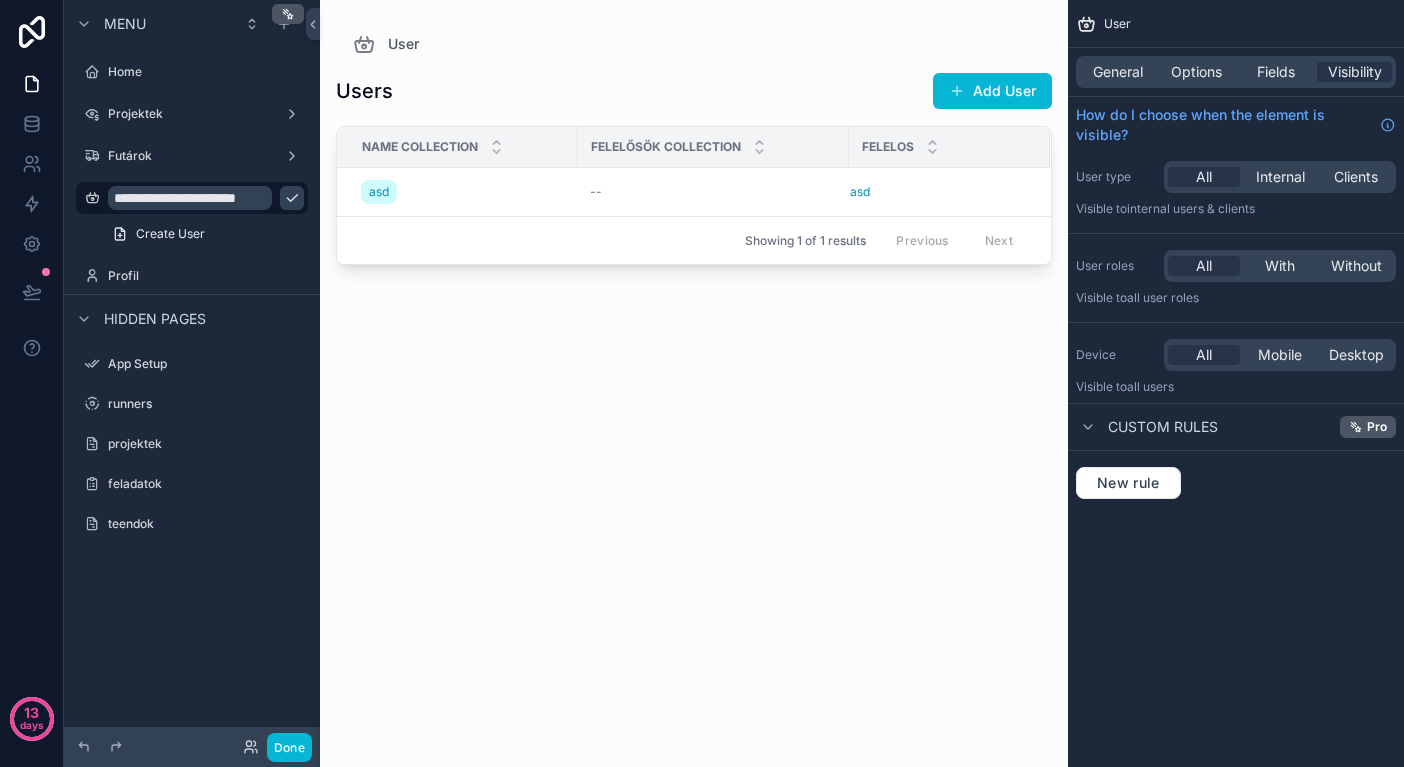 type on "**********" 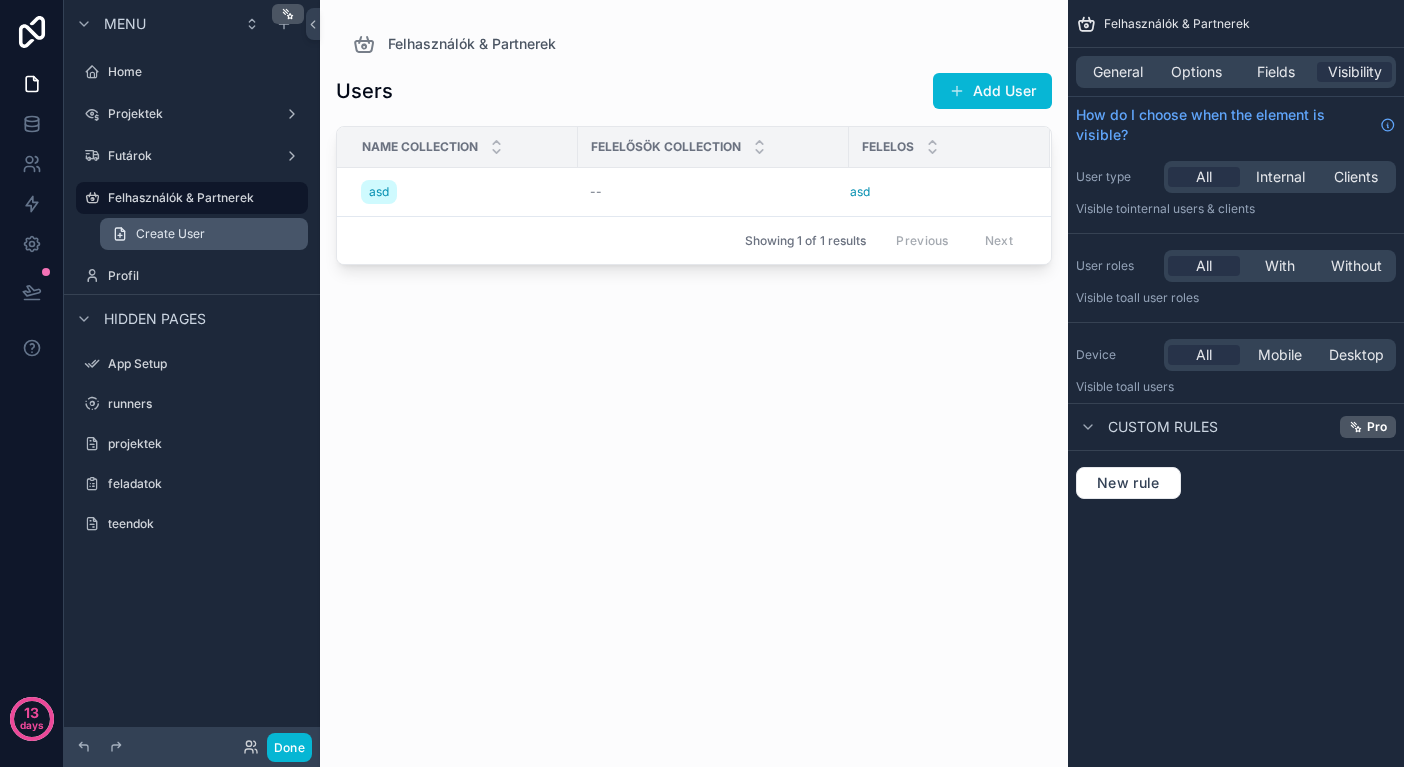 click on "Create User" at bounding box center [204, 234] 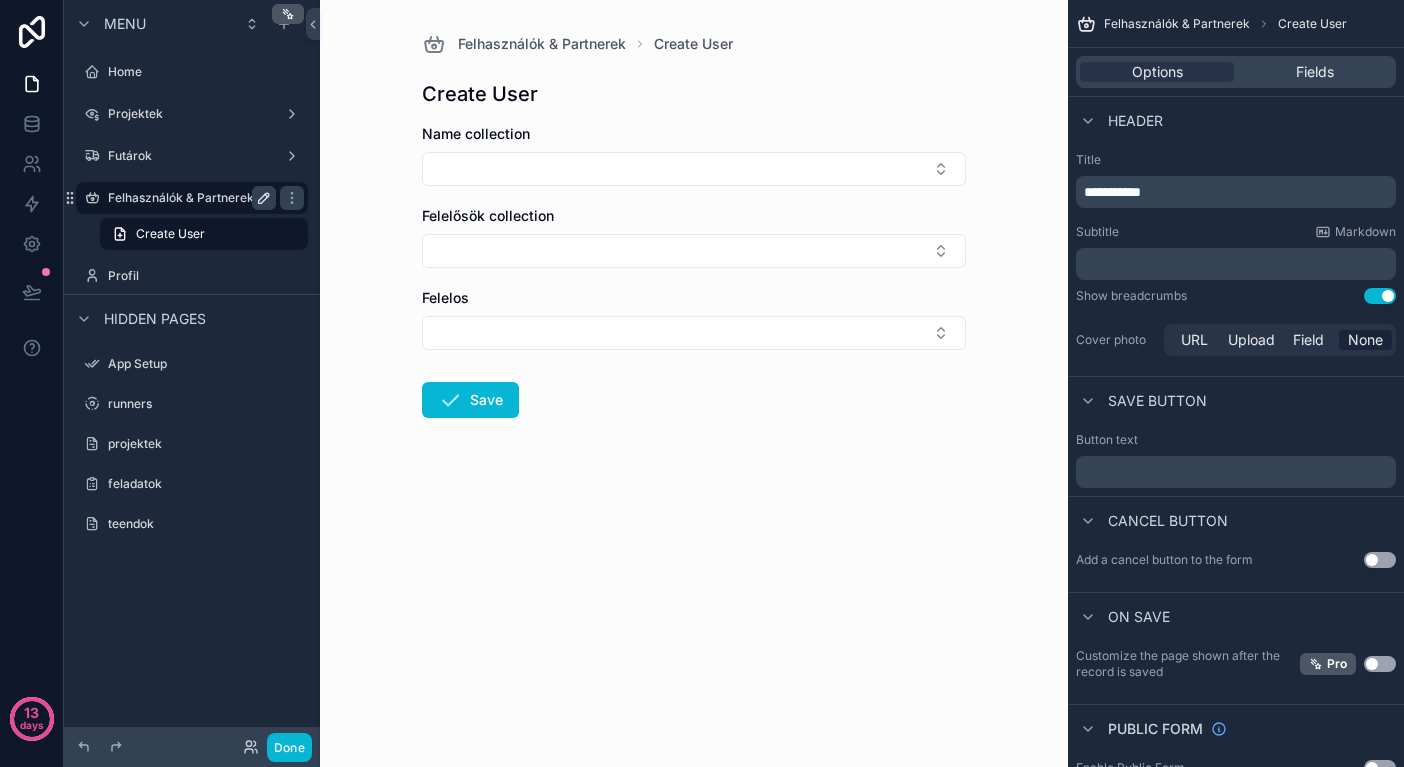 click on "Felhasználók & Partnerek" at bounding box center [188, 198] 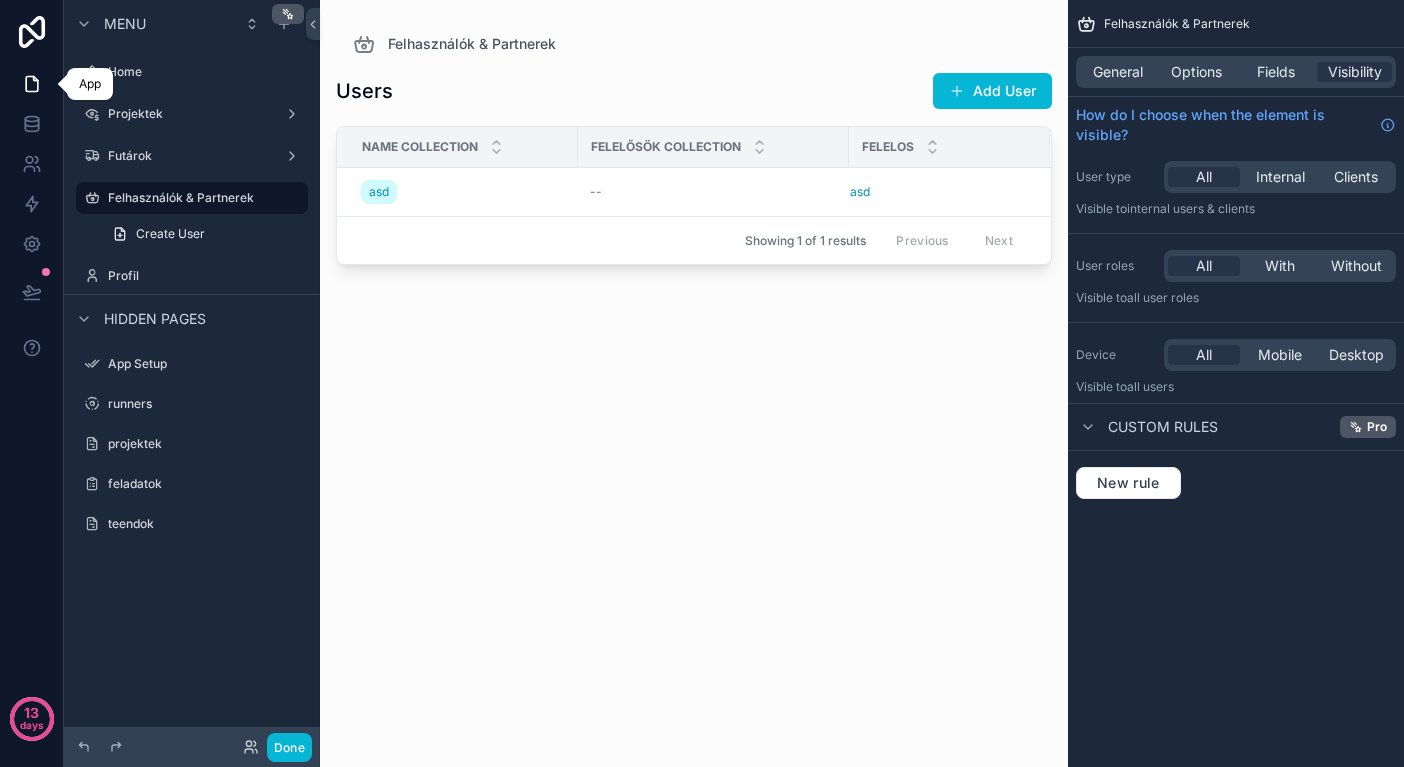 click at bounding box center (31, 84) 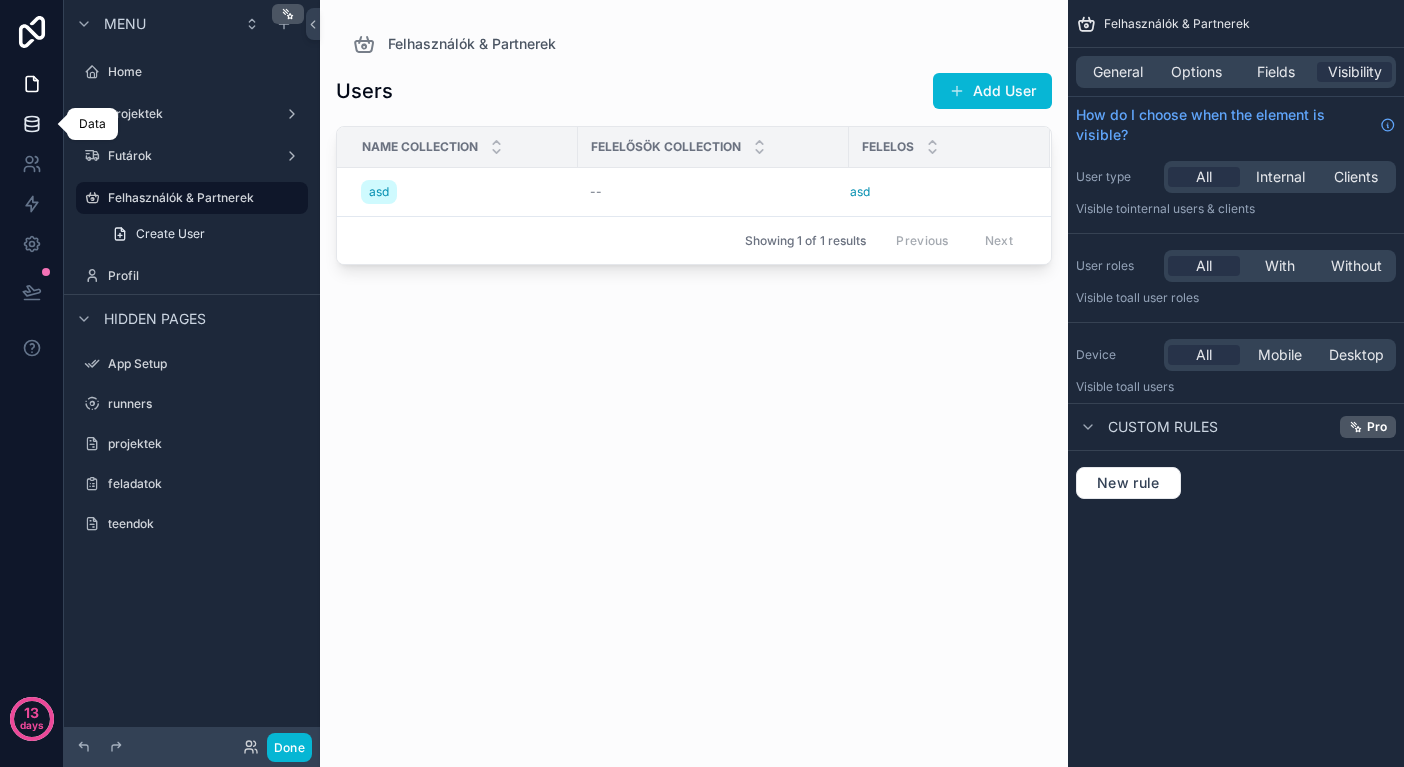 click 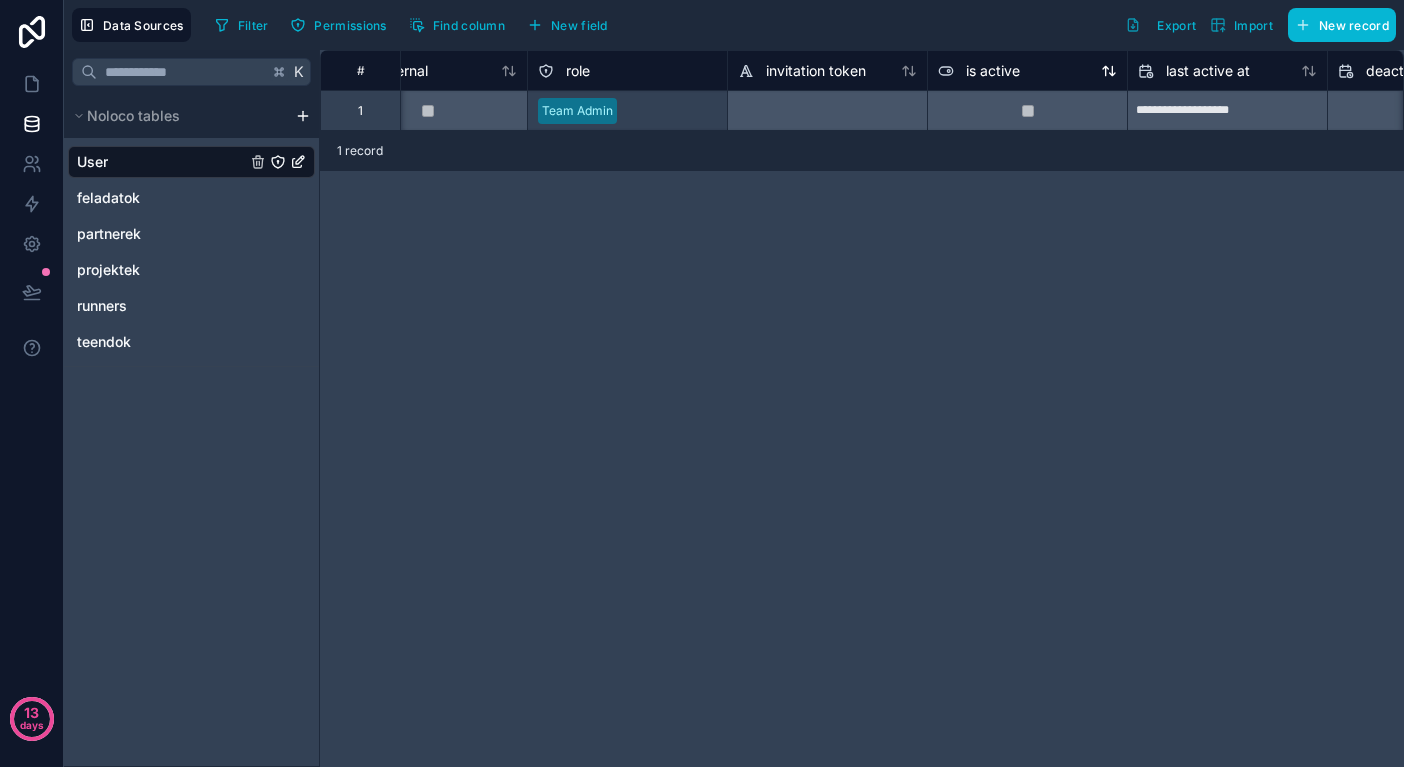 scroll, scrollTop: 0, scrollLeft: 856, axis: horizontal 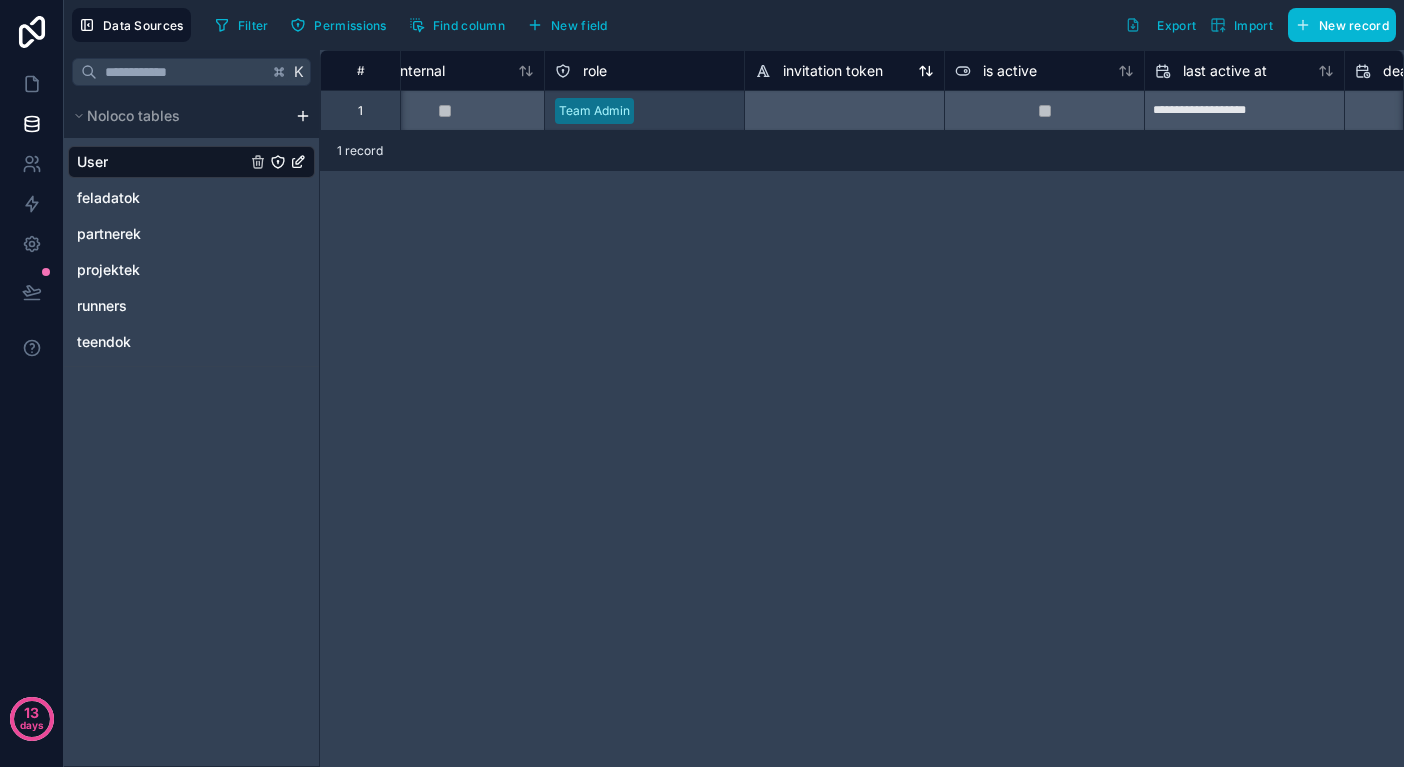 click on "invitation token" at bounding box center (833, 71) 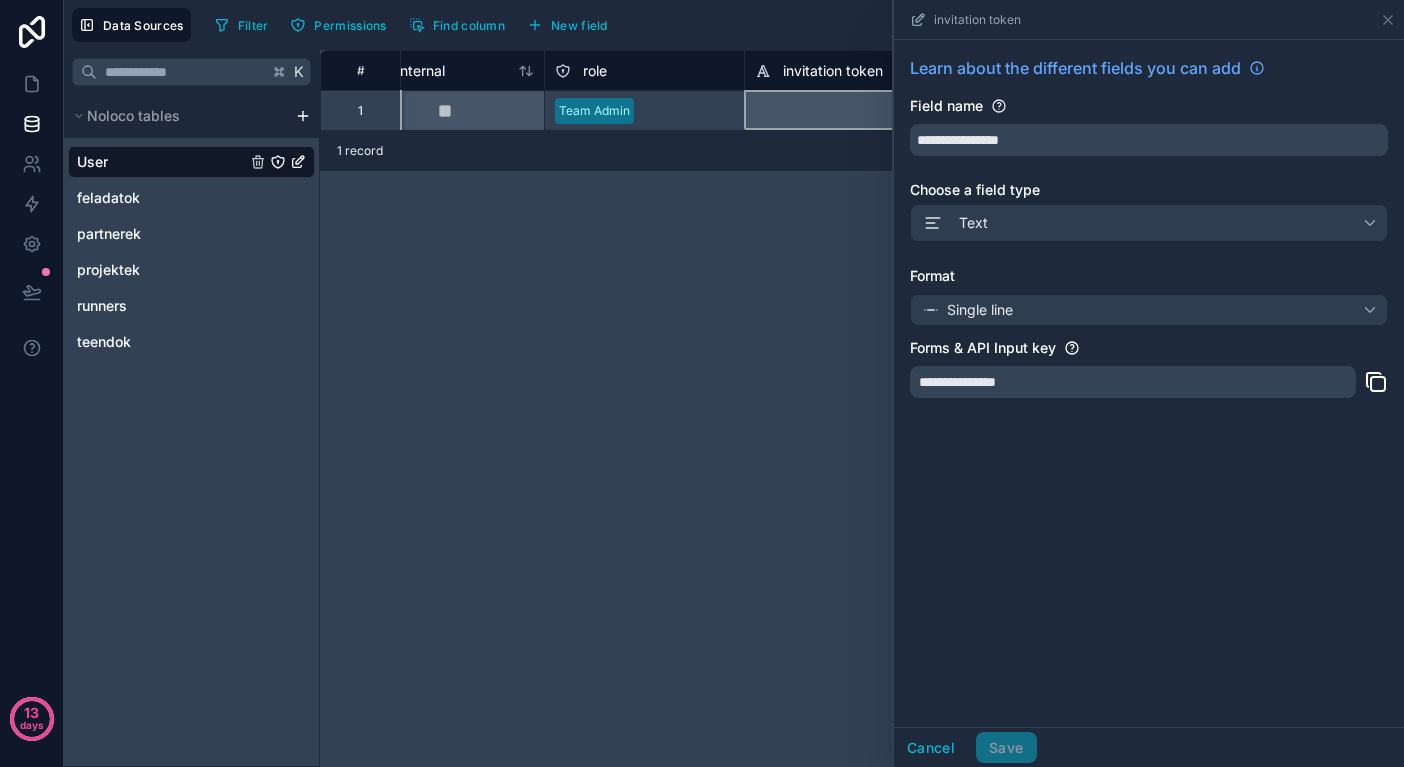 click on "**********" at bounding box center [862, 408] 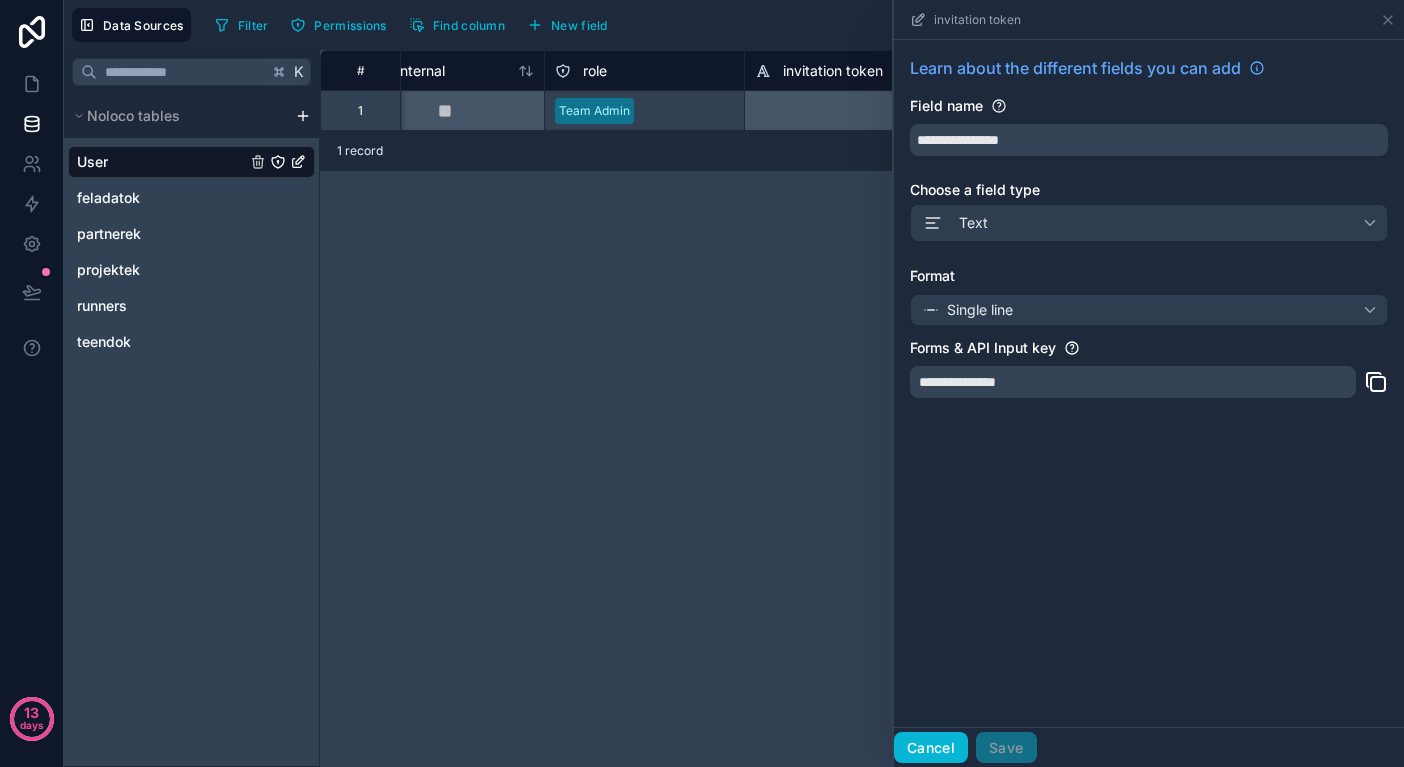 click on "Cancel" at bounding box center [931, 748] 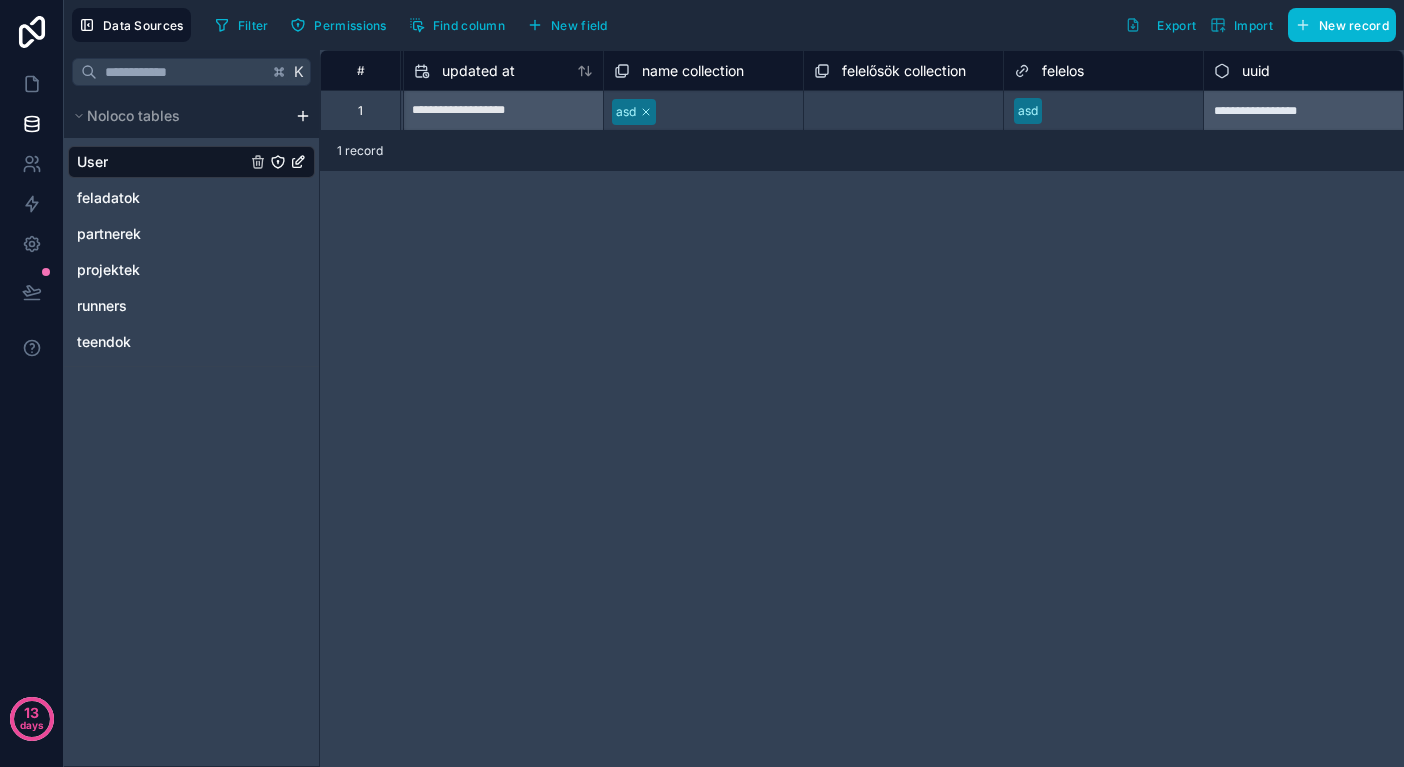 scroll, scrollTop: 0, scrollLeft: 2197, axis: horizontal 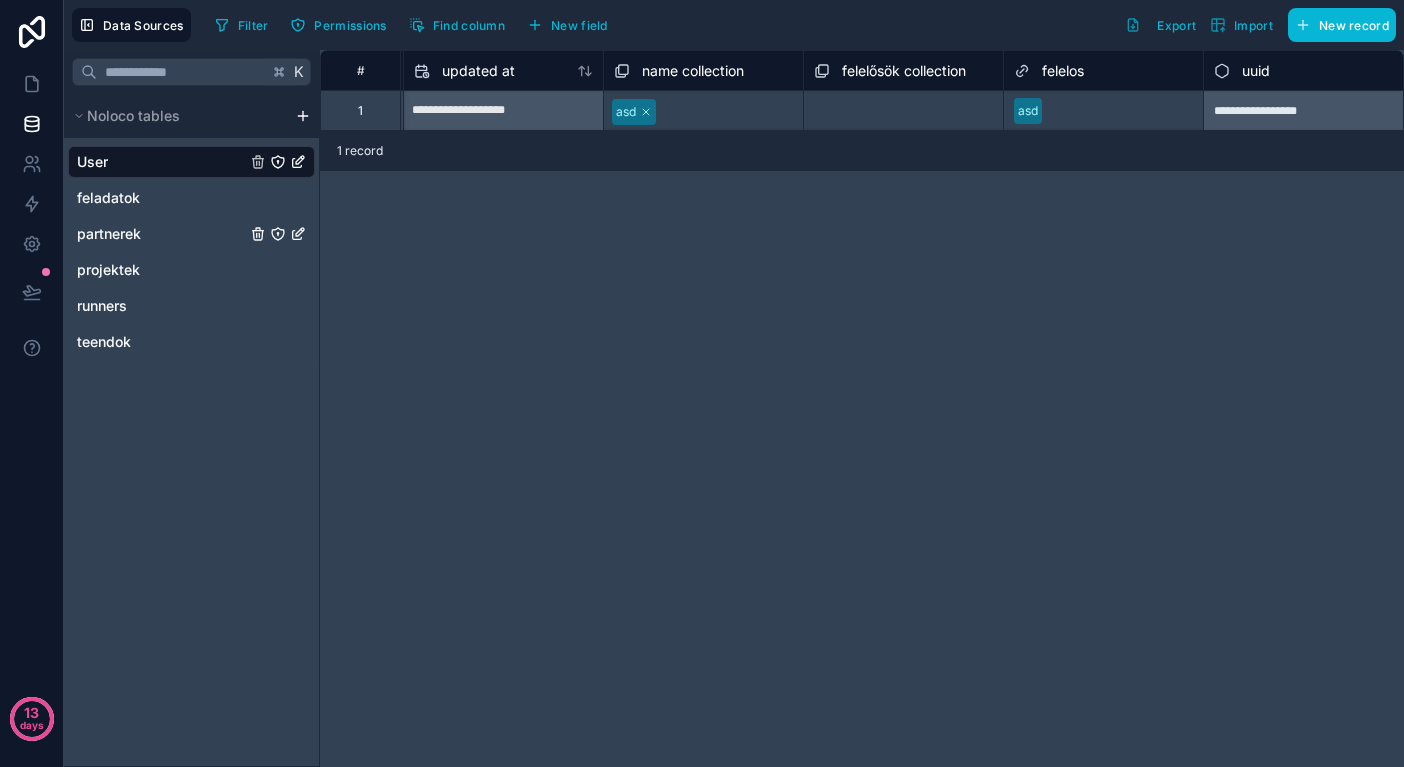 click on "User feladatok partnerek projektek runners teendok" at bounding box center (191, 248) 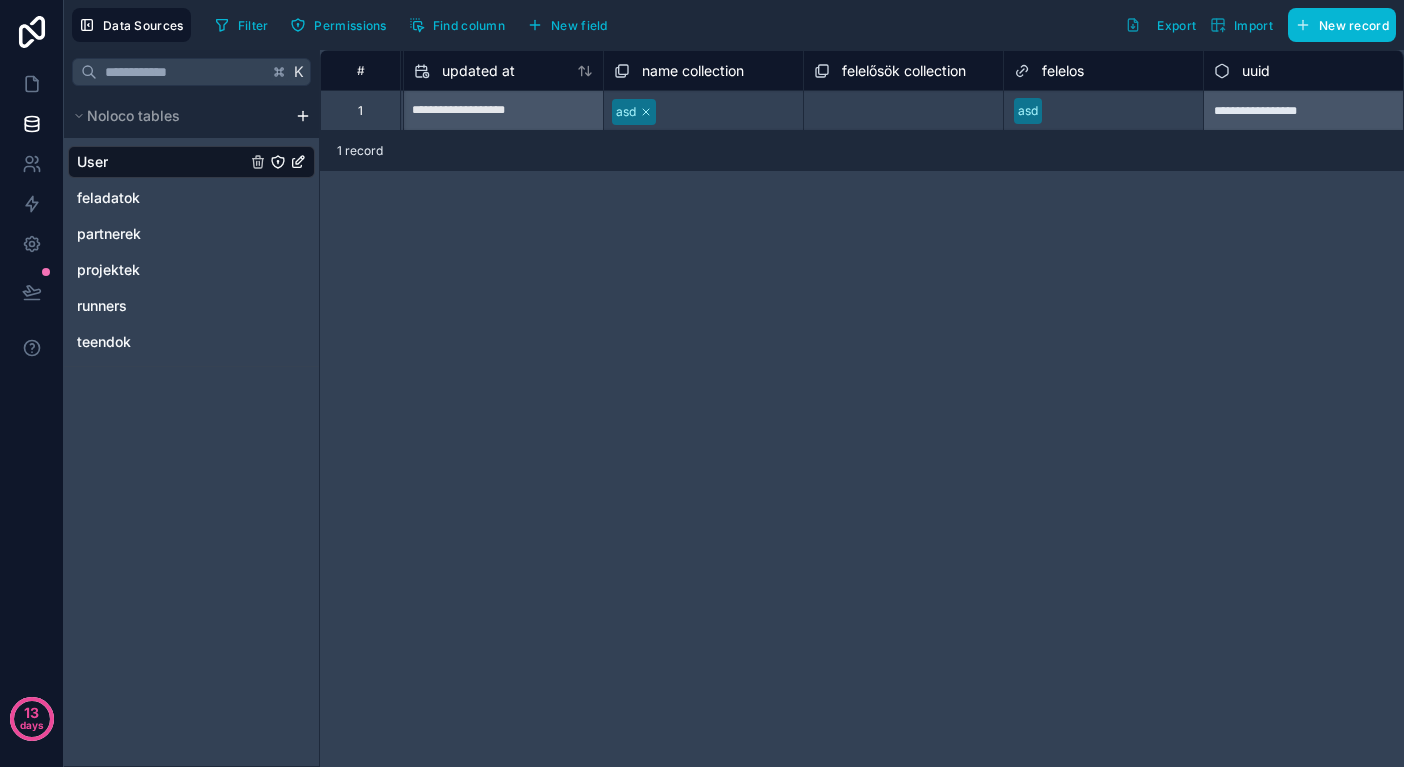 click on "**********" at bounding box center (862, 408) 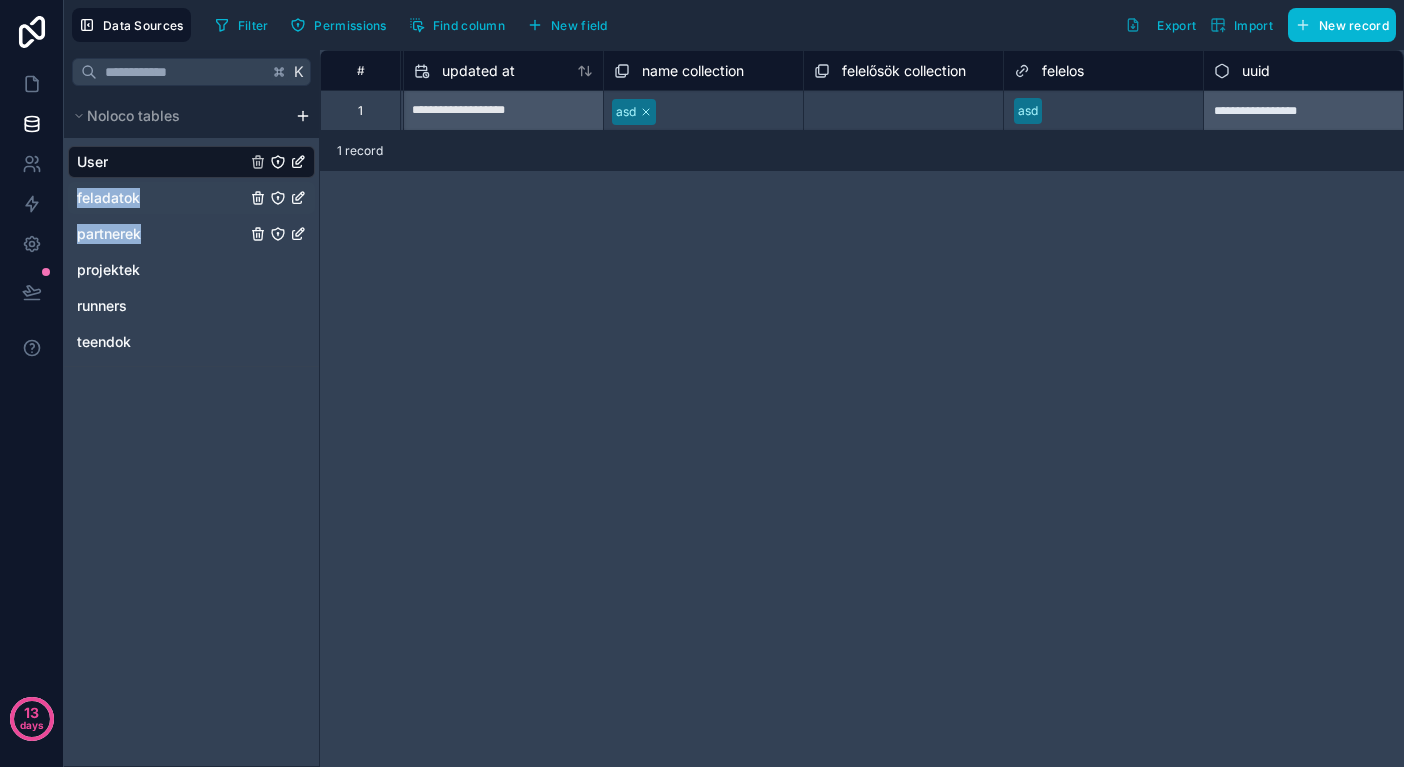 drag, startPoint x: 159, startPoint y: 230, endPoint x: 166, endPoint y: 184, distance: 46.52956 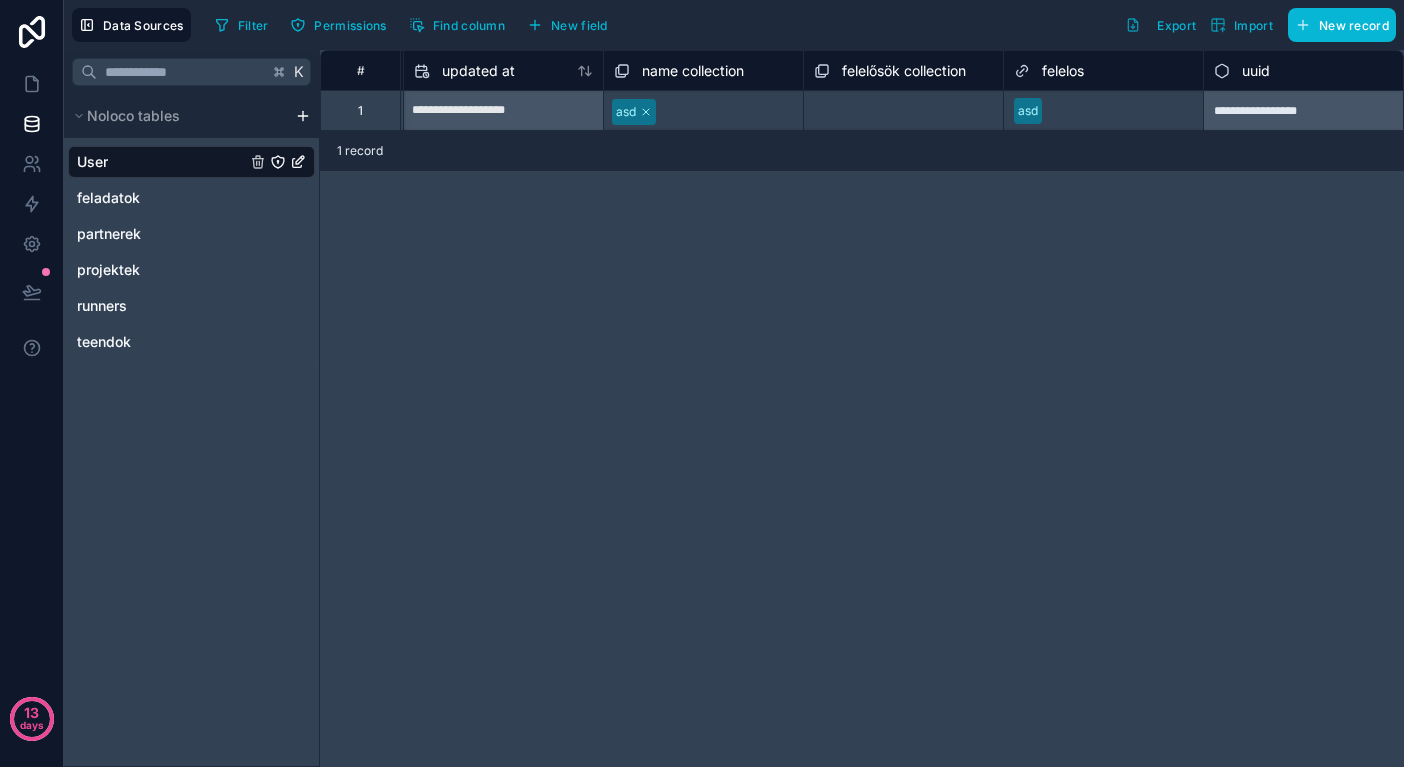 click on "**********" at bounding box center [862, 408] 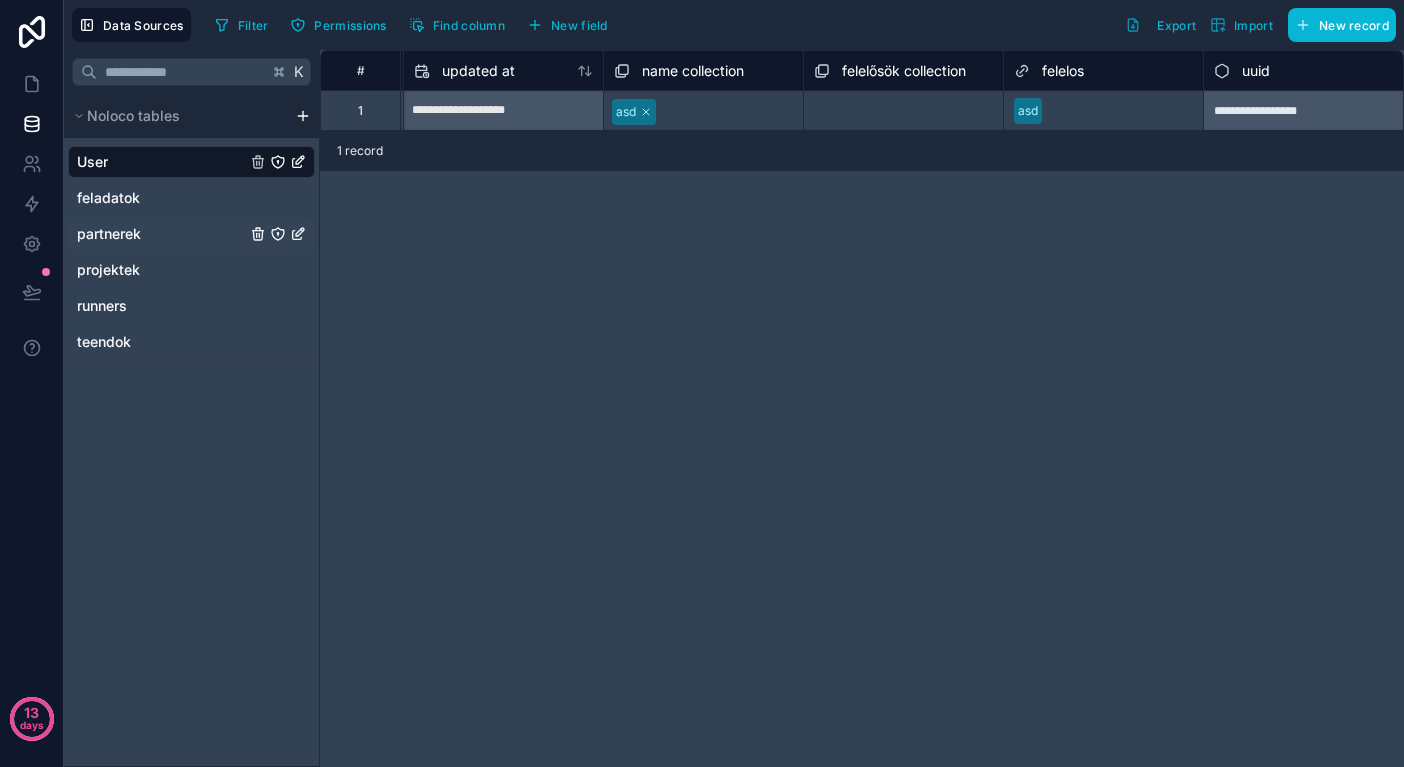 click on "partnerek" at bounding box center [191, 234] 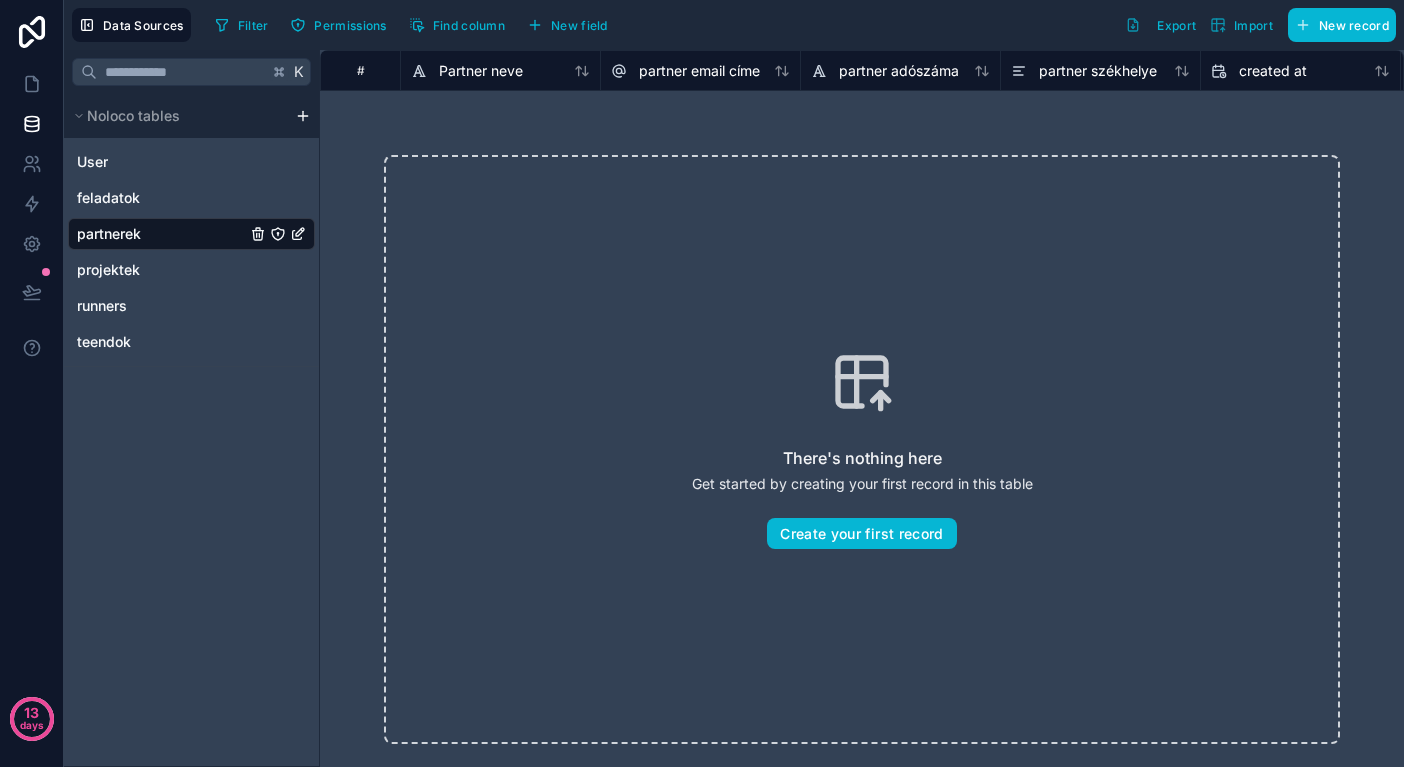 scroll, scrollTop: 0, scrollLeft: 0, axis: both 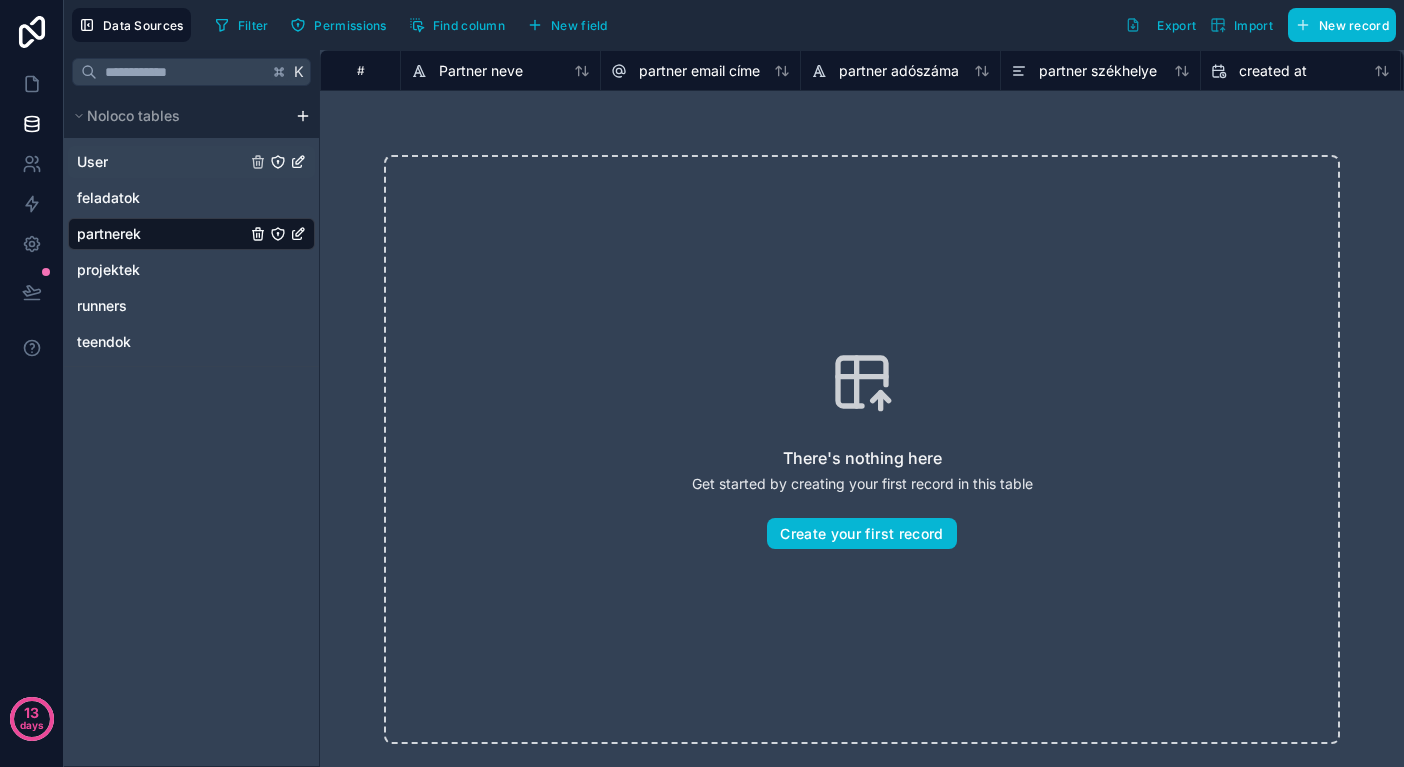 click on "User" at bounding box center (191, 162) 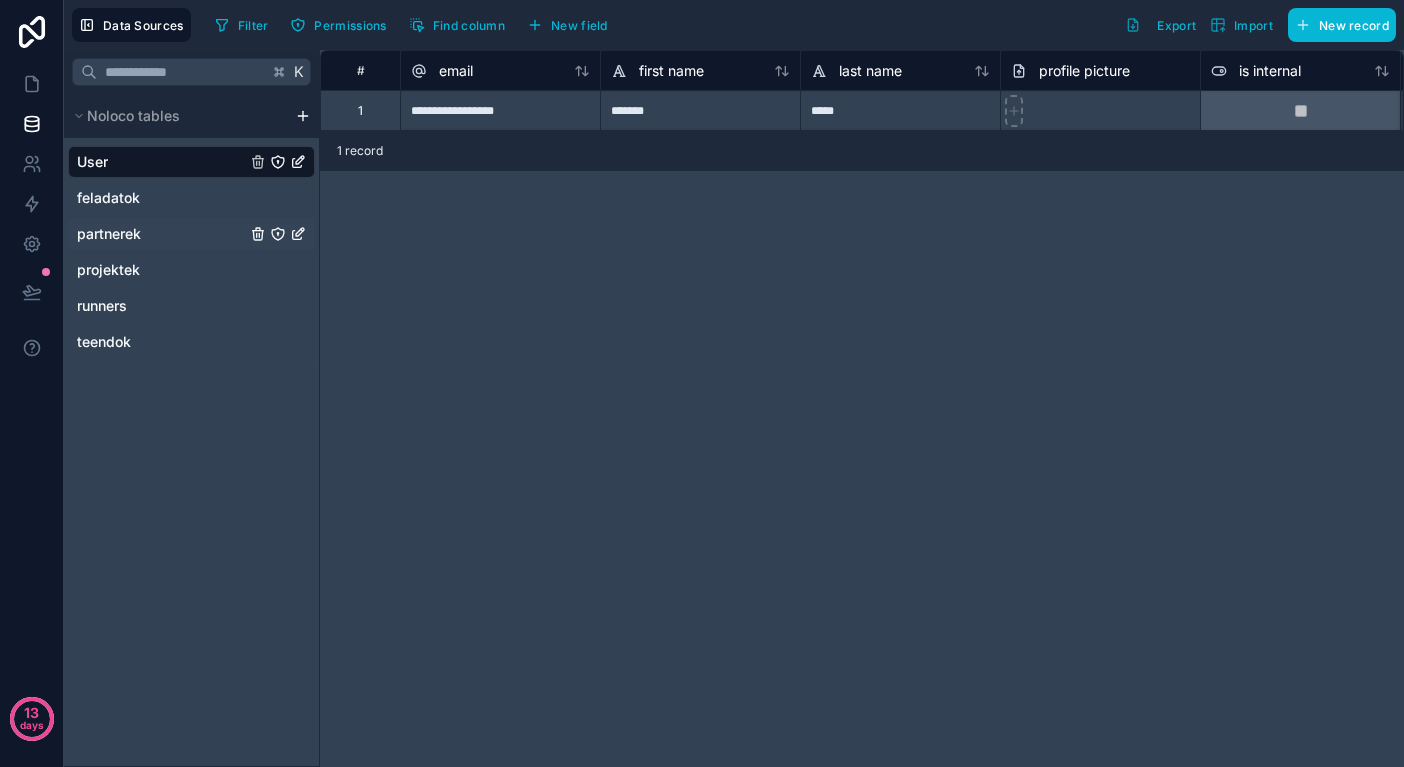 click on "partnerek" at bounding box center (191, 234) 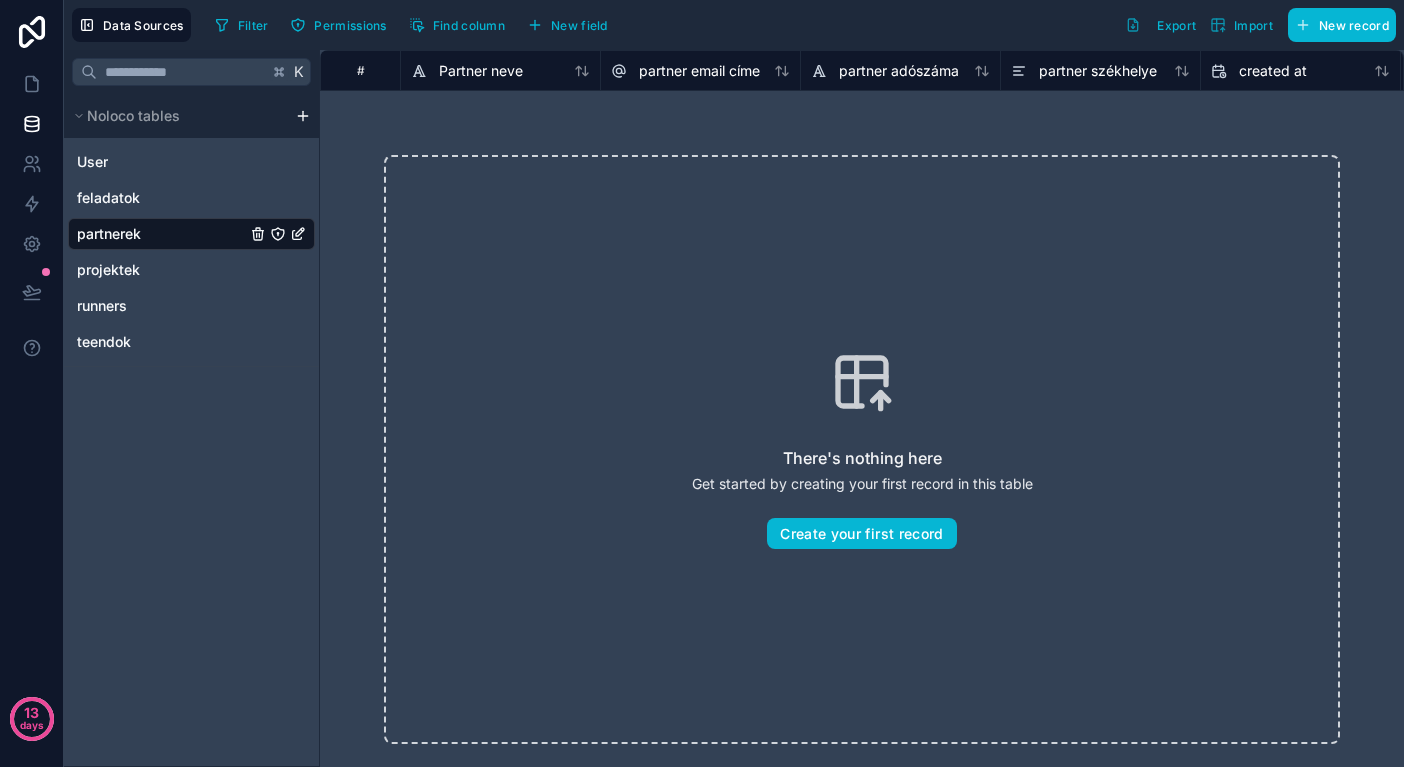 click 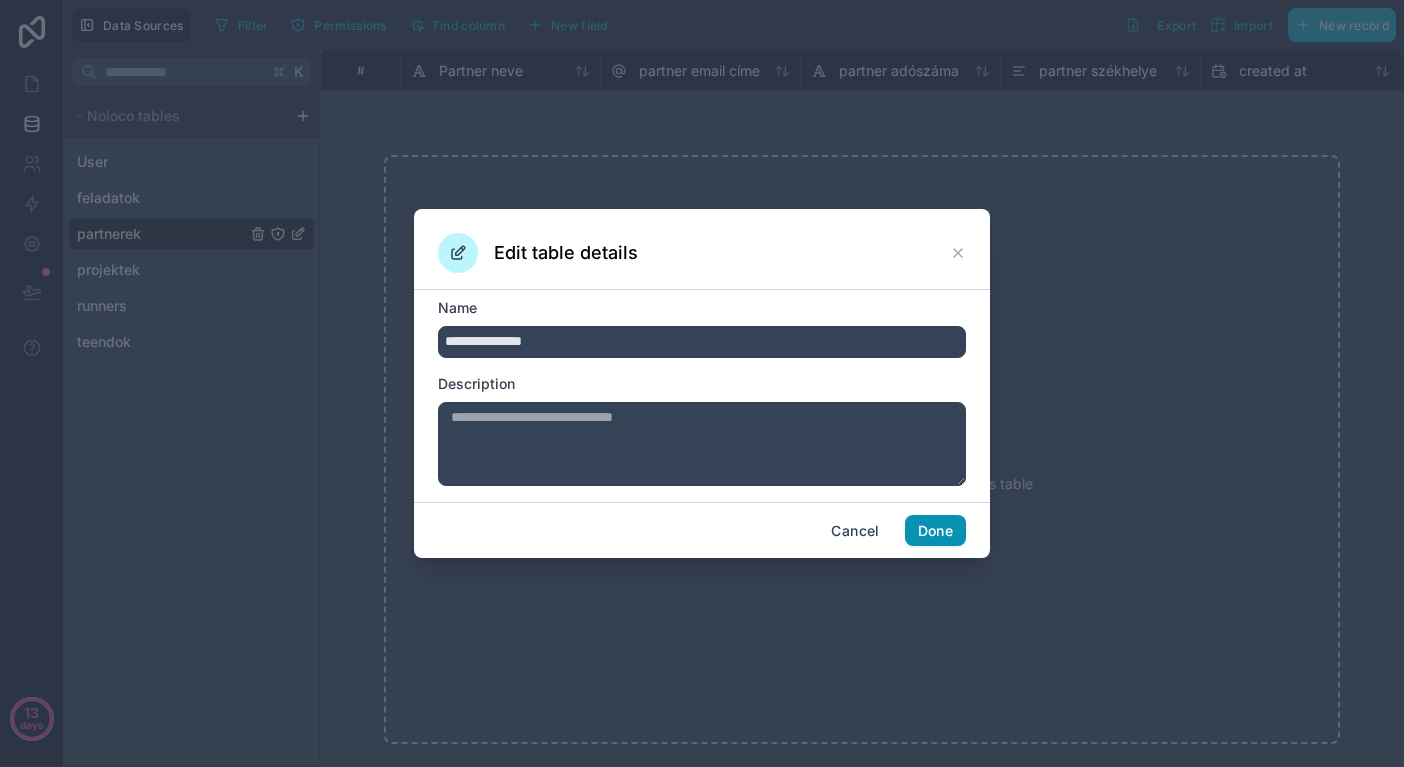 type on "**********" 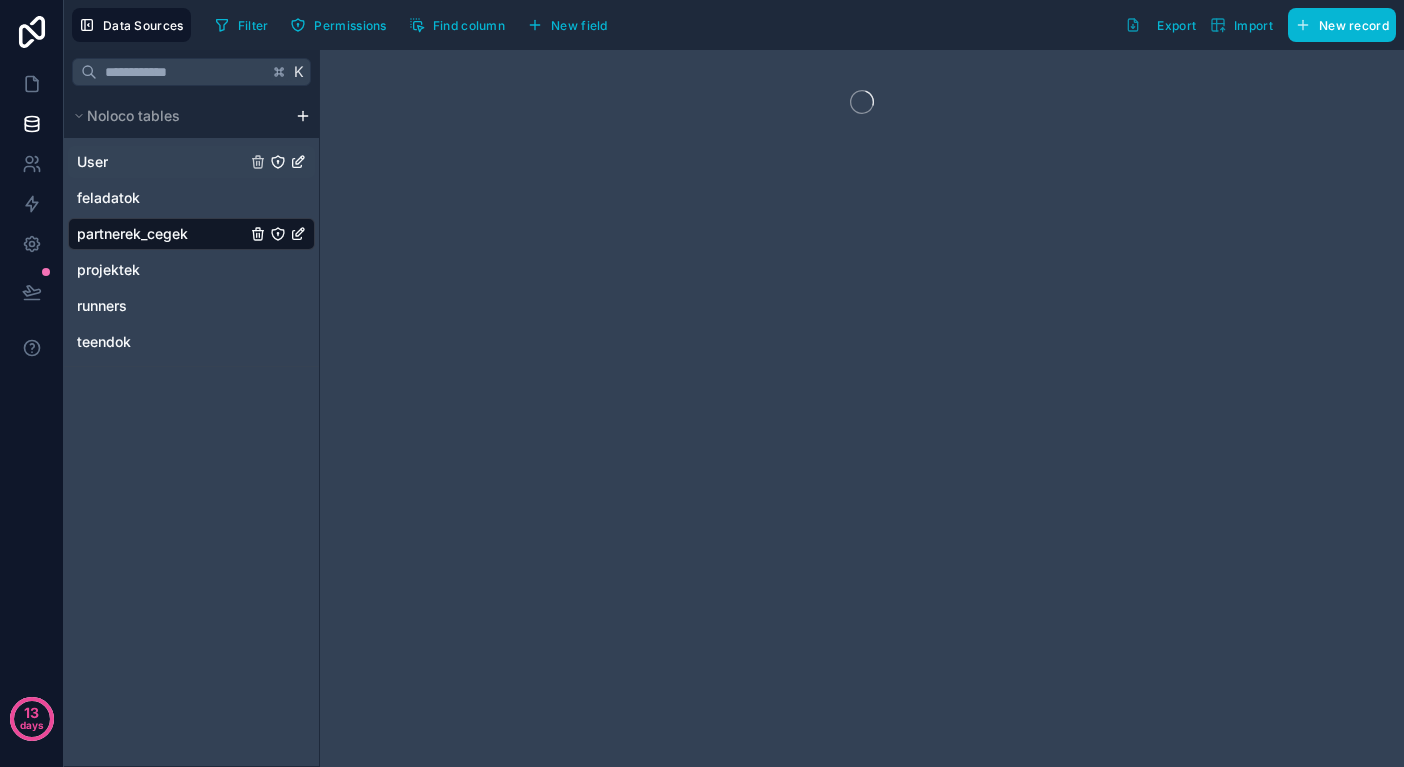 click on "User" at bounding box center [191, 162] 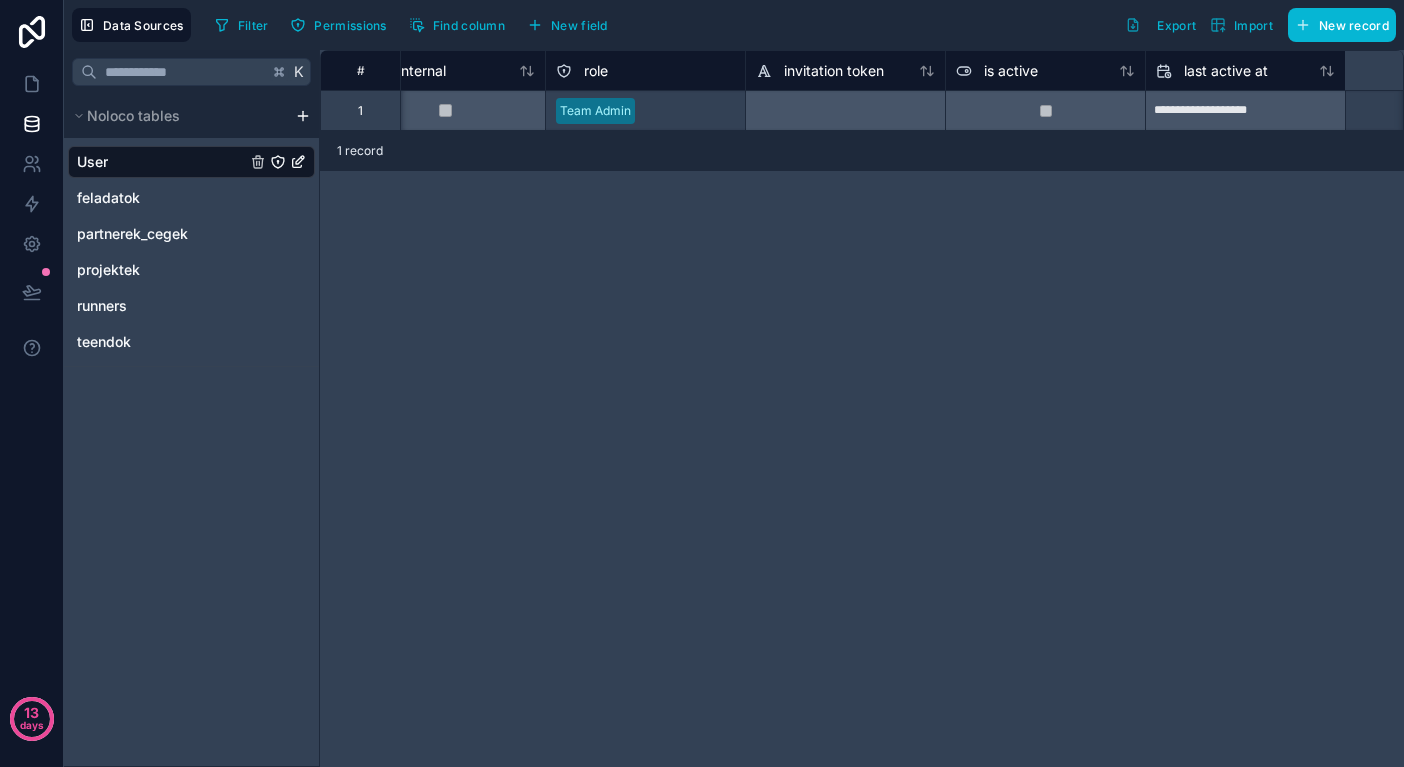 scroll, scrollTop: 0, scrollLeft: 436, axis: horizontal 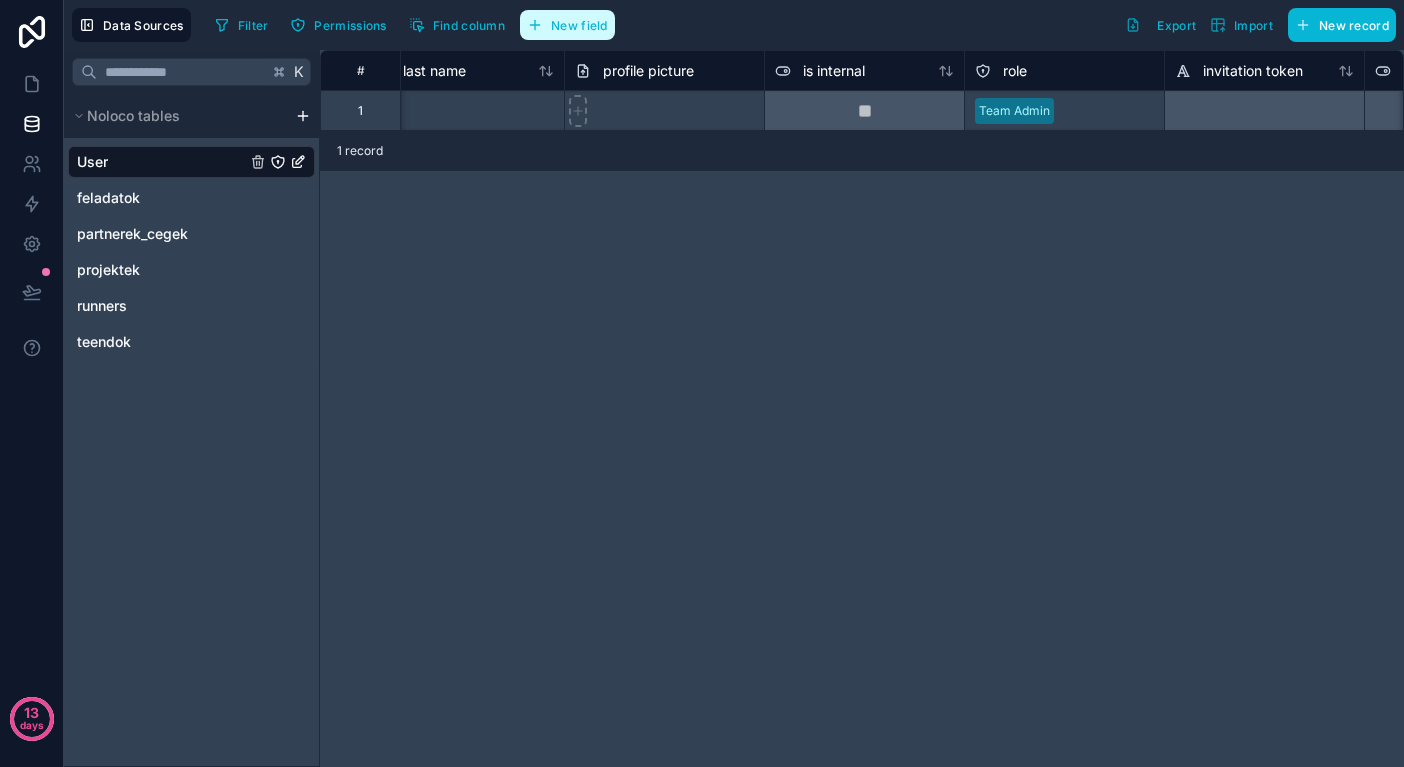 click on "New field" at bounding box center [579, 25] 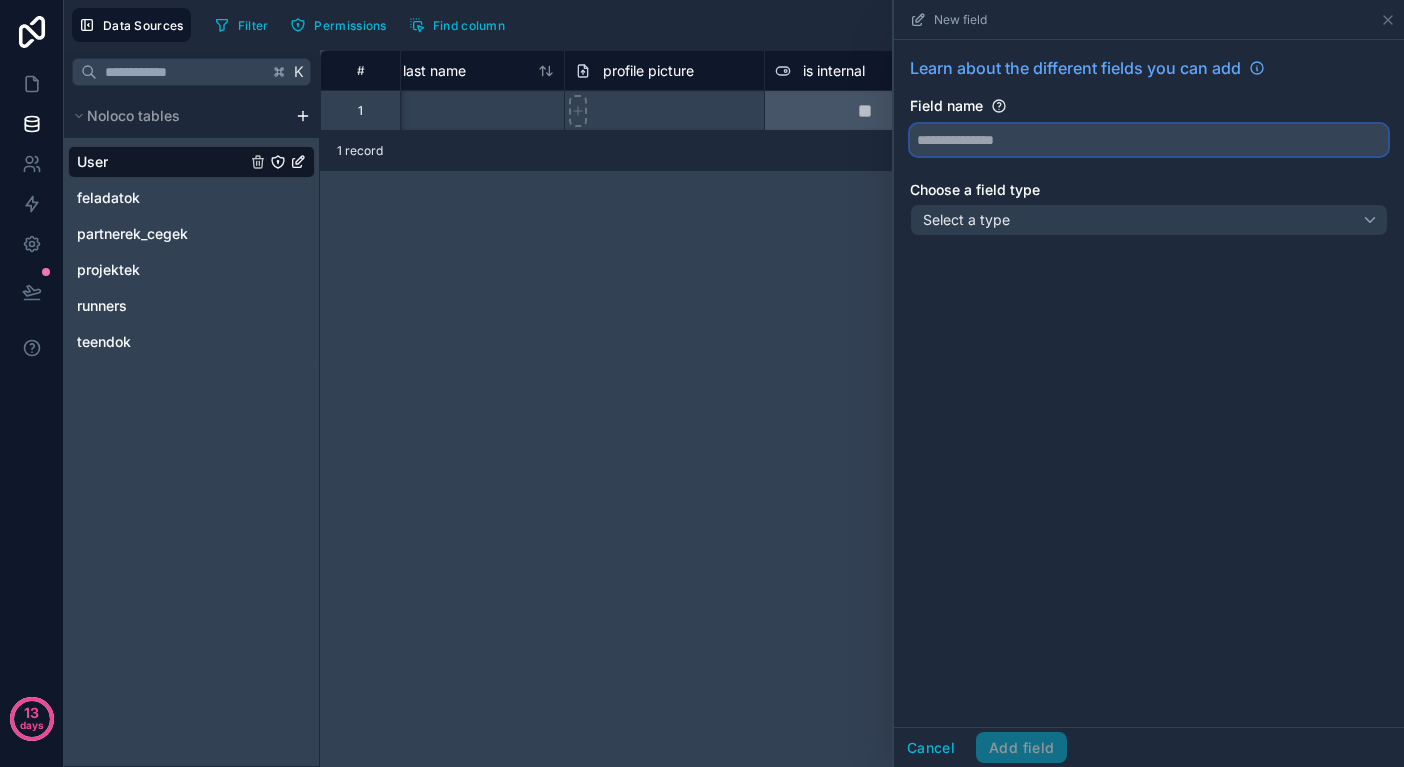 click at bounding box center (1149, 140) 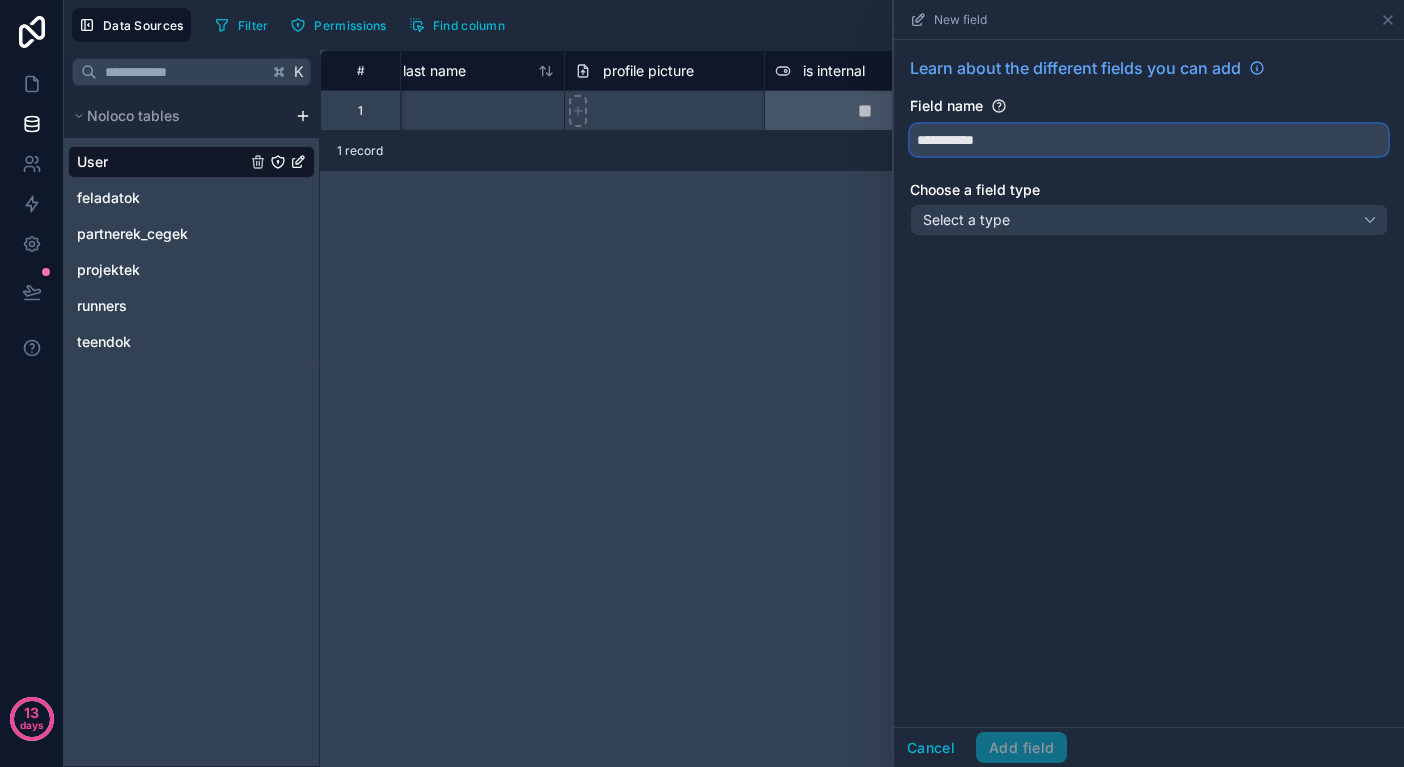 type on "**********" 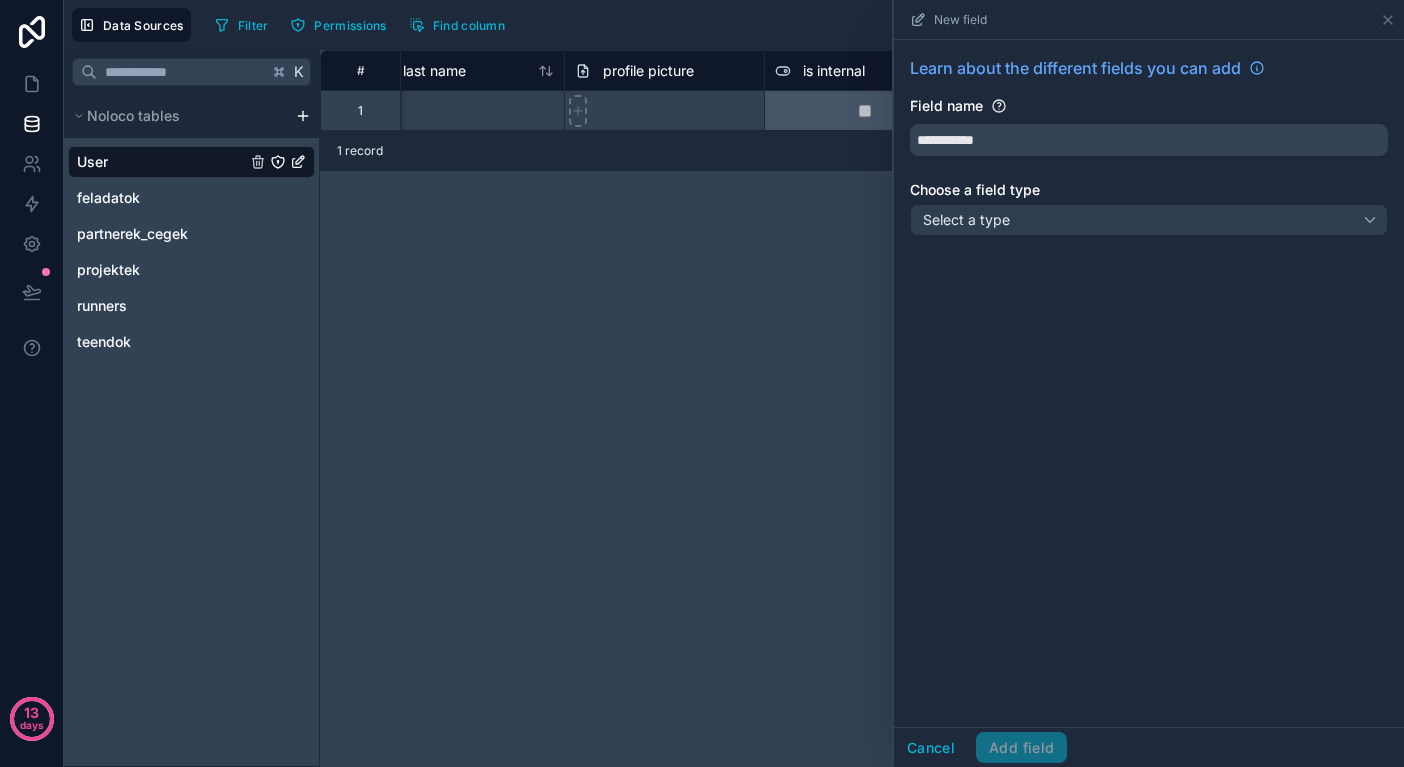 click on "Select a type" at bounding box center [1149, 220] 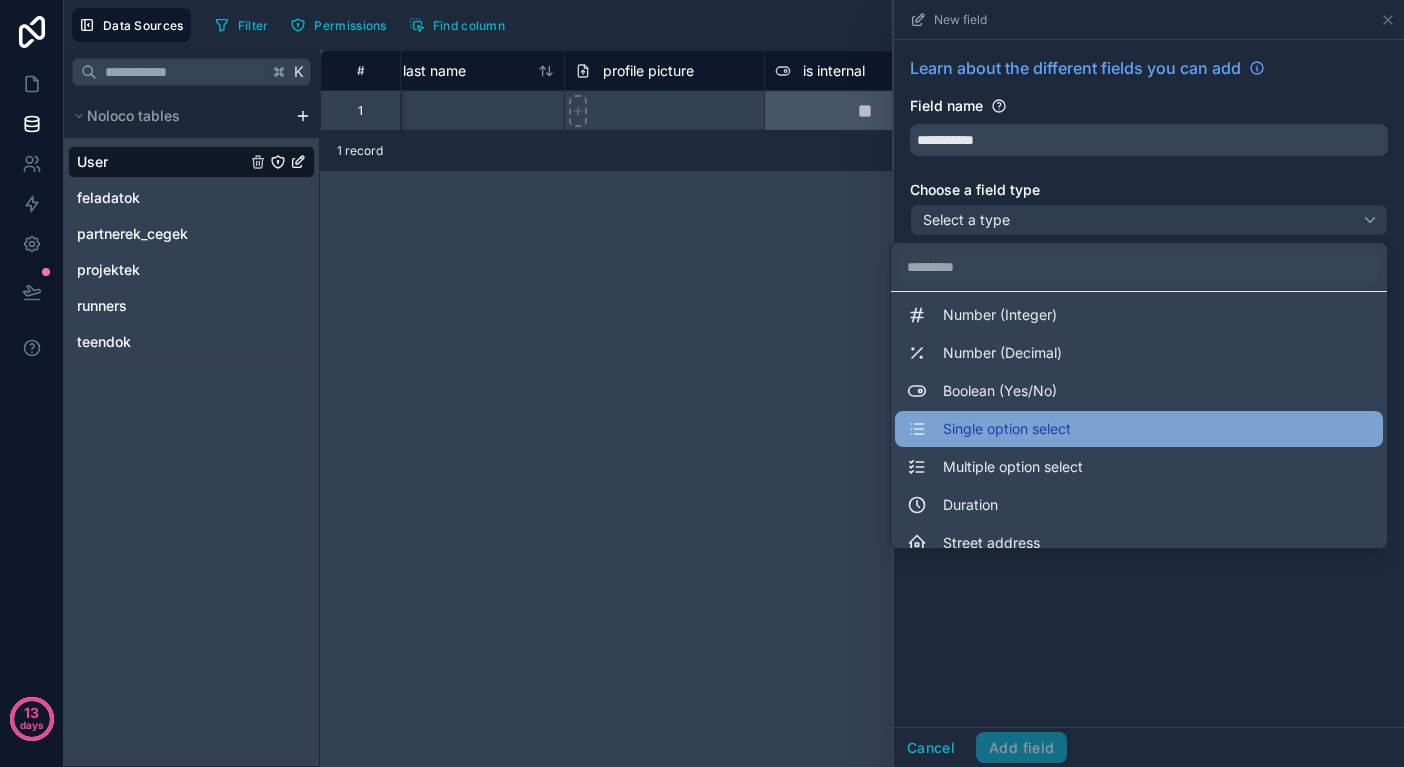 scroll, scrollTop: 90, scrollLeft: 0, axis: vertical 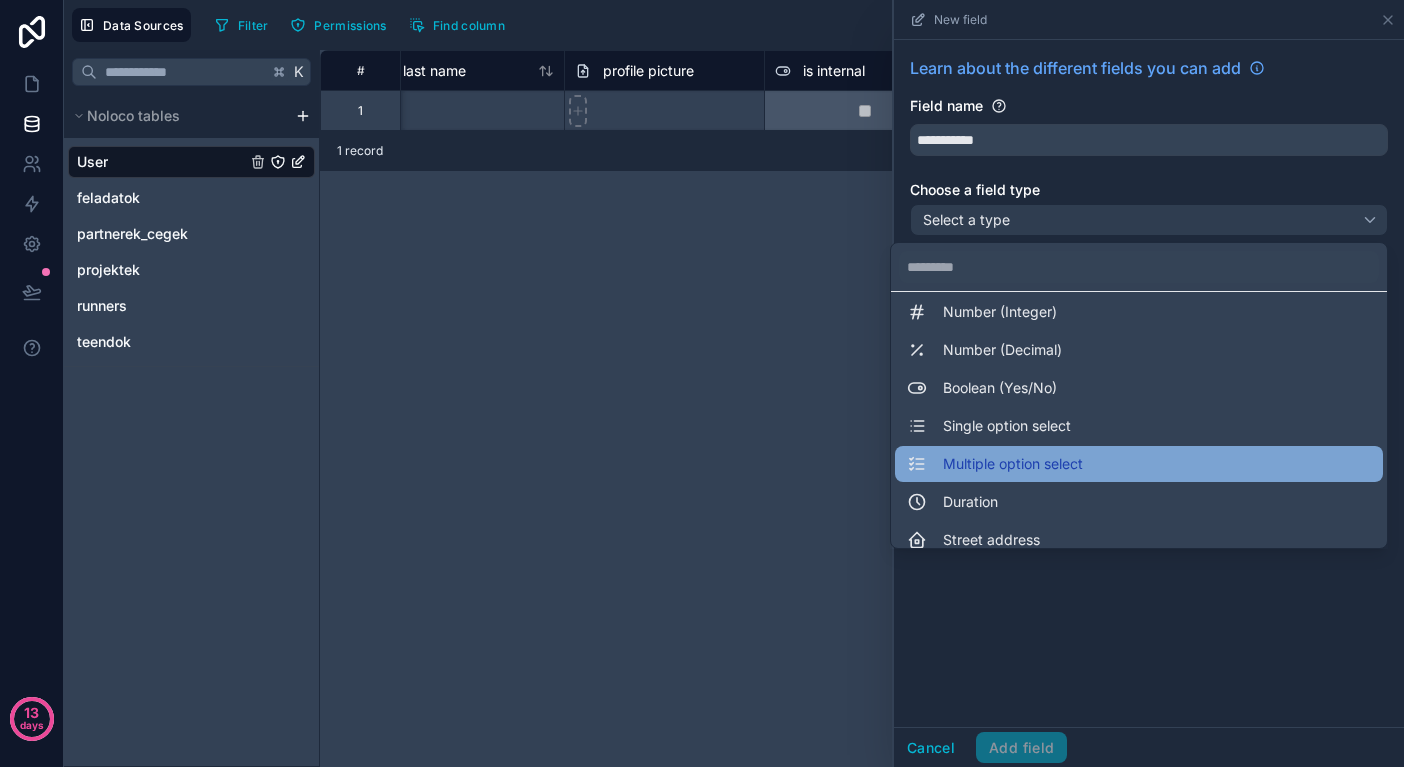 click on "Multiple option select" at bounding box center (1013, 464) 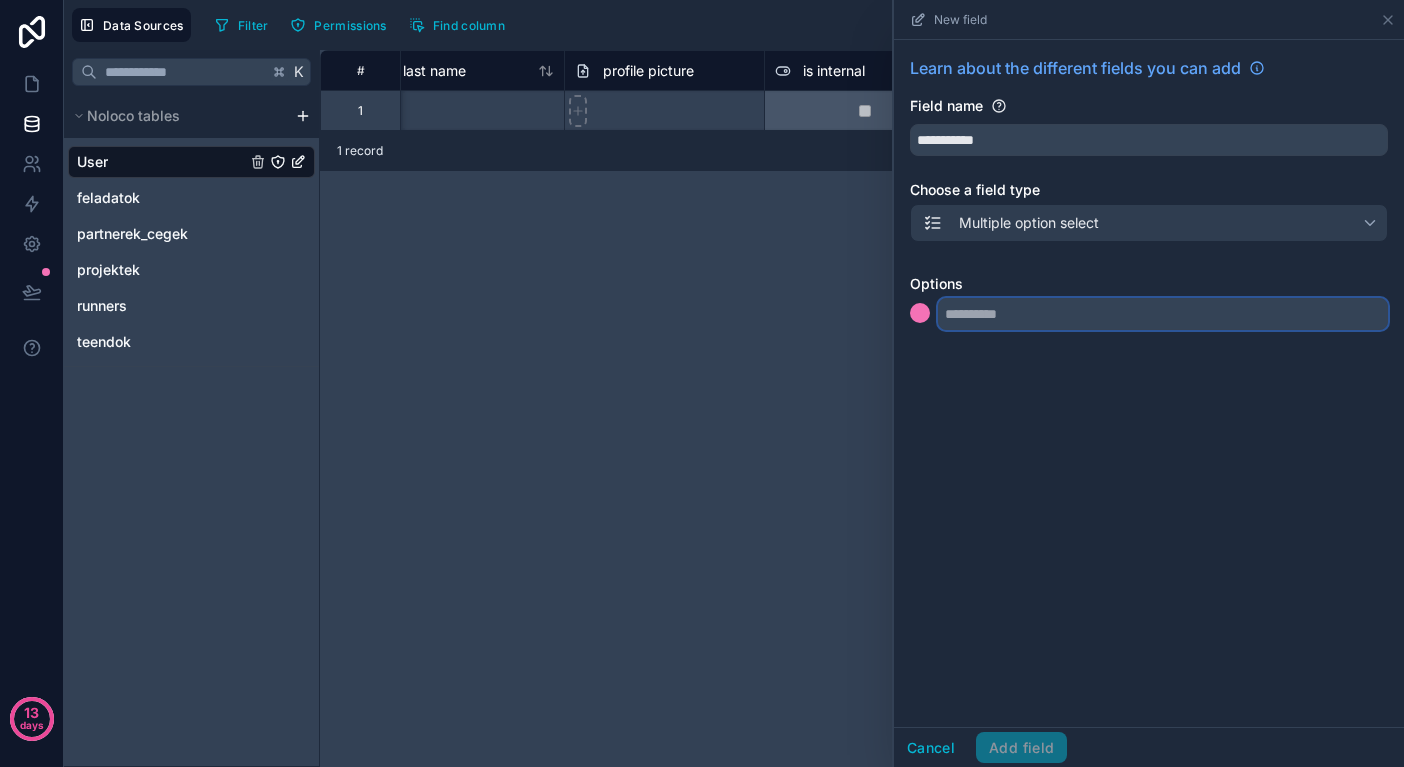 click at bounding box center [1163, 314] 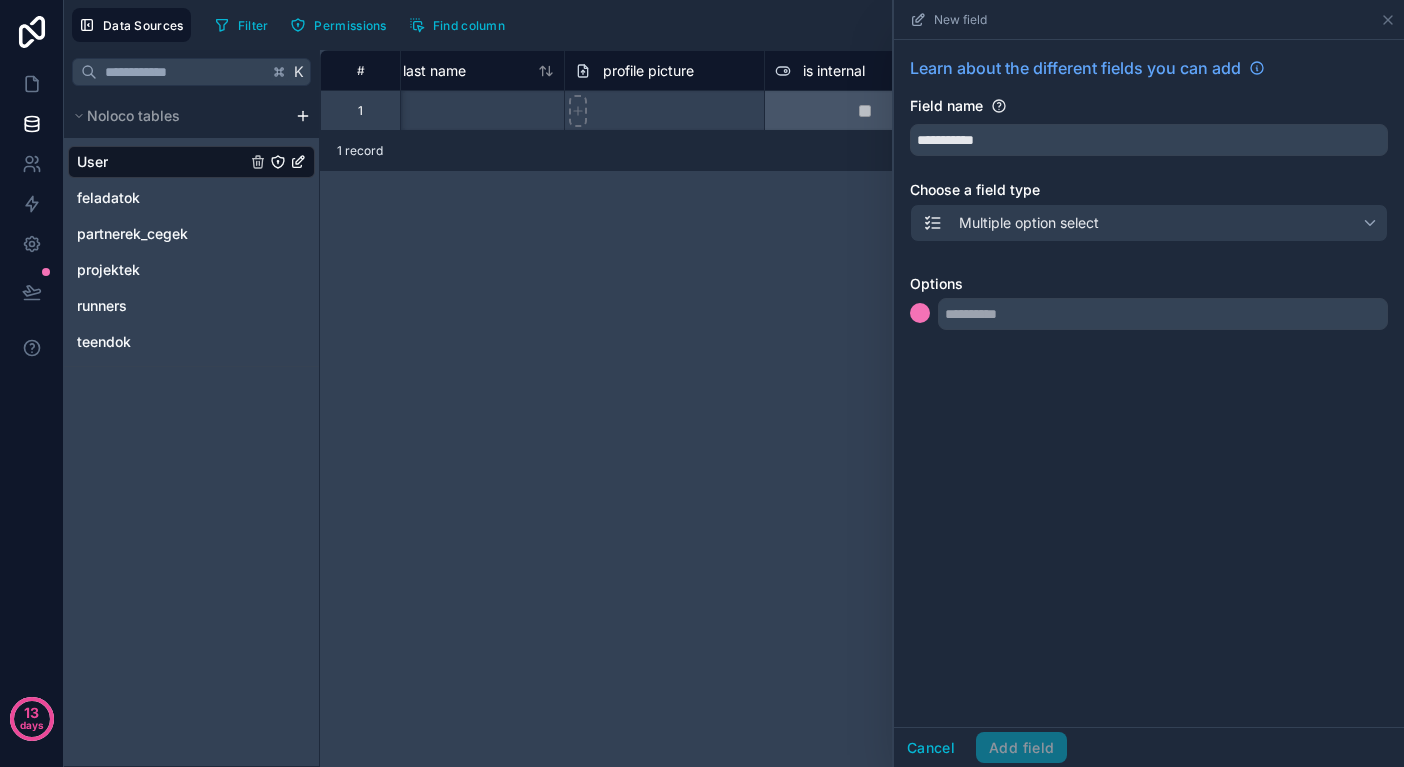 click on "Multiple option select" at bounding box center [1029, 223] 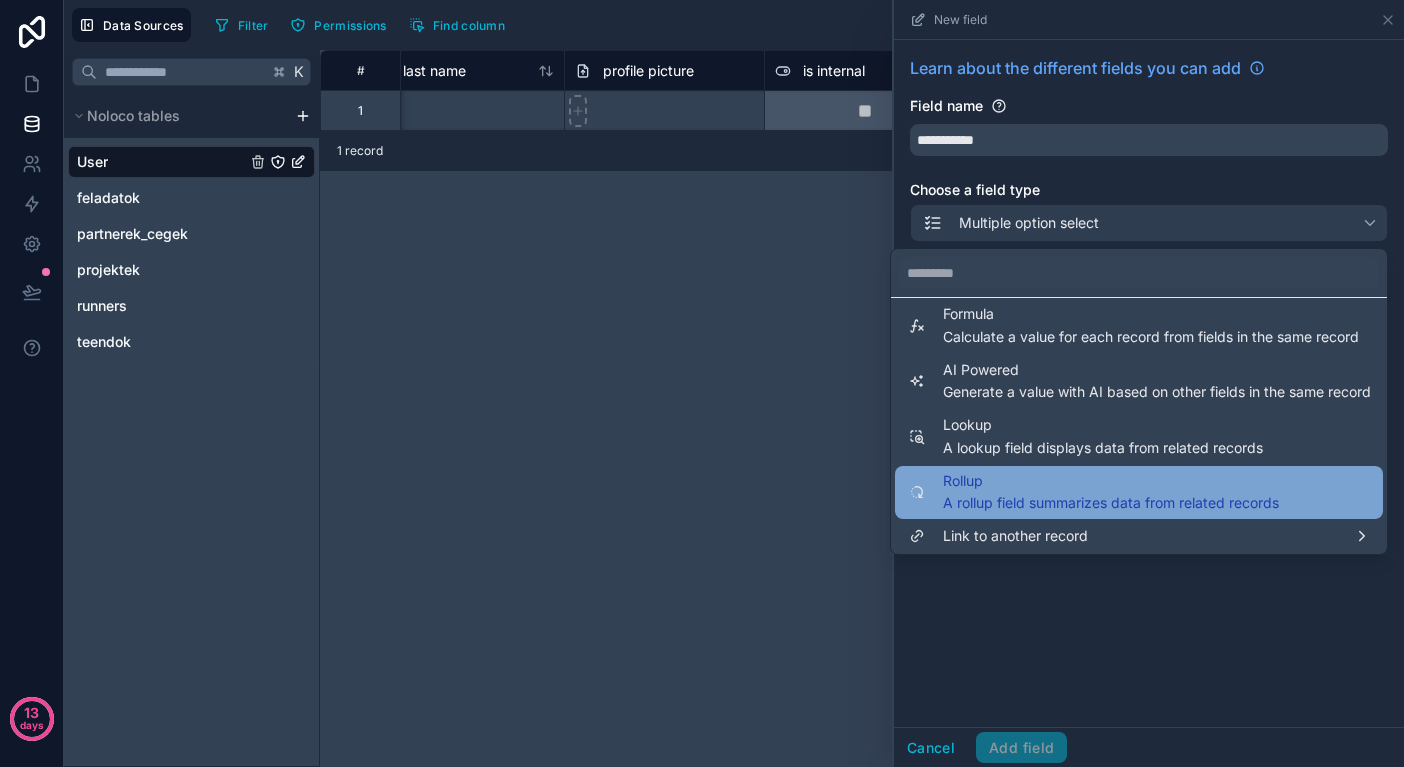 scroll, scrollTop: 546, scrollLeft: 0, axis: vertical 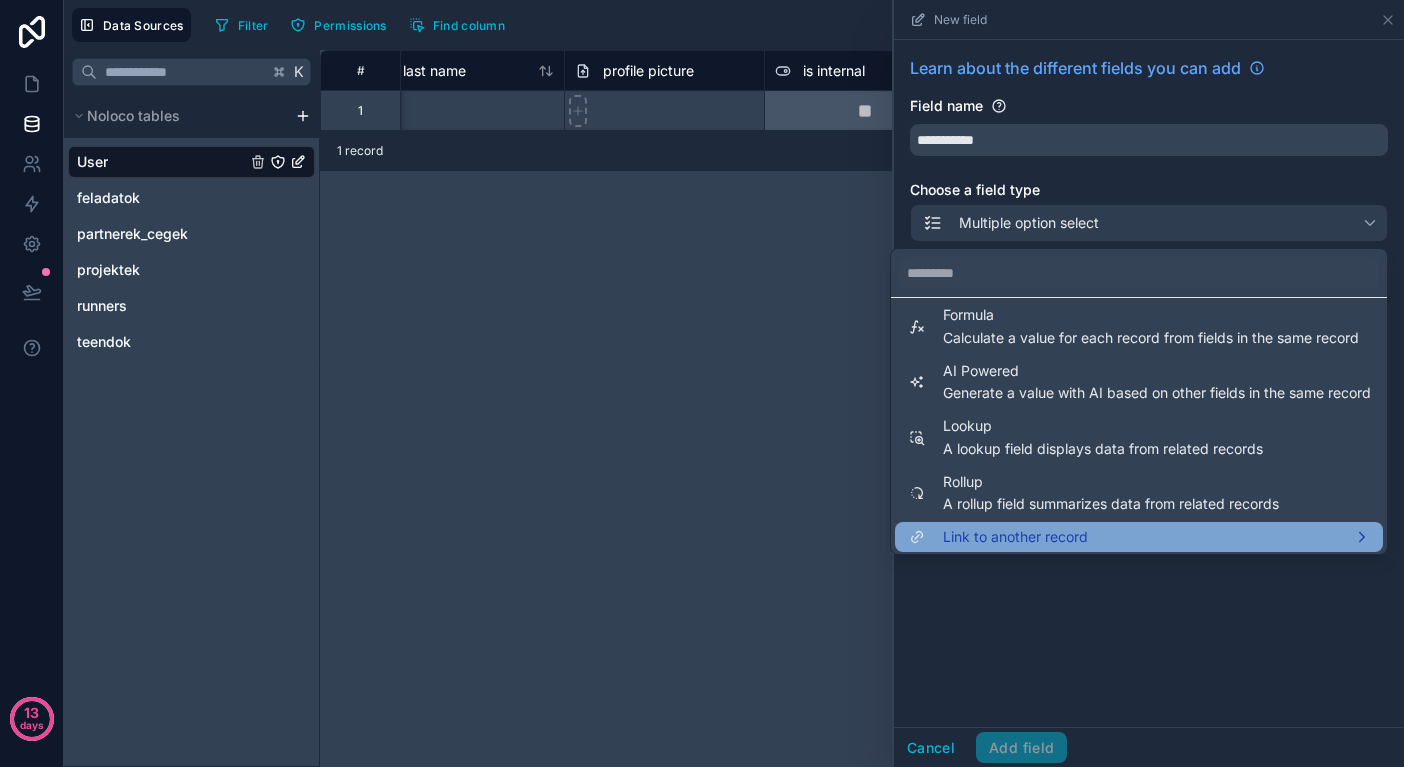 click on "Link to another record" at bounding box center (1015, 537) 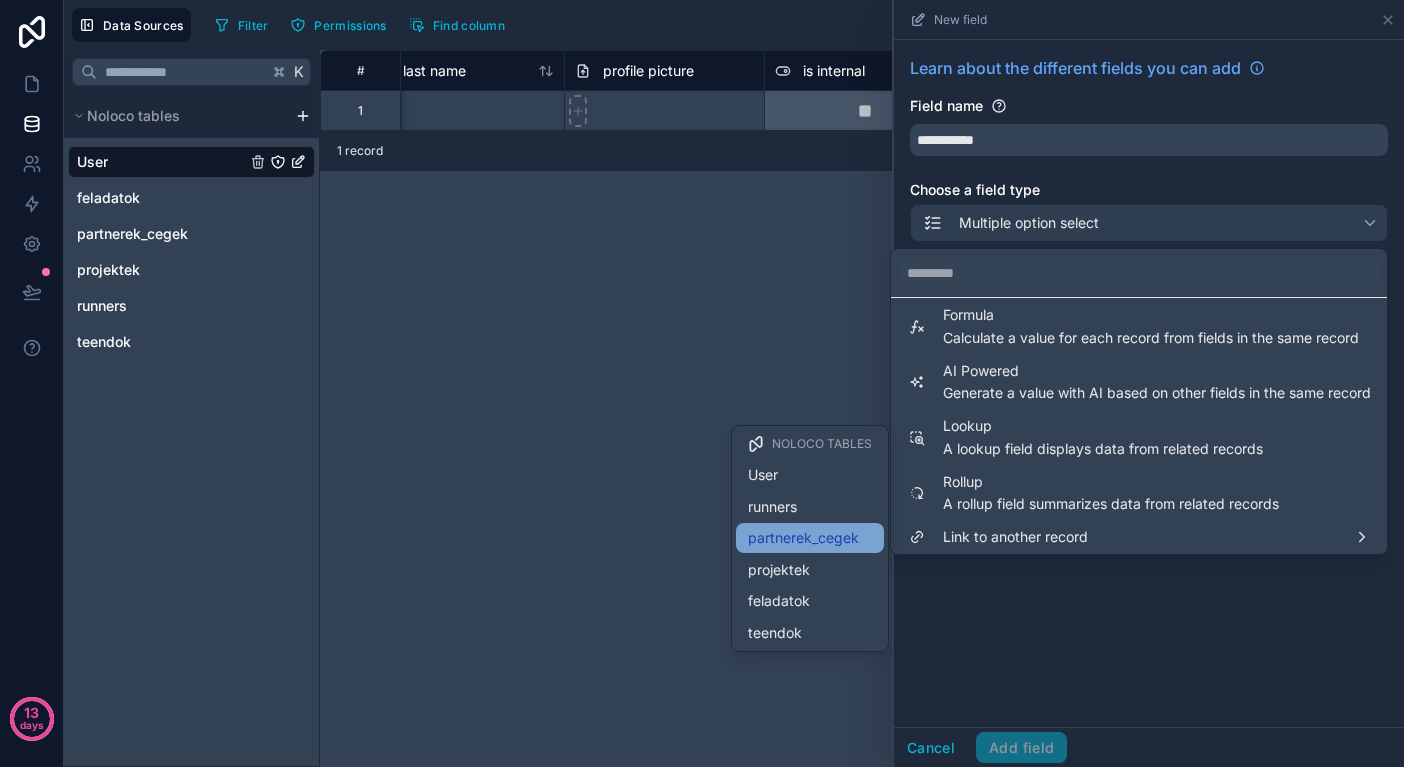 click on "partnerek_cegek" at bounding box center (810, 538) 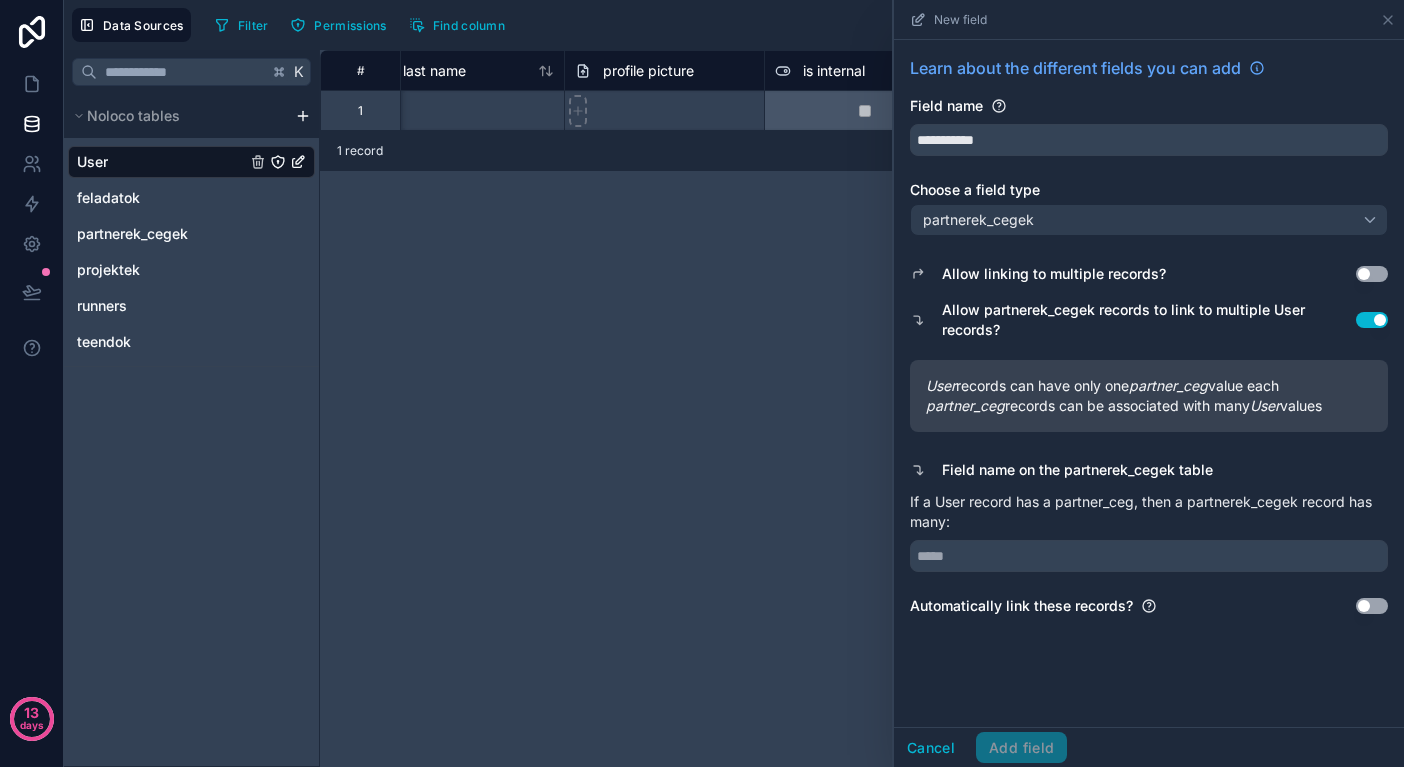 click on "Use setting" at bounding box center (1372, 274) 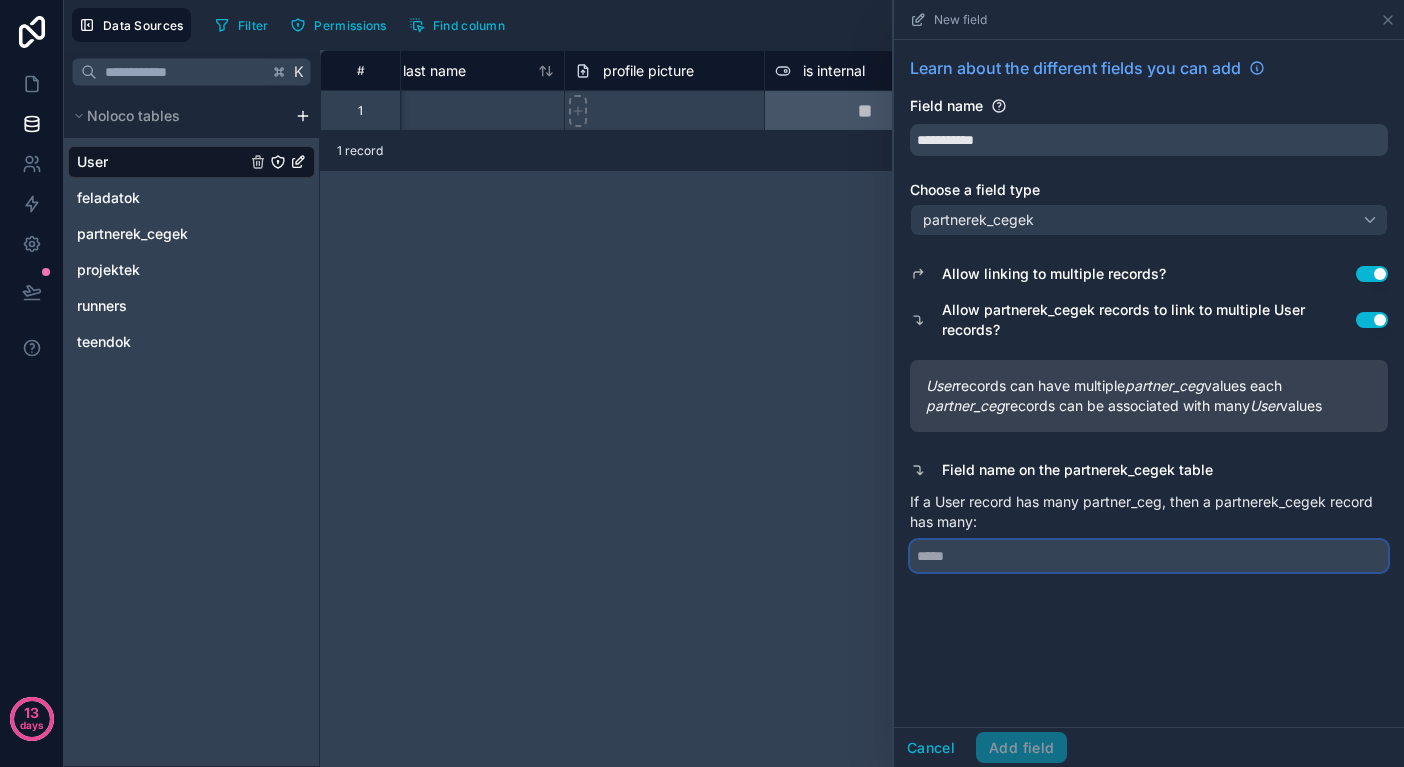 click at bounding box center [1149, 556] 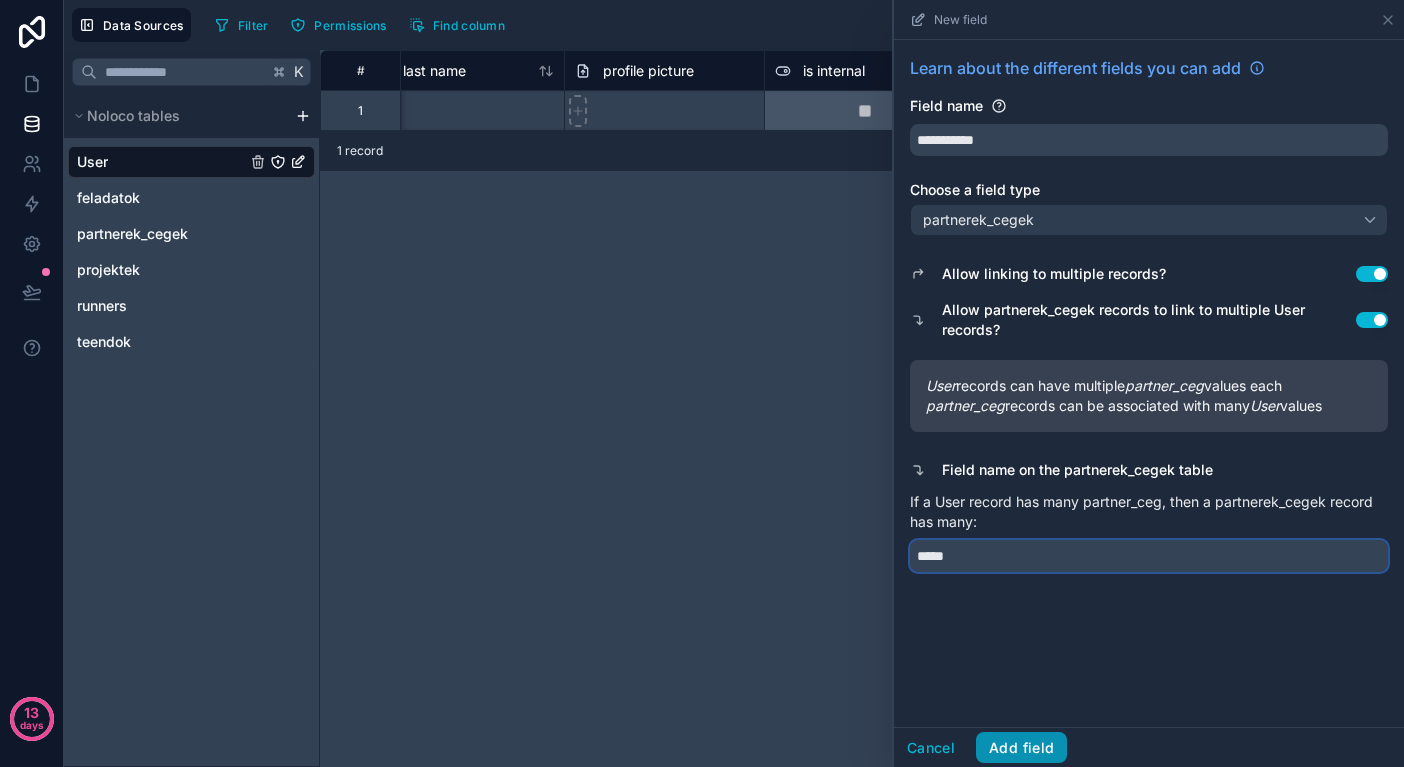 type on "*****" 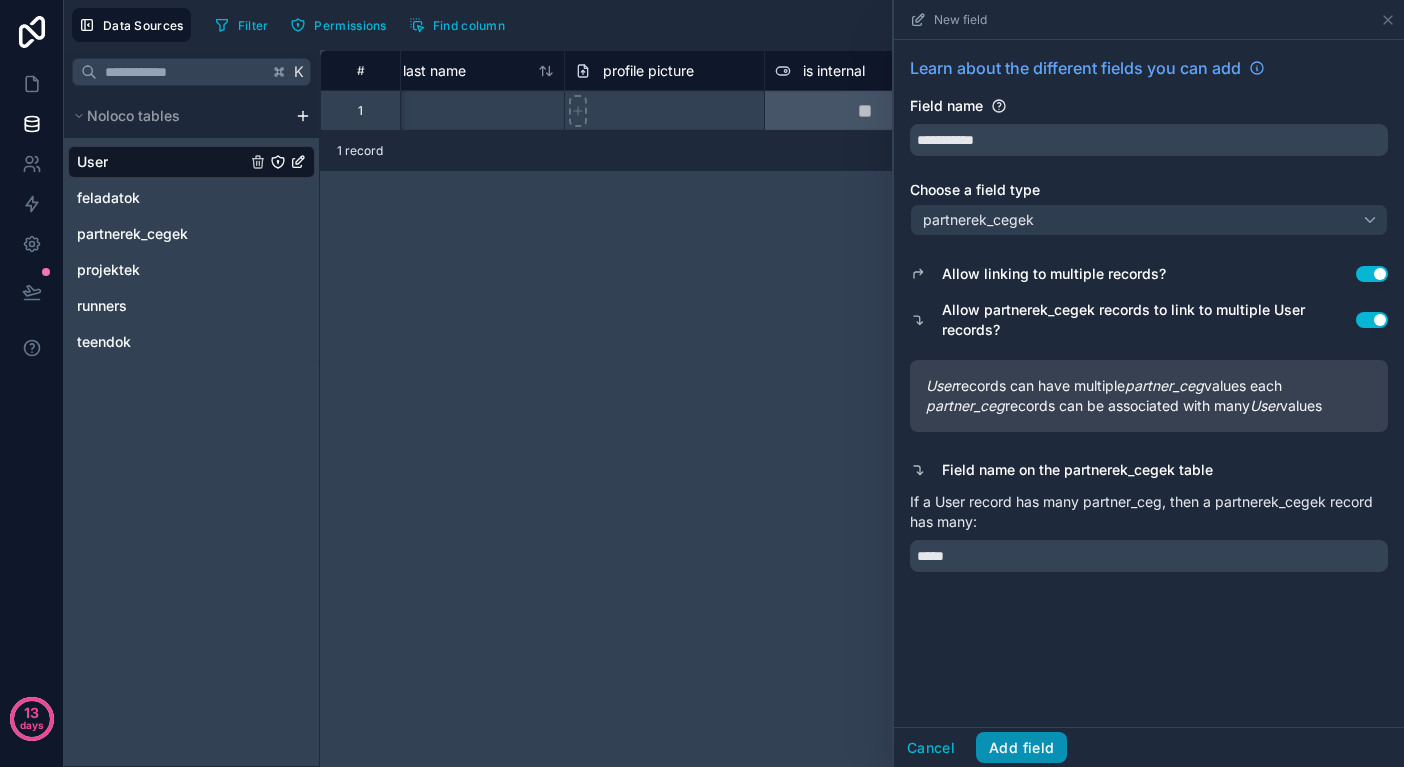 click on "Add field" at bounding box center [1021, 748] 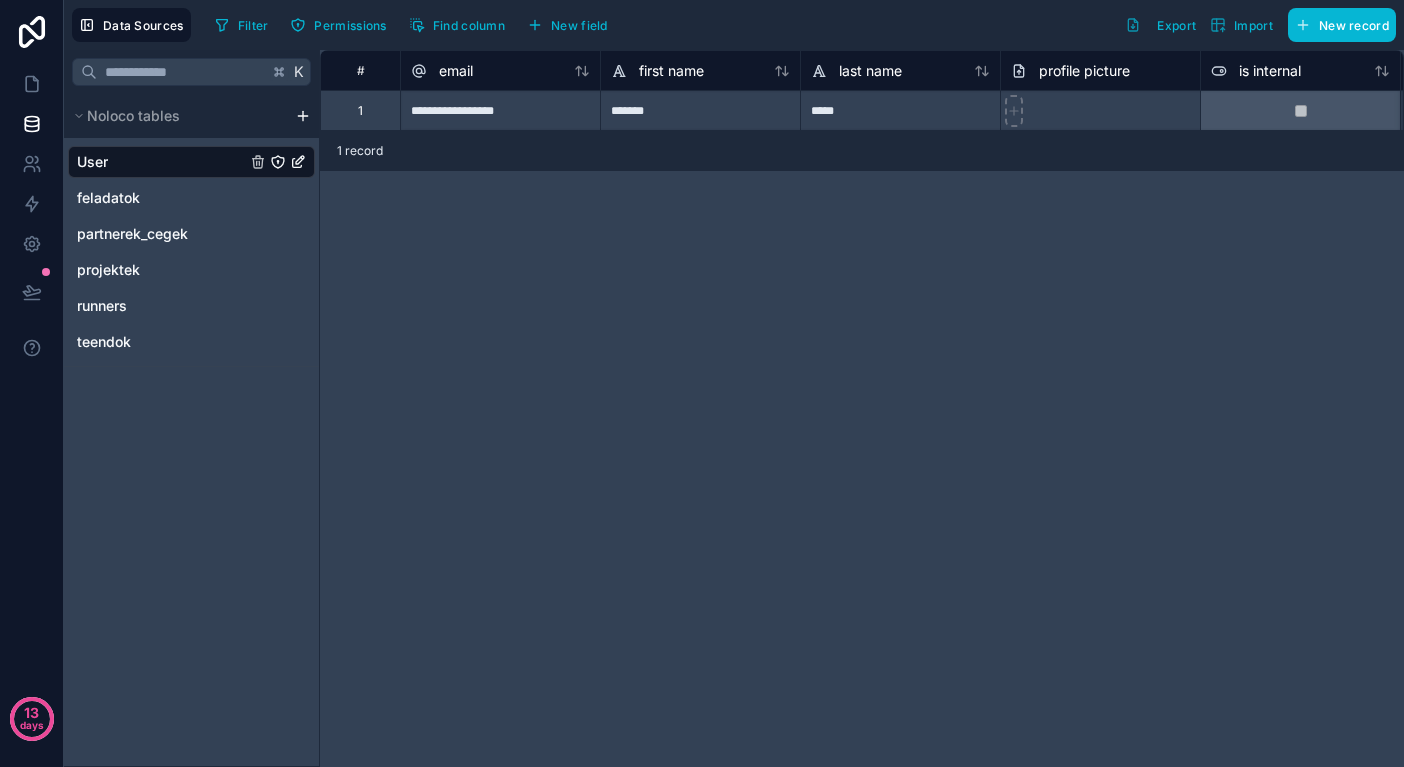 click 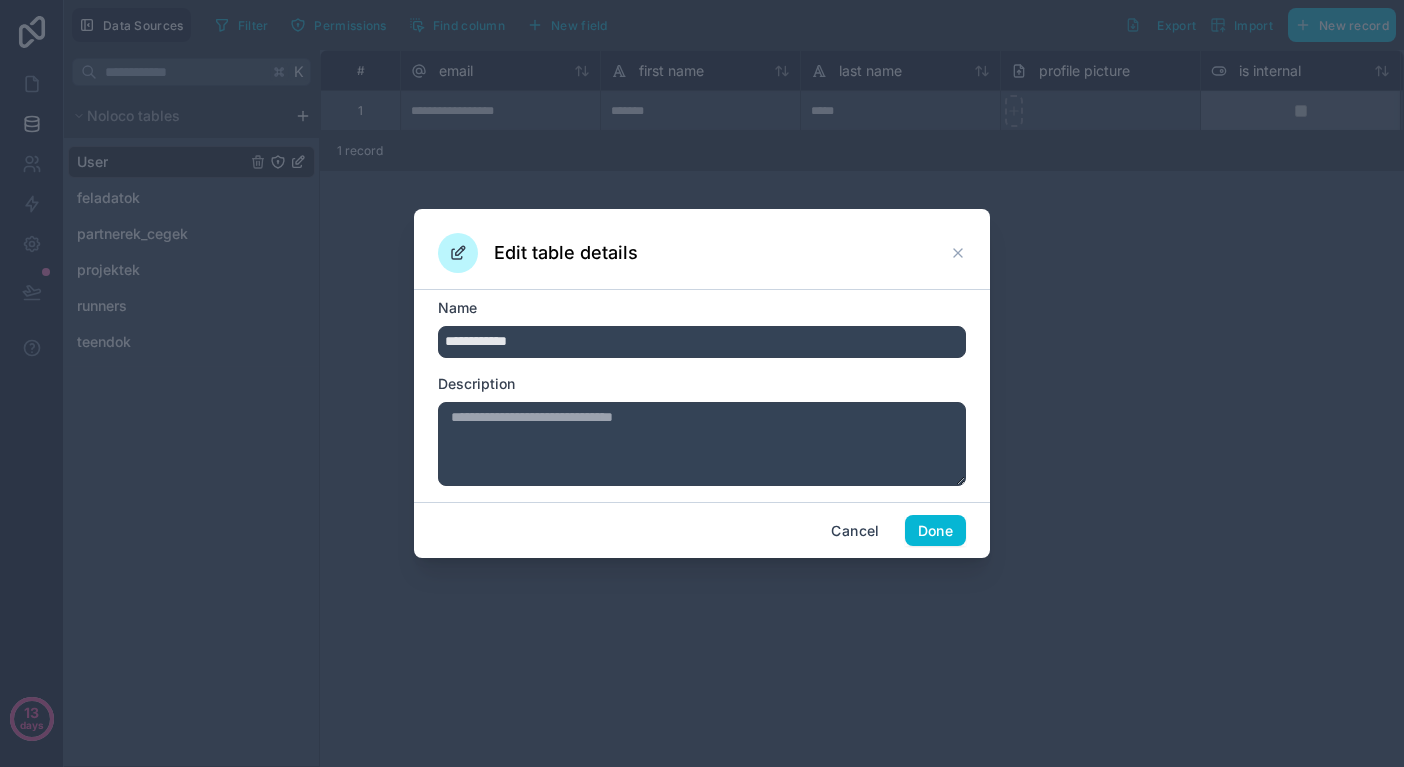 type on "**********" 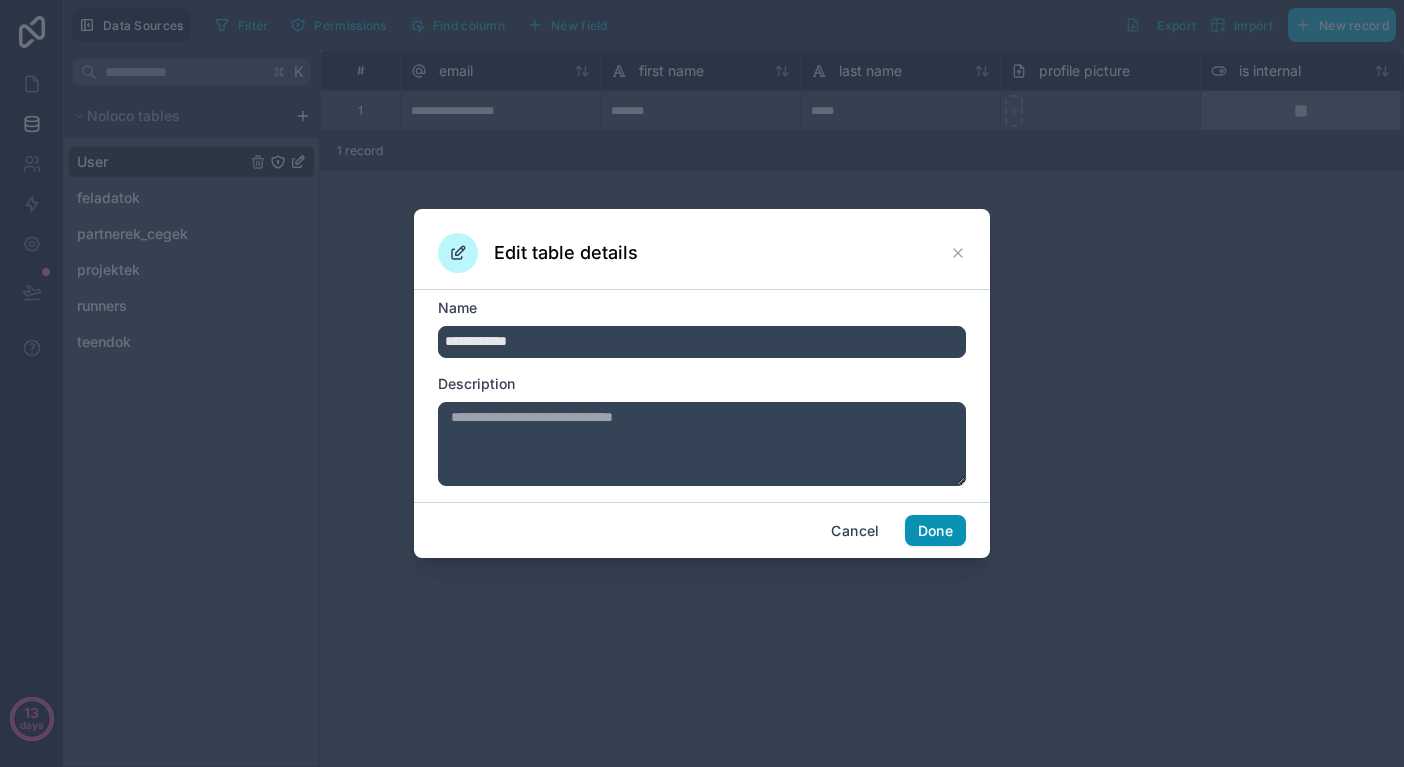 click on "Done" at bounding box center (935, 531) 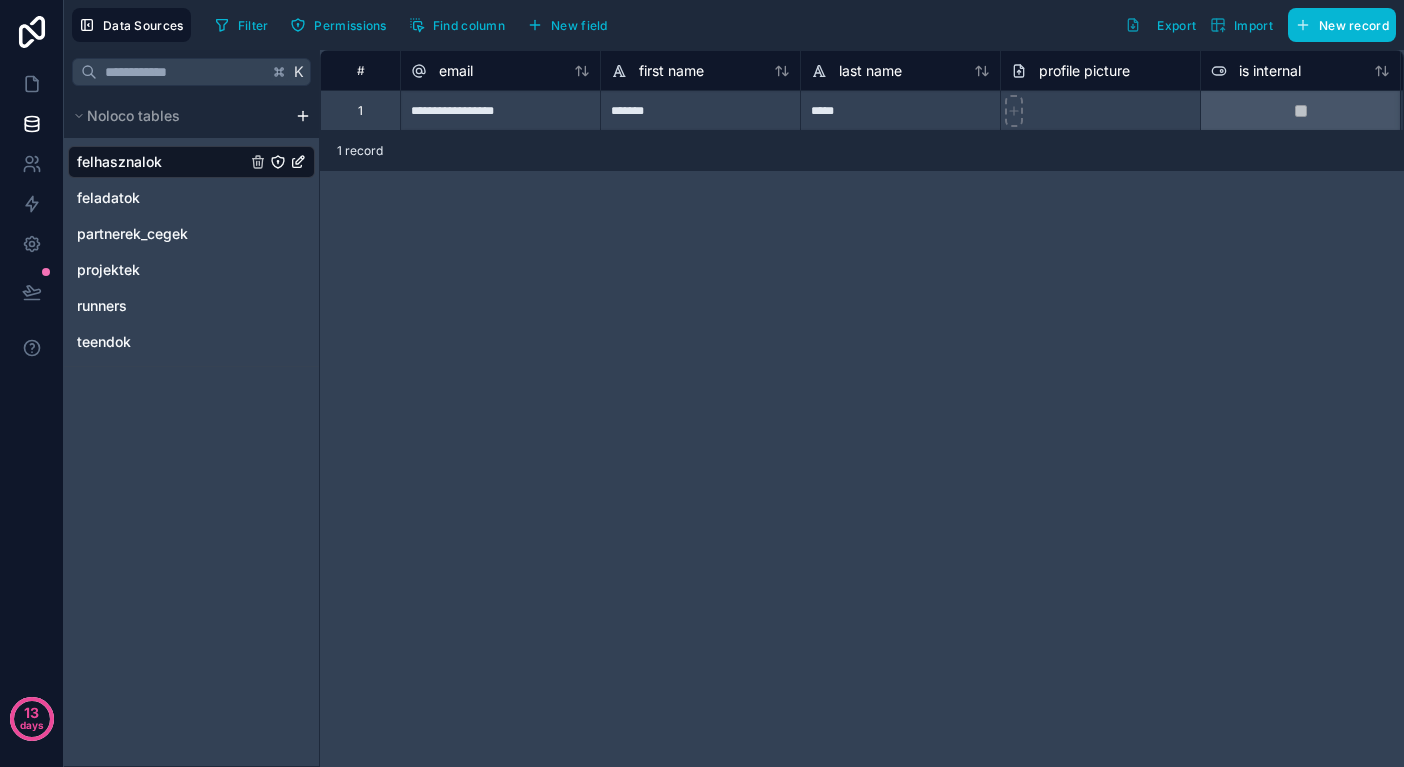 click on "felhasznalok feladatok partnerek_cegek projektek runners teendok" at bounding box center [191, 248] 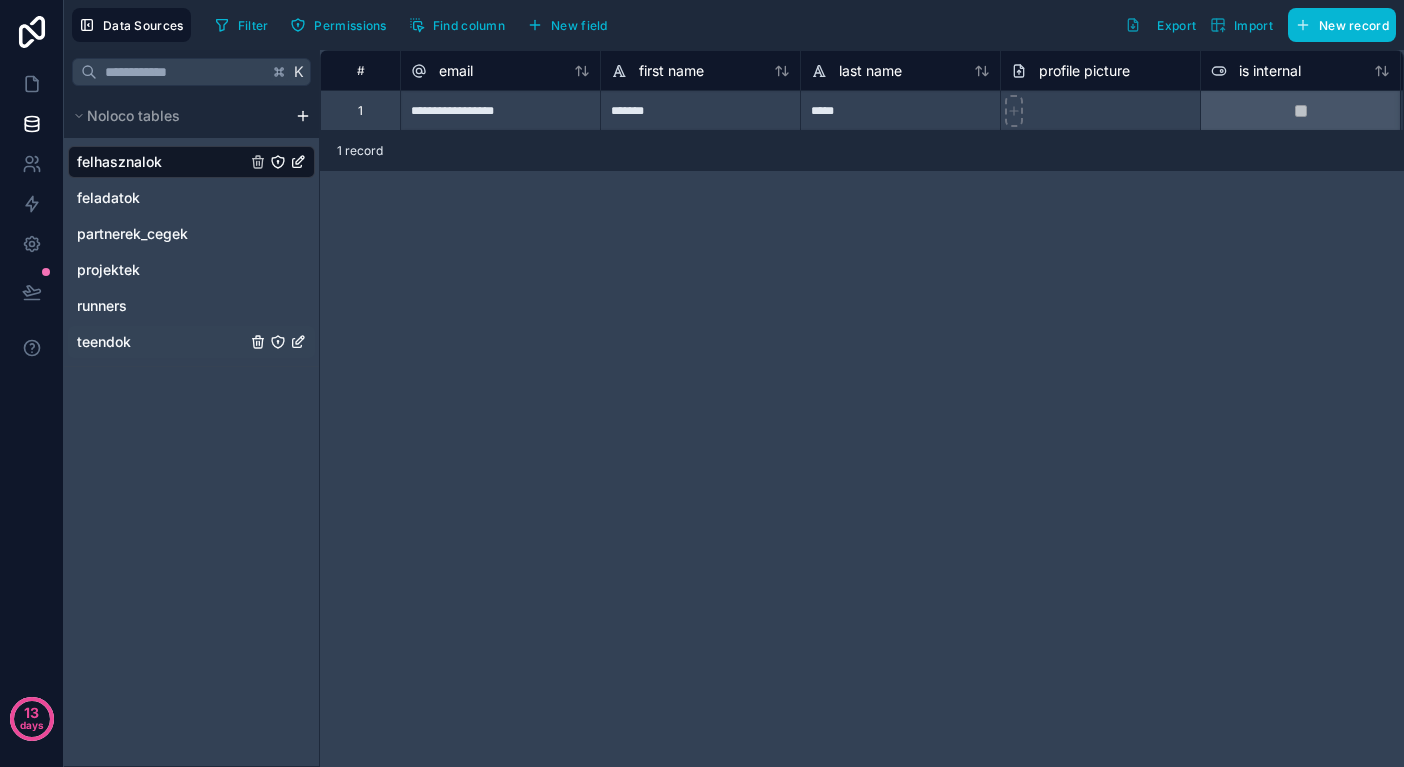 click on "teendok" at bounding box center (191, 342) 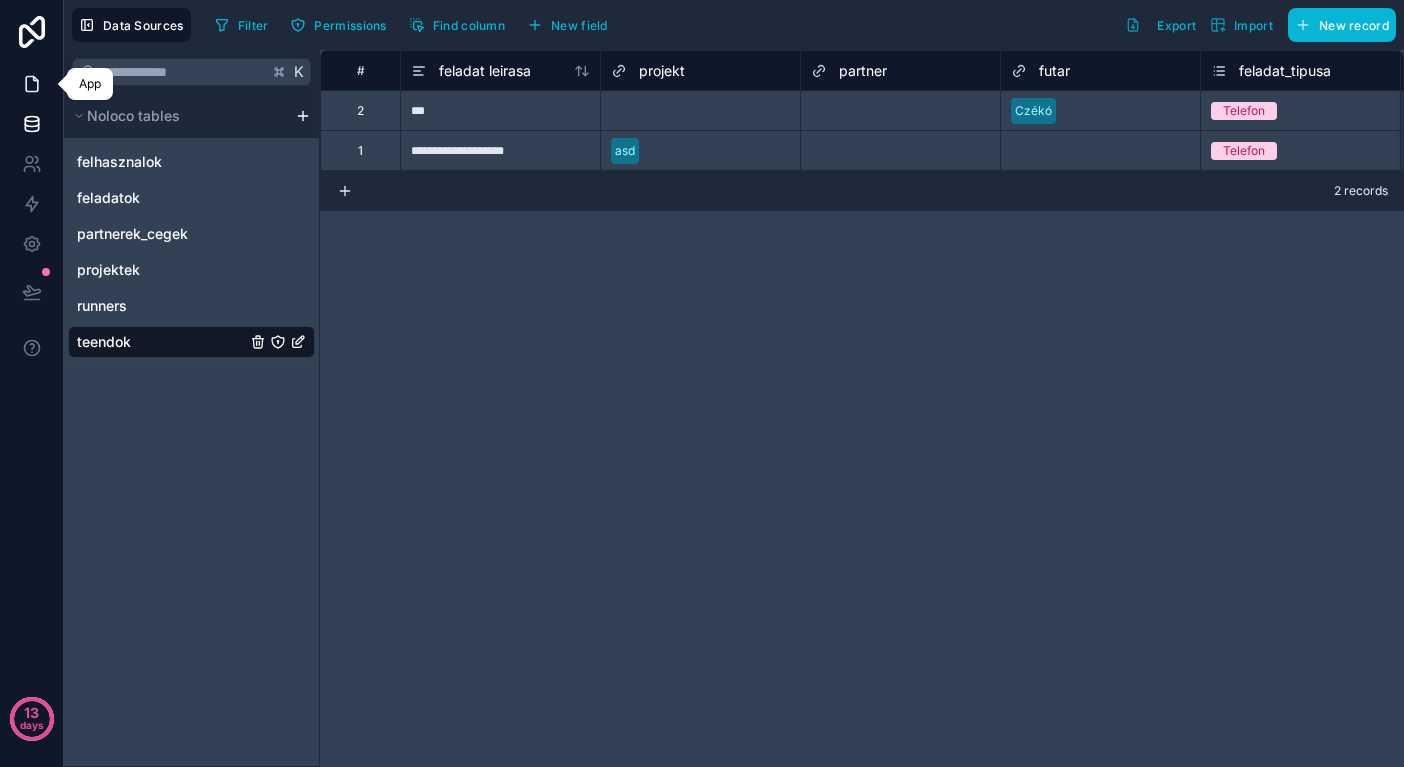 click at bounding box center [31, 84] 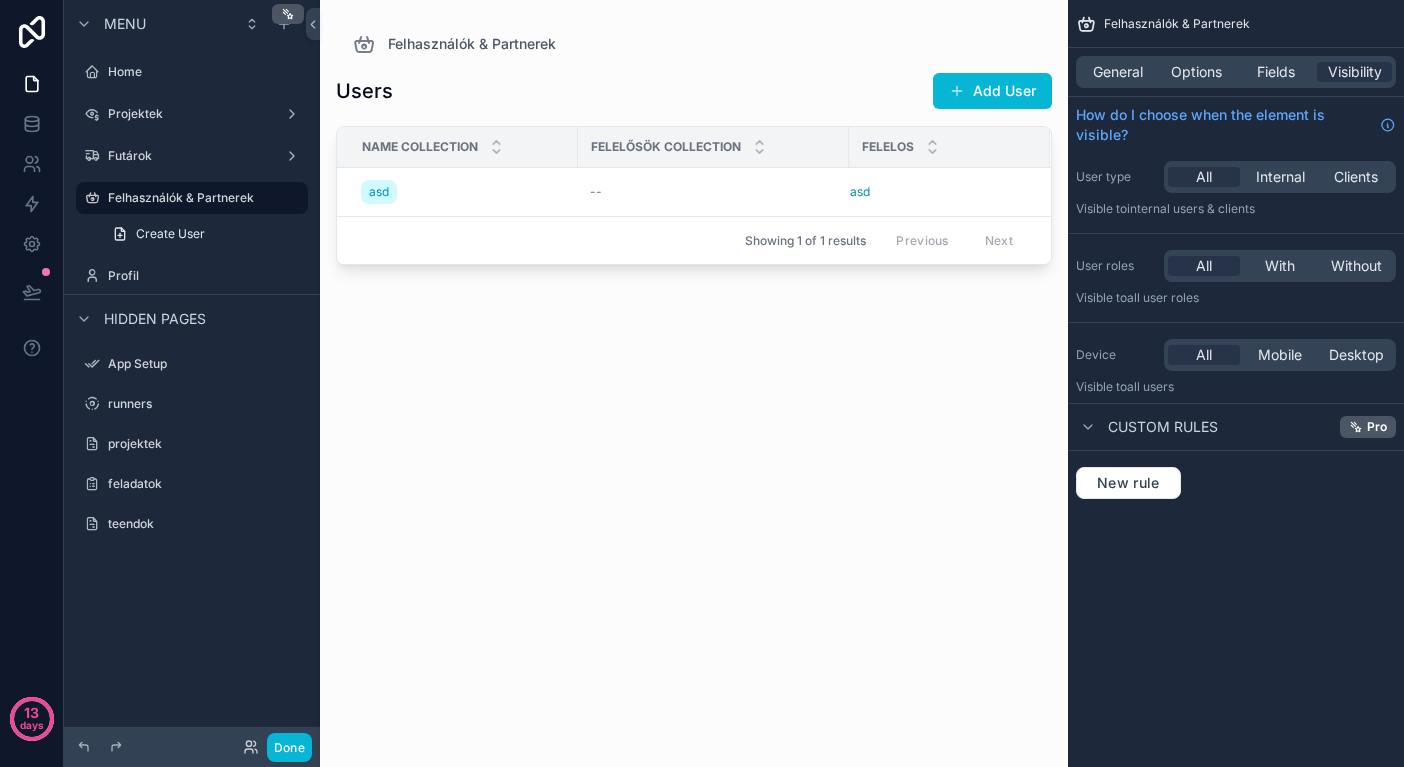 click on "Users Add User" at bounding box center [694, 91] 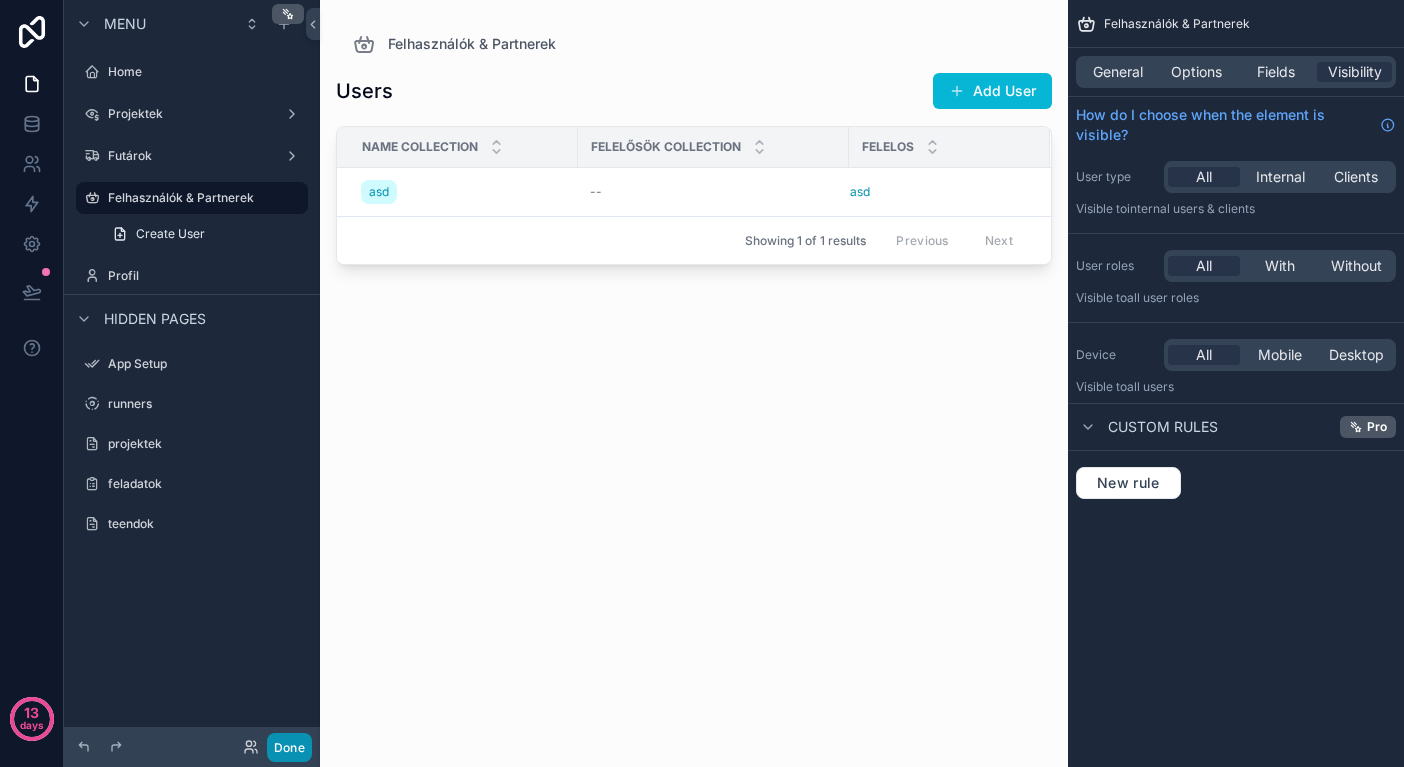 click on "Done" at bounding box center (289, 747) 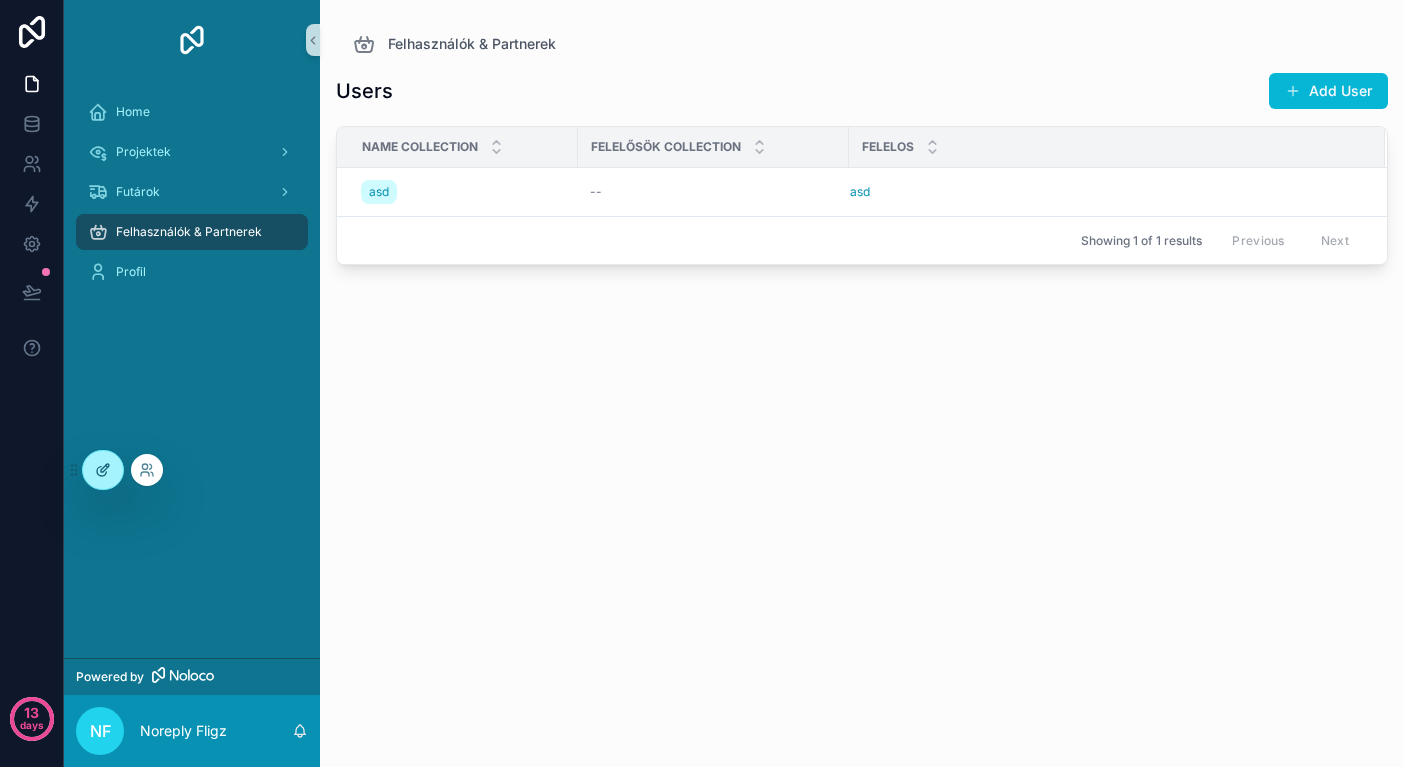 click at bounding box center (103, 470) 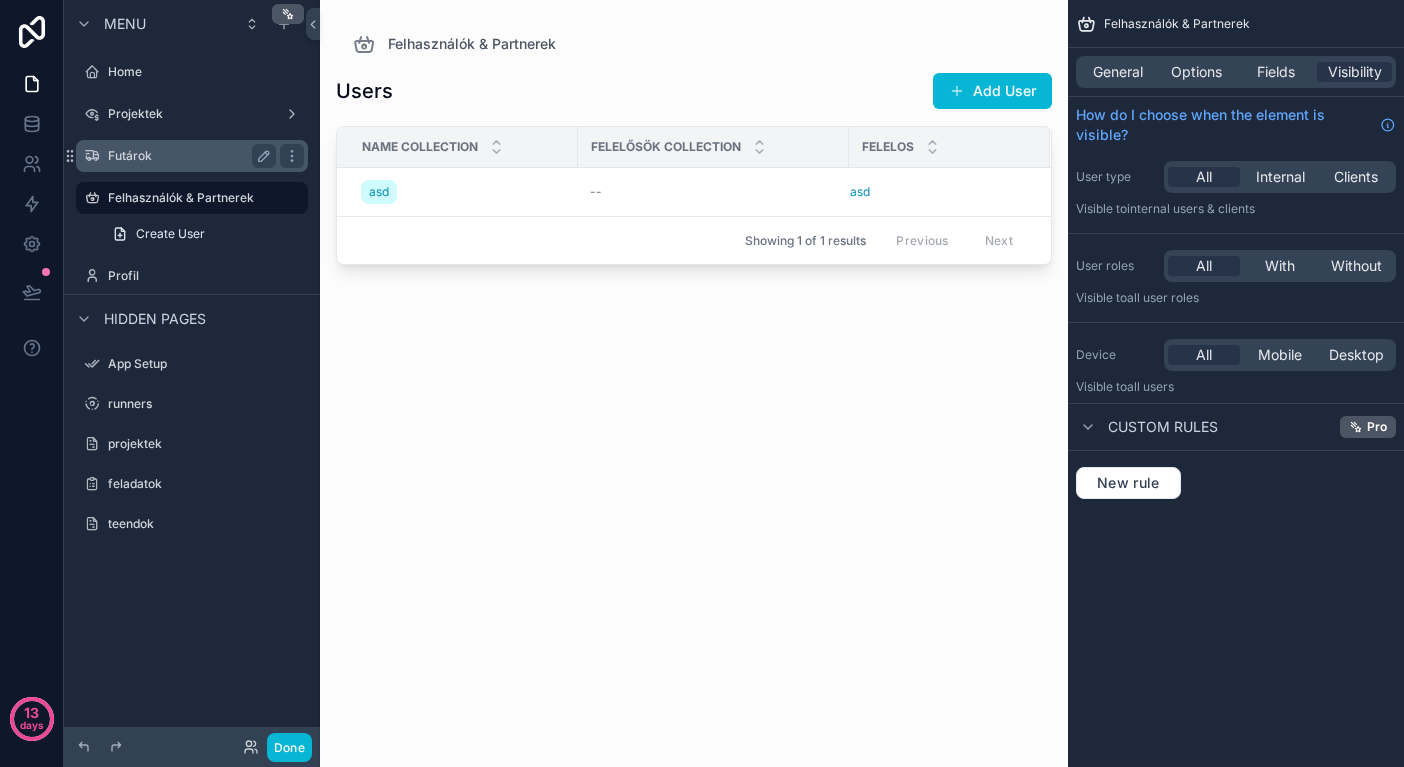 click on "Futárok" at bounding box center [192, 156] 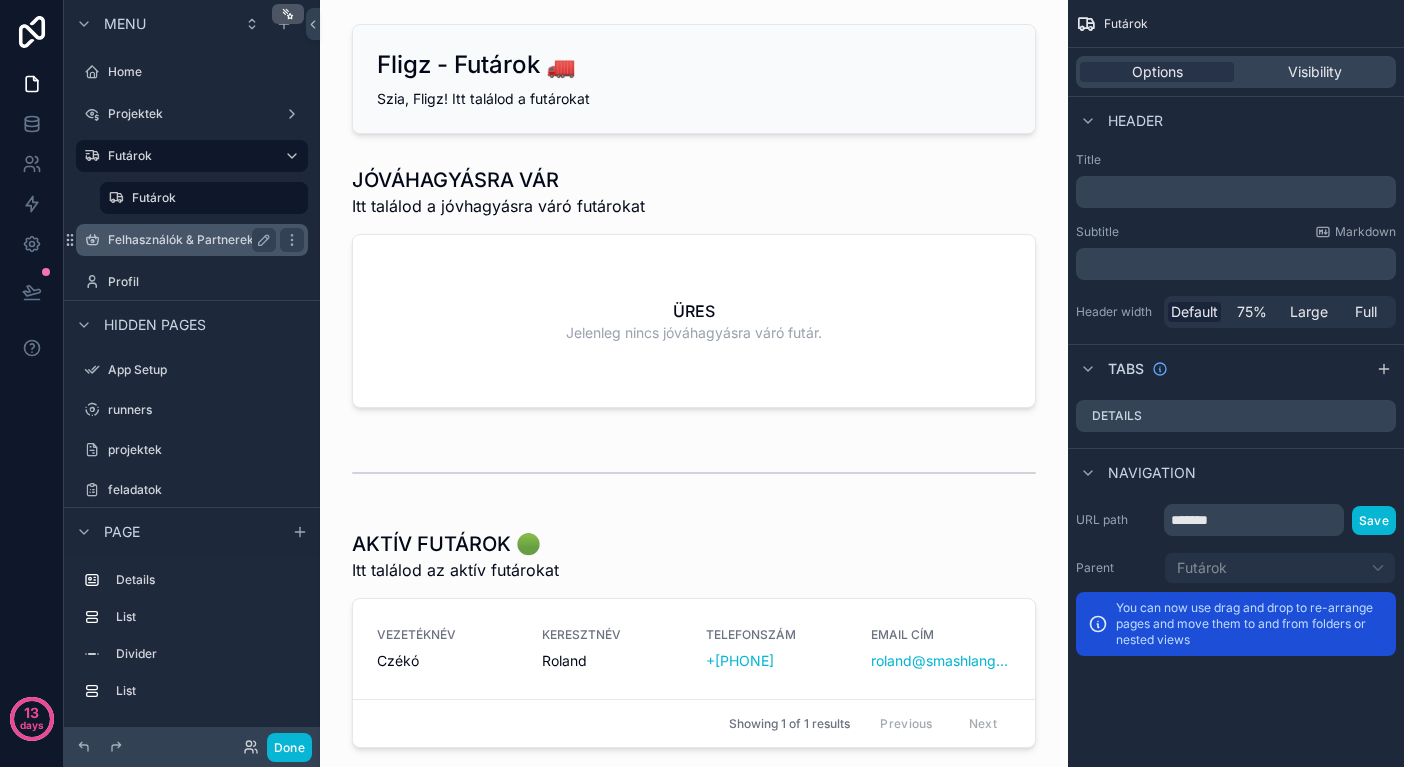 click on "Felhasználók & Partnerek" at bounding box center [188, 240] 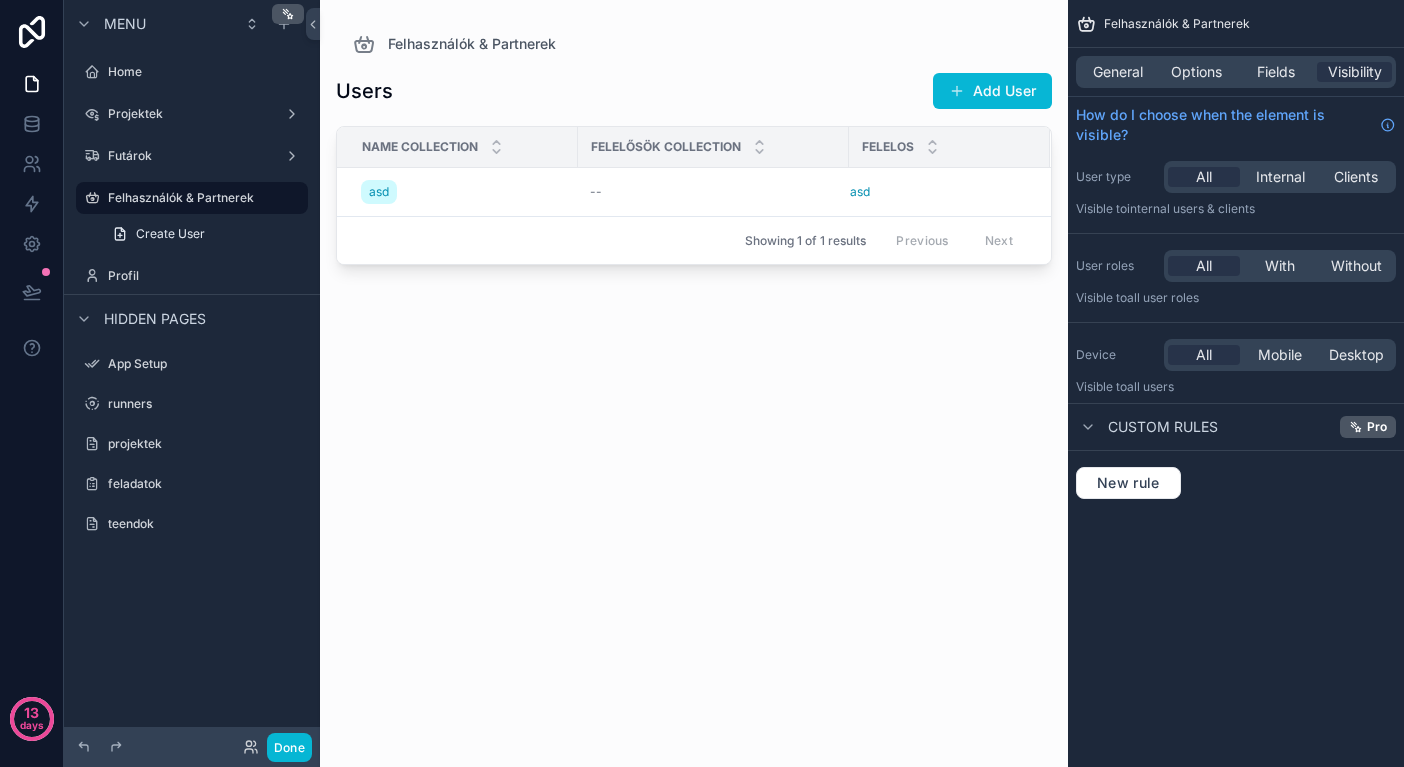 click at bounding box center [694, 371] 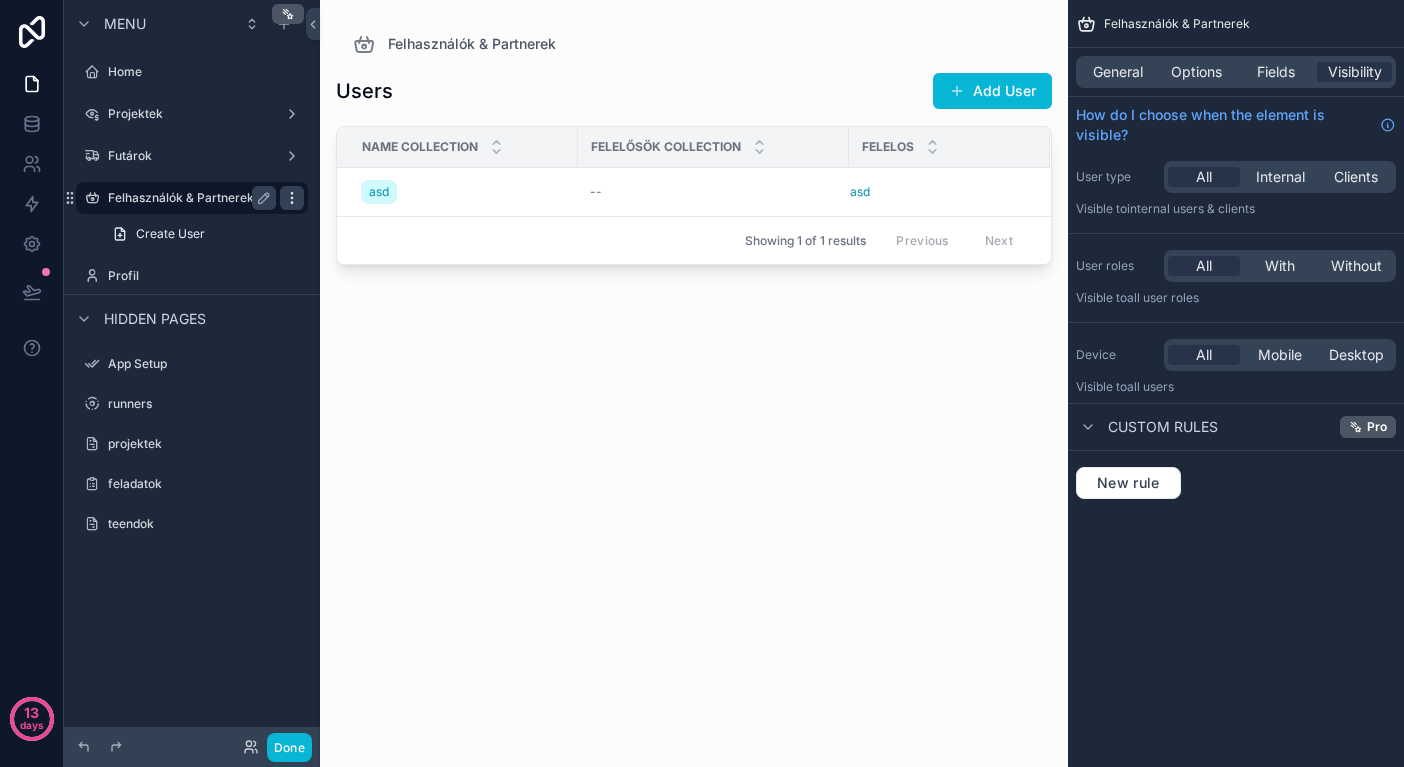 click 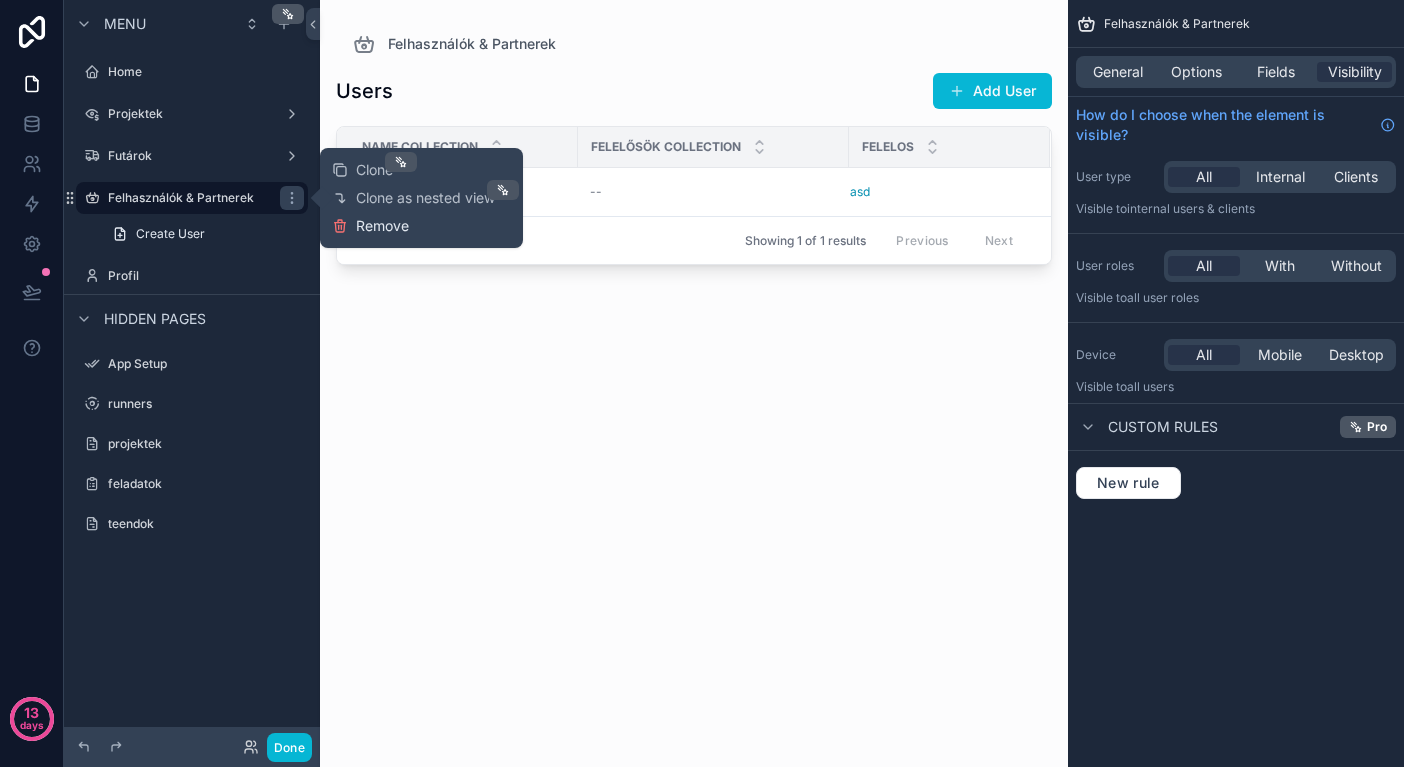 click on "Remove" at bounding box center (382, 226) 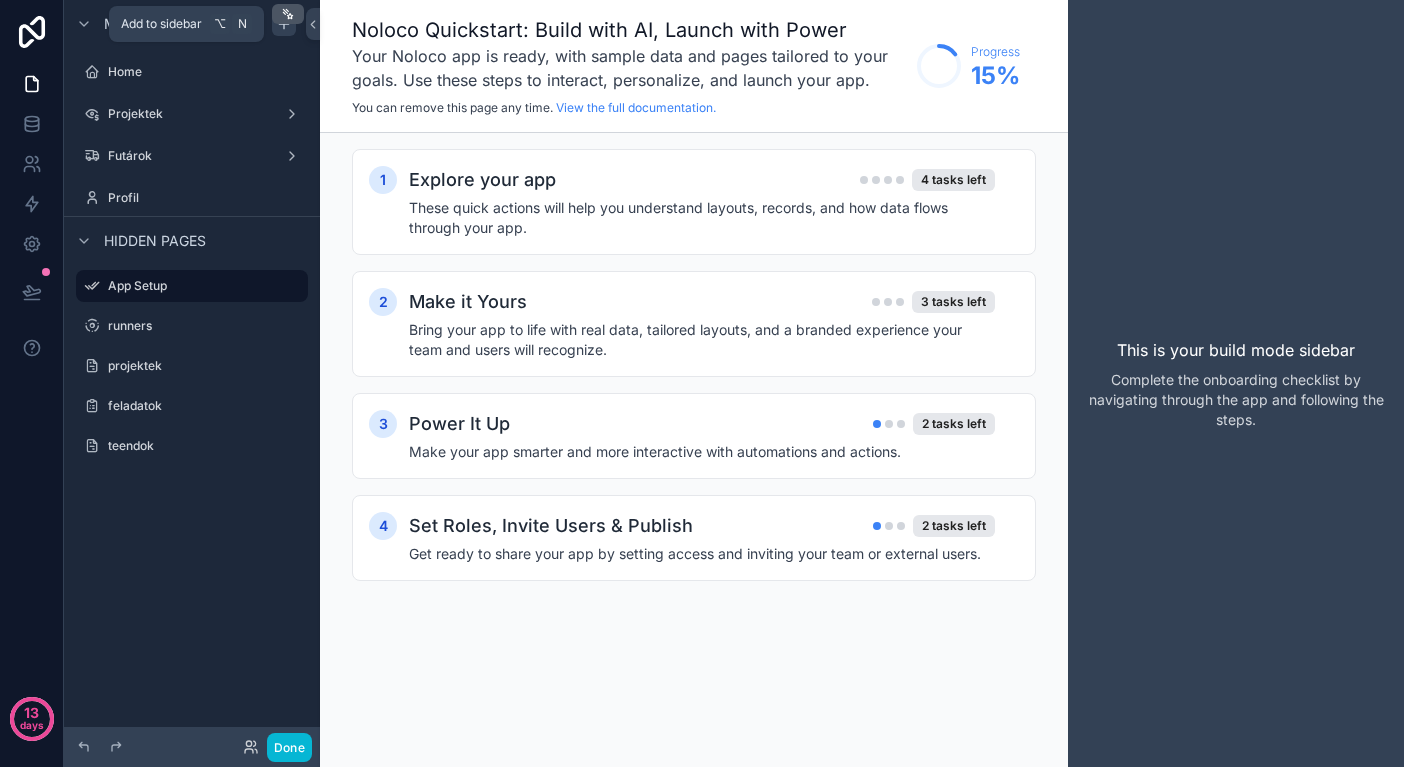 click at bounding box center [284, 24] 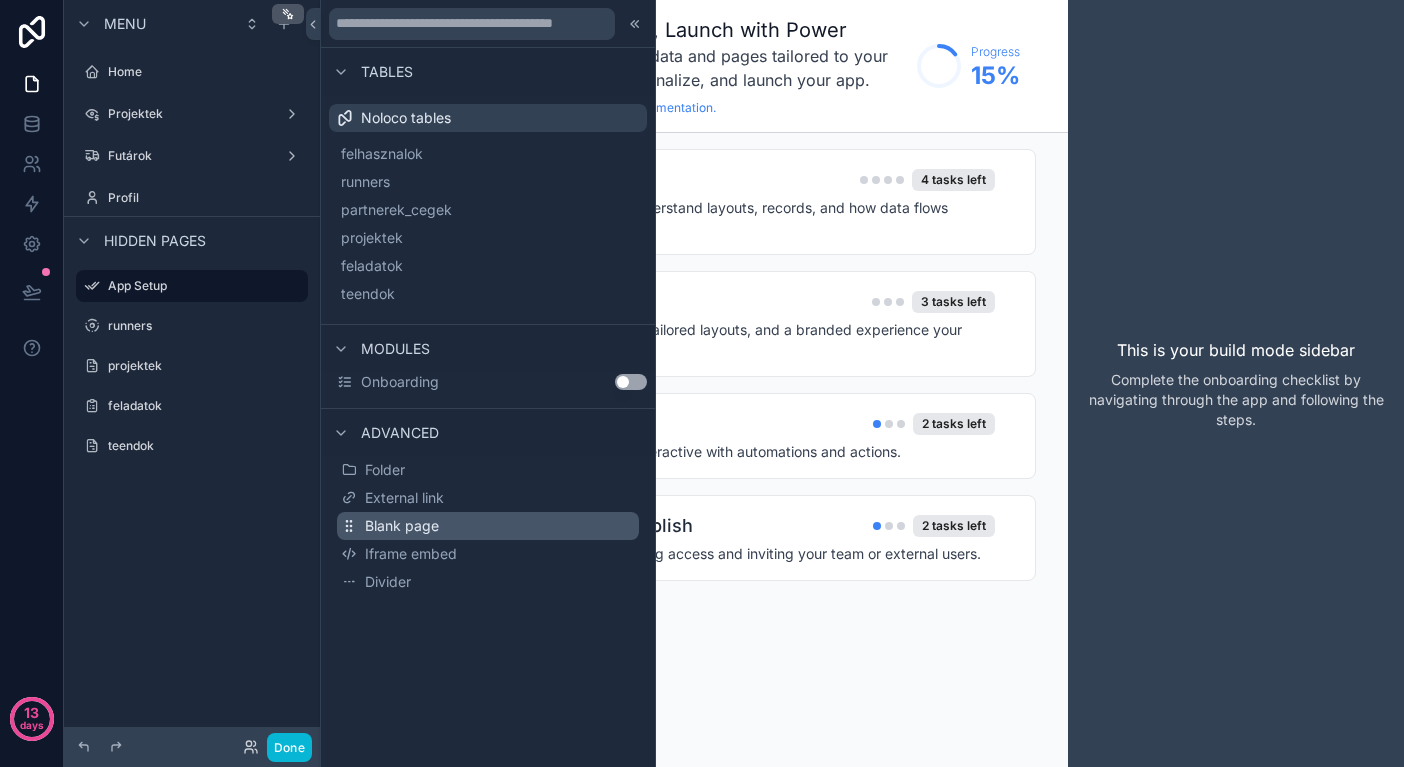 click on "Blank page" at bounding box center (402, 526) 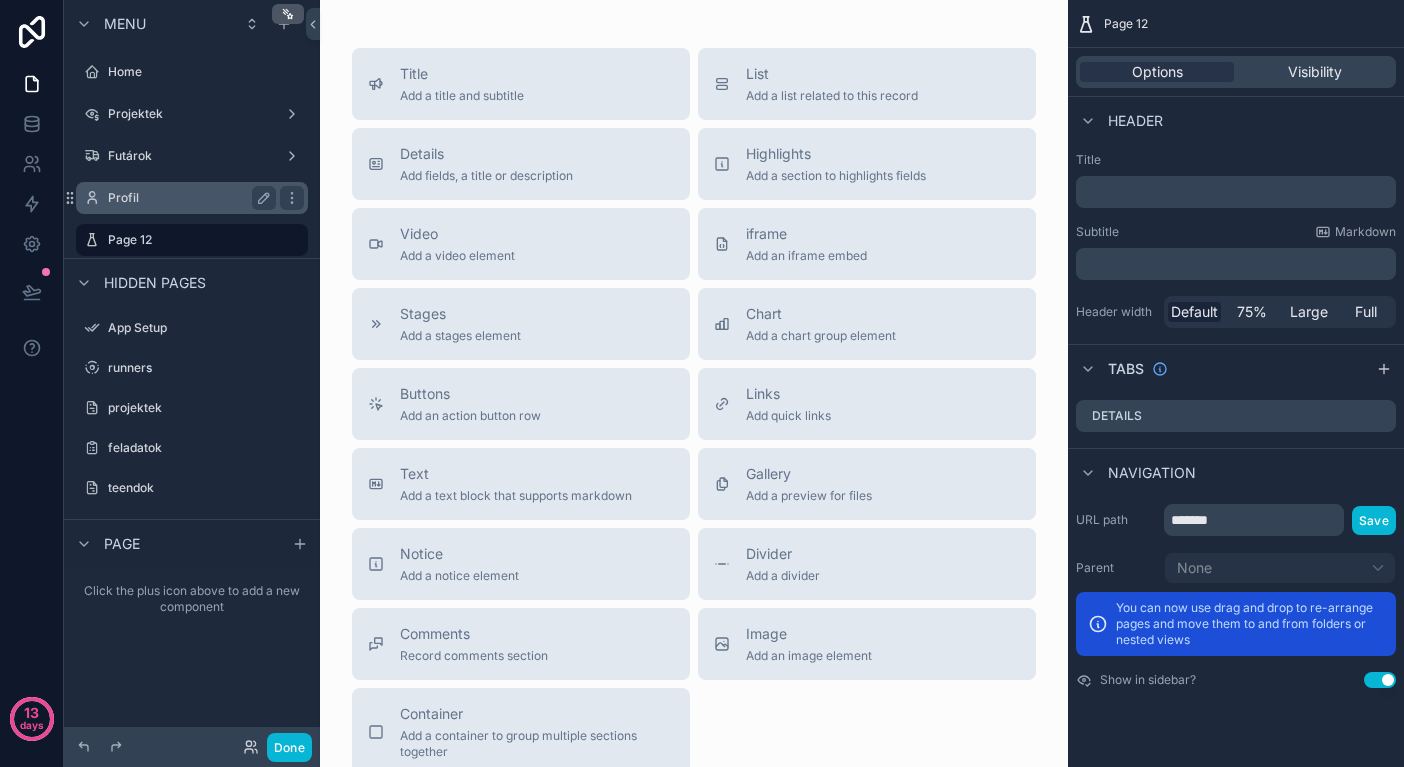 drag, startPoint x: 69, startPoint y: 240, endPoint x: 226, endPoint y: 187, distance: 165.70456 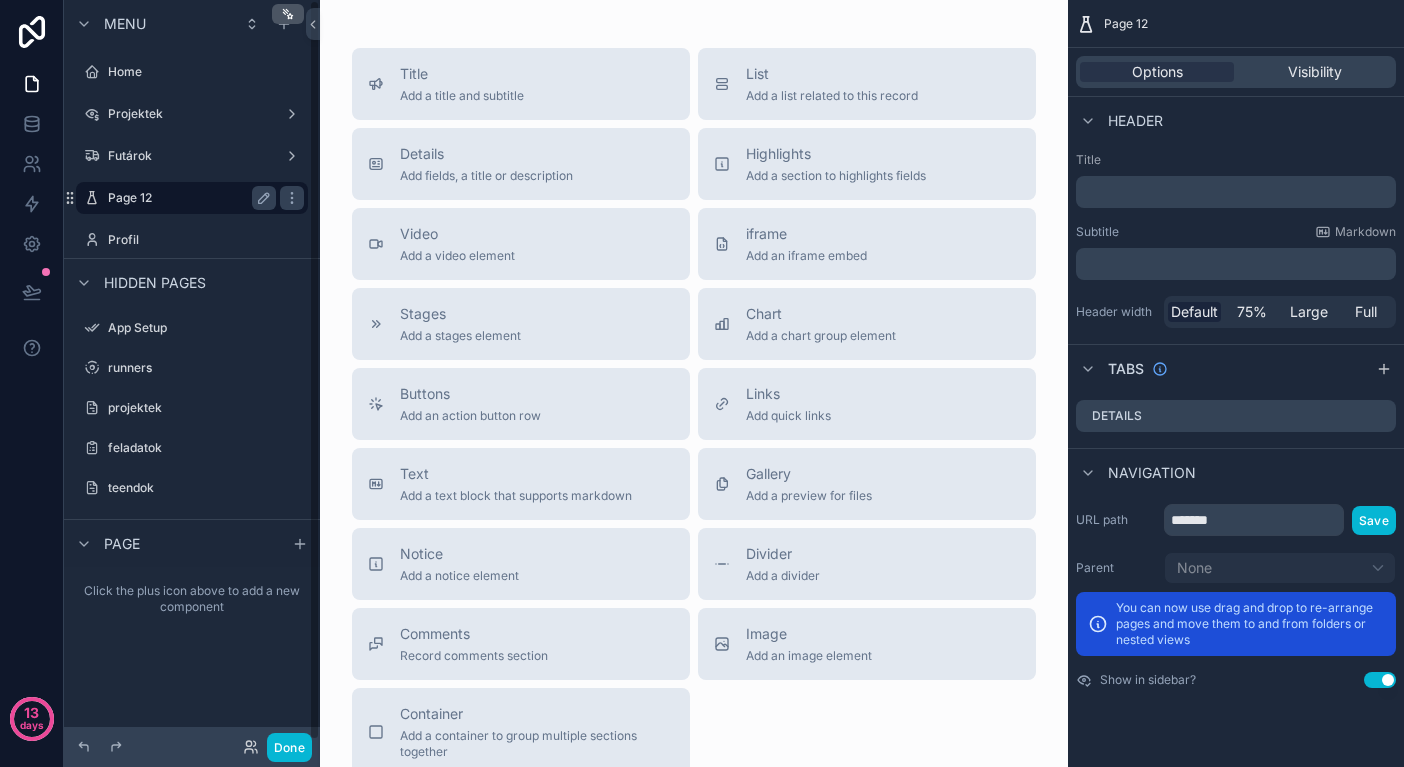 click on "Page 12" at bounding box center (192, 198) 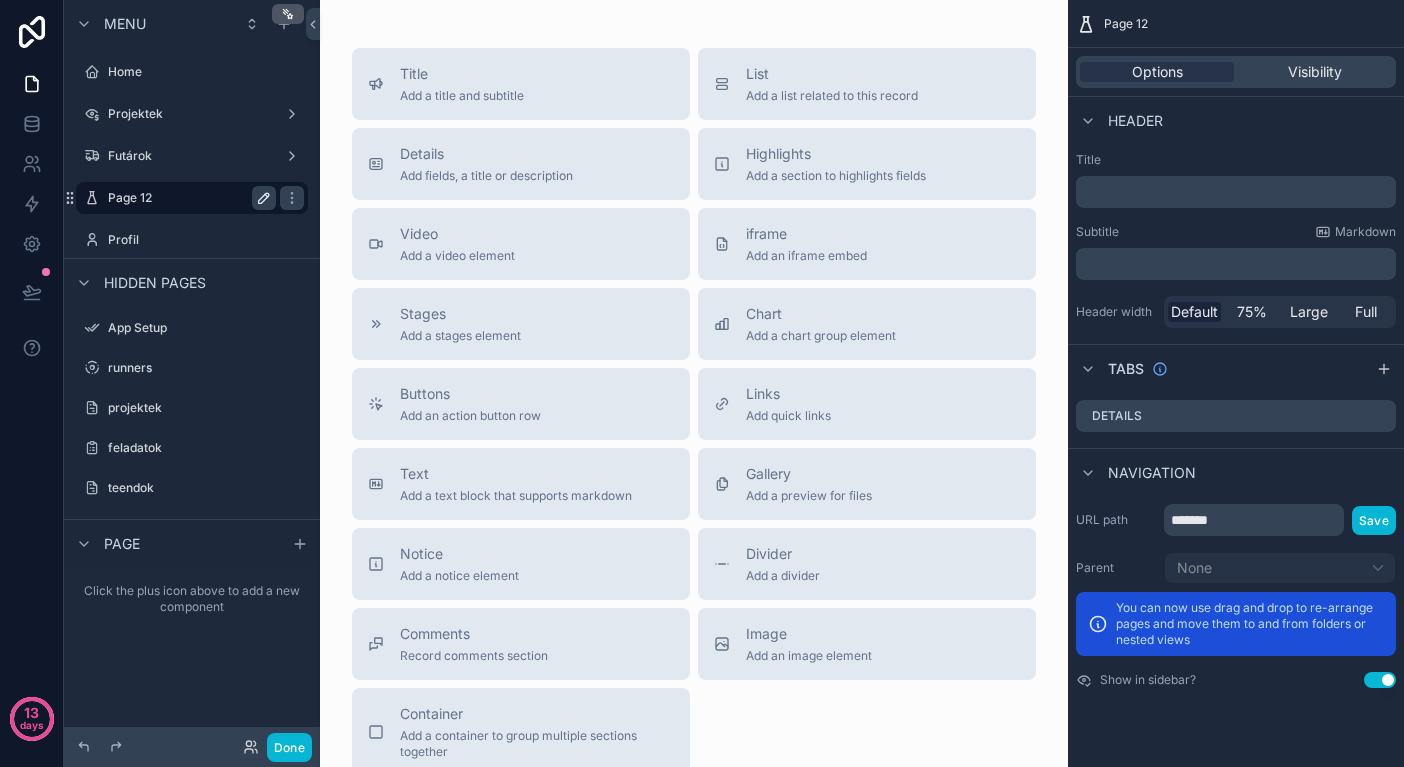 click 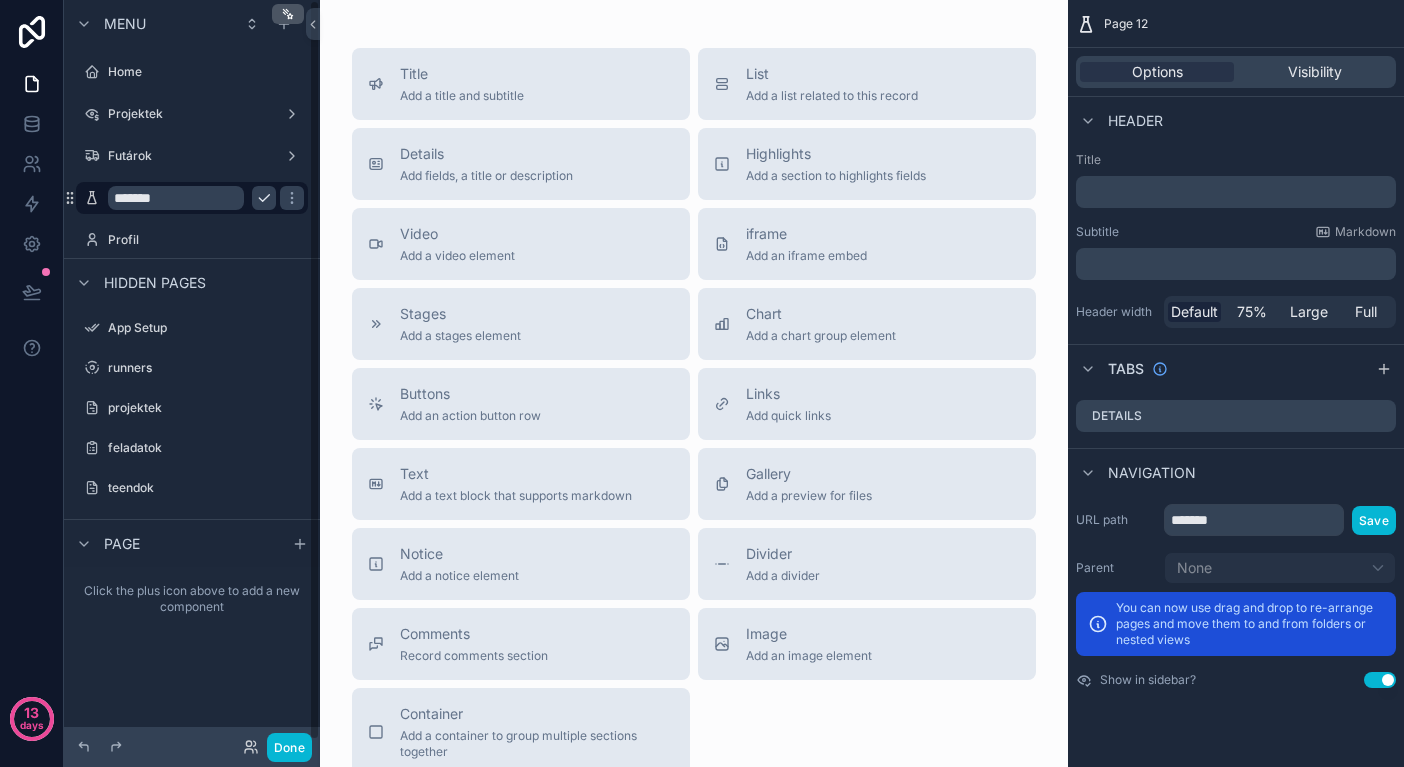 click on "*******" at bounding box center [176, 198] 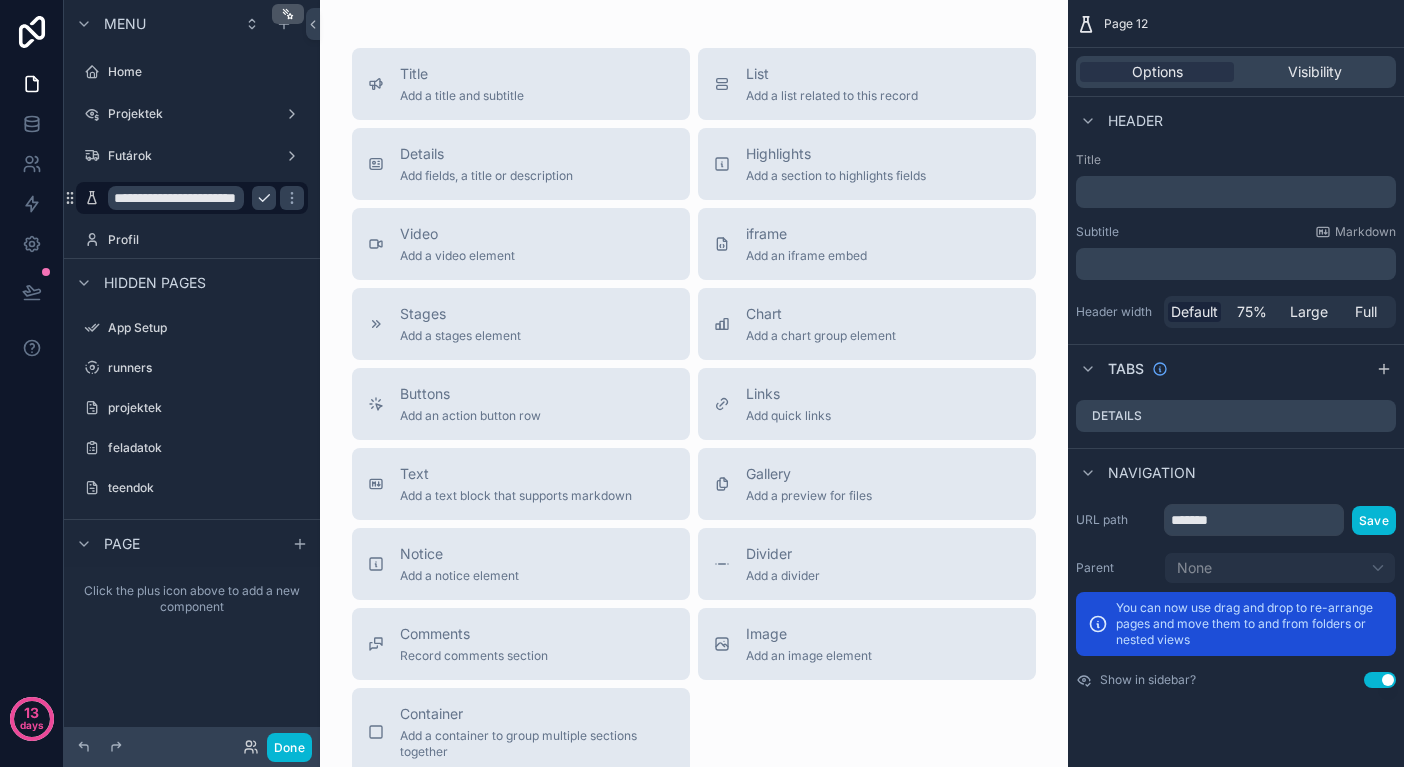 type on "**********" 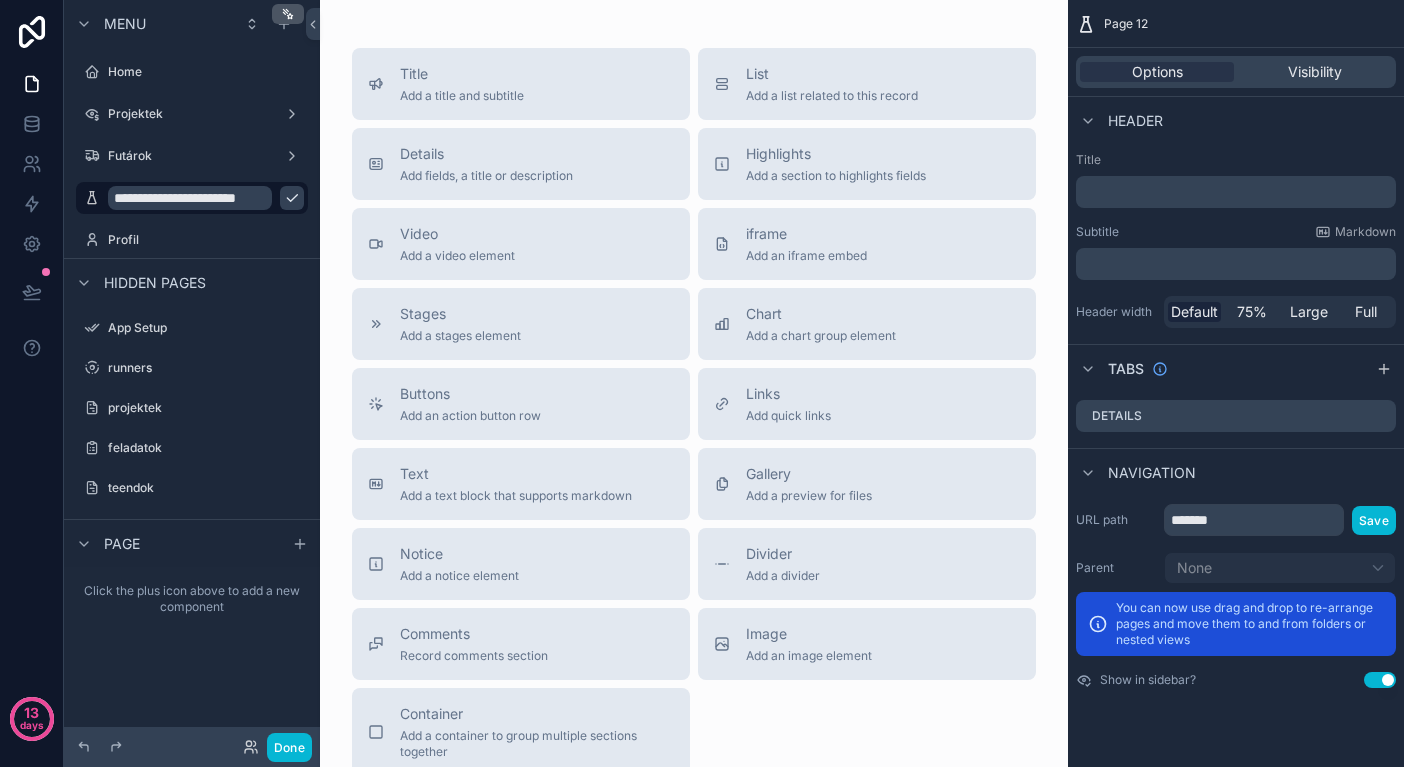 click 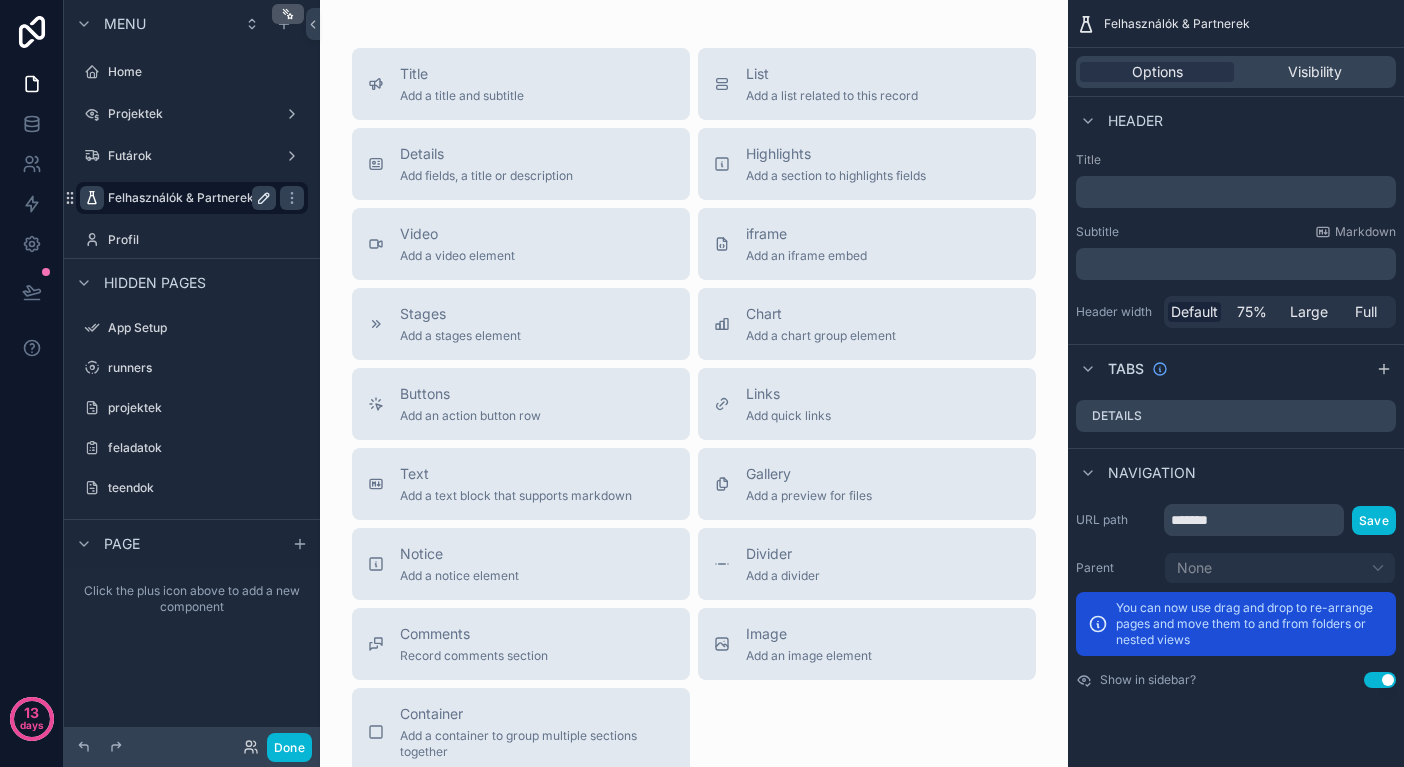 click at bounding box center (92, 198) 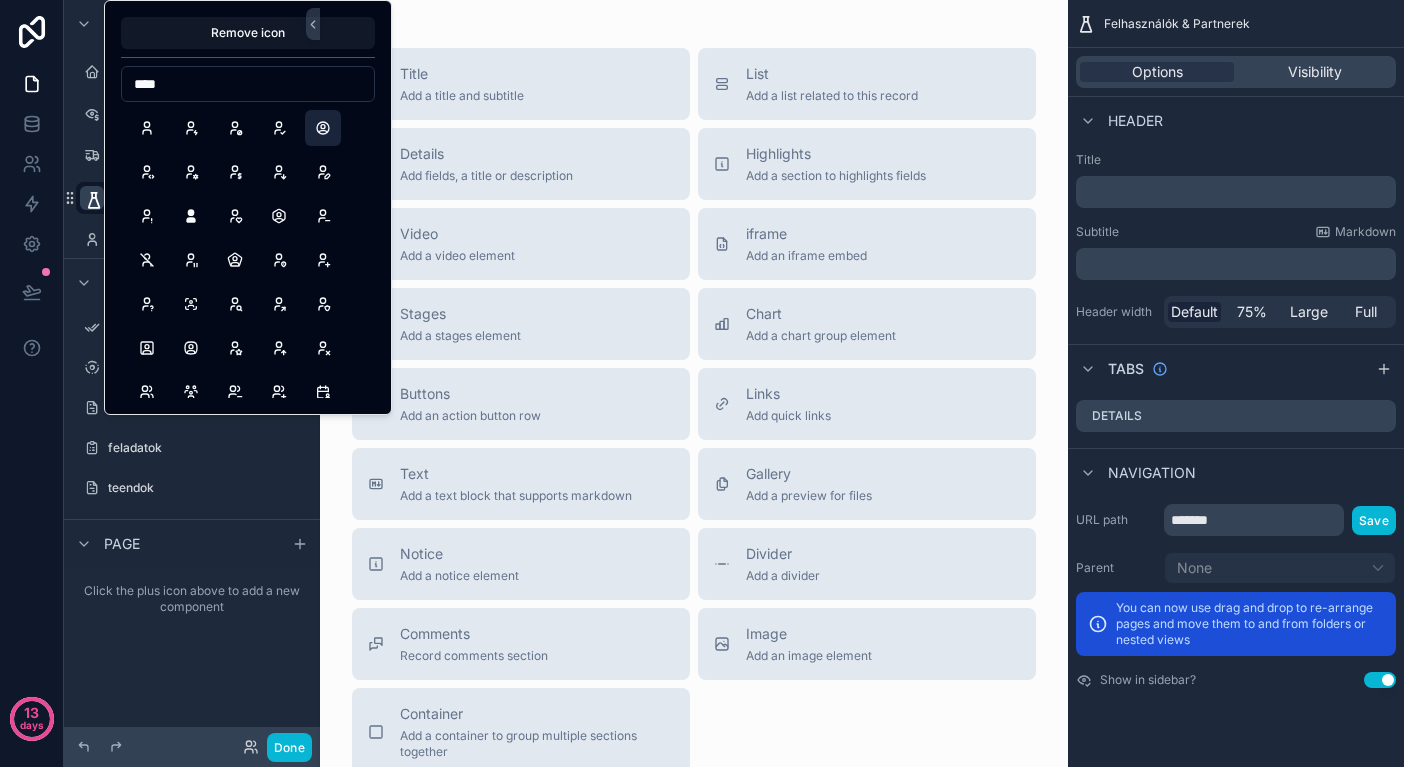 type on "****" 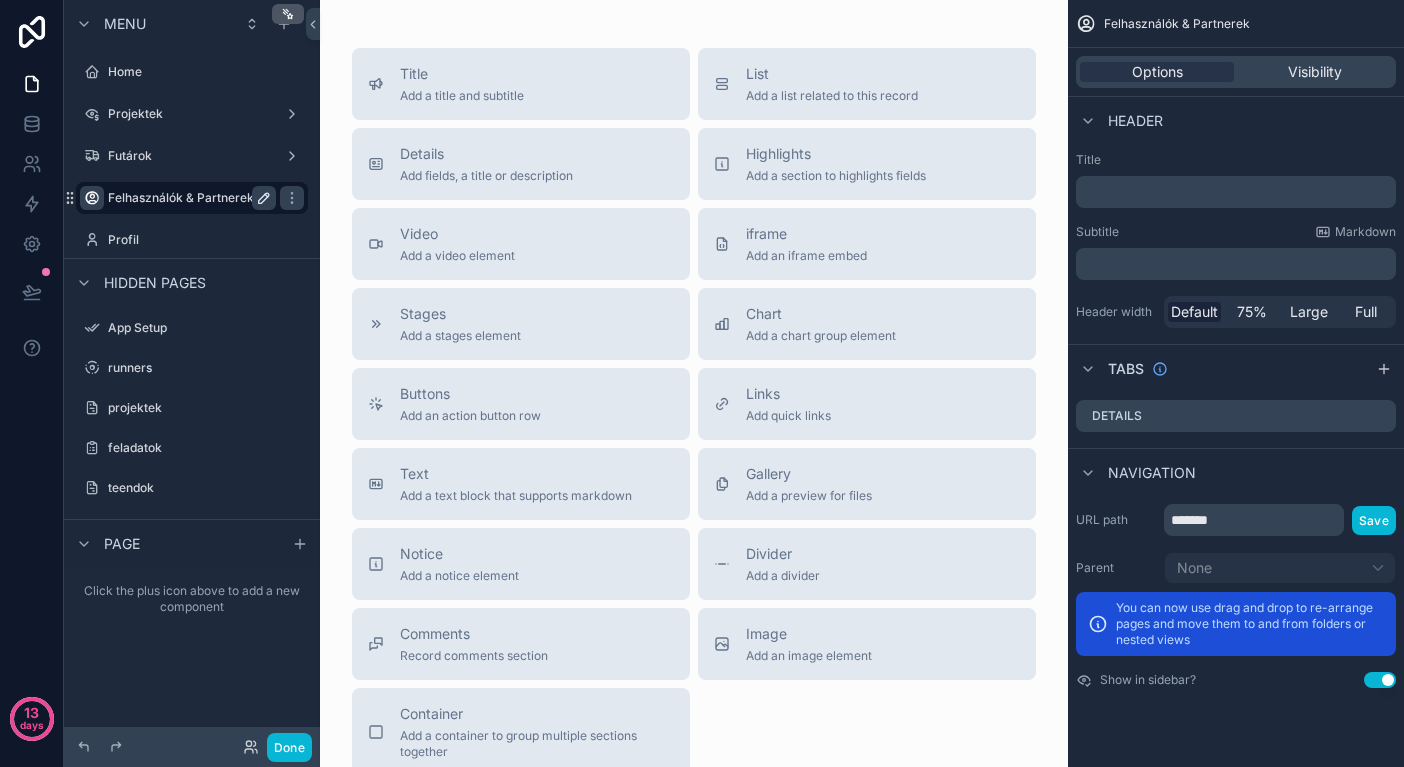 click on "Title Add a title and subtitle List Add a list related to this record Details Add fields, a title or description Highlights Add a section to highlights fields Video Add a video element iframe Add an iframe embed Stages Add a stages element Chart Add a chart group element Buttons Add an action button row Links Add quick links Text Add a text block that supports markdown Gallery Add a preview for files Notice Add a notice element Divider Add a divider Comments Record comments section Image Add an image element Container Add a container to group multiple sections together" at bounding box center (694, 412) 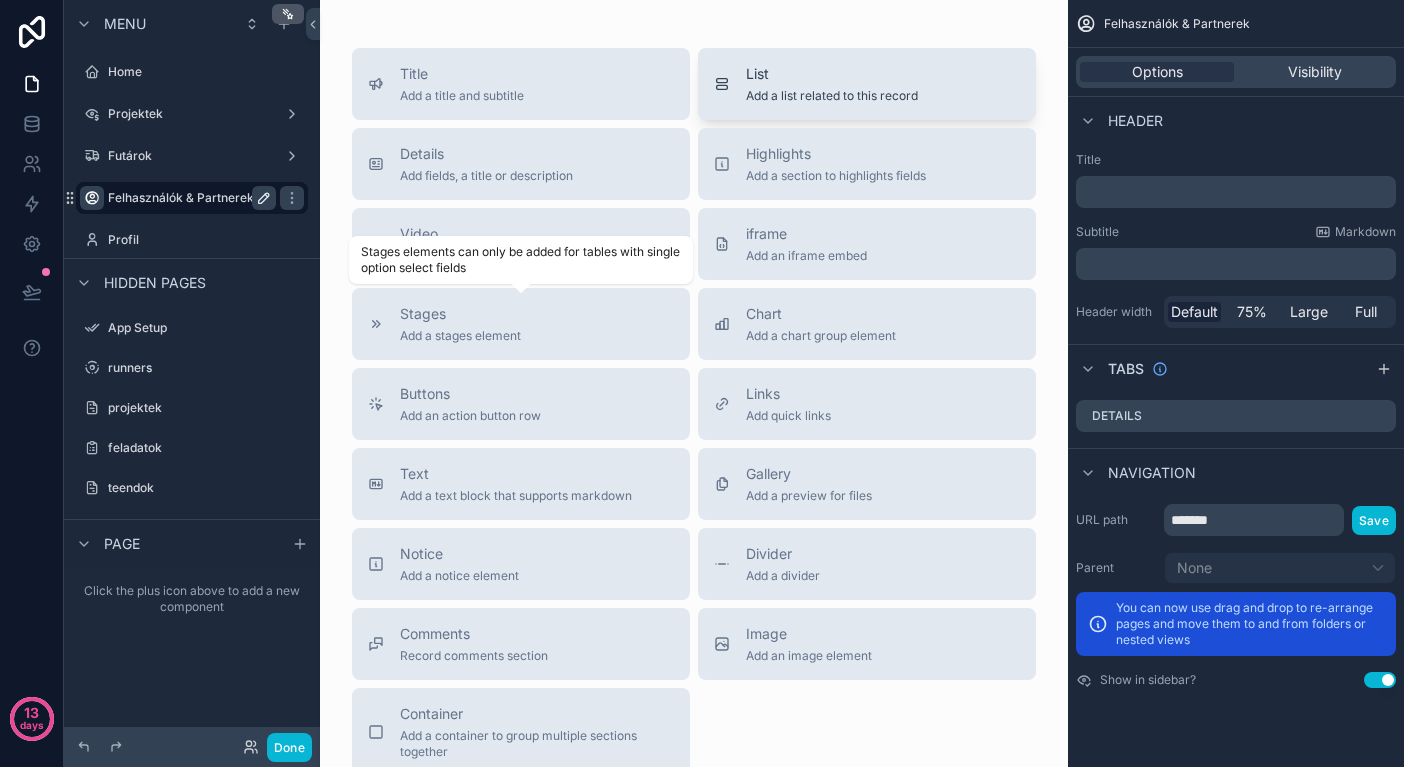 scroll, scrollTop: 0, scrollLeft: 0, axis: both 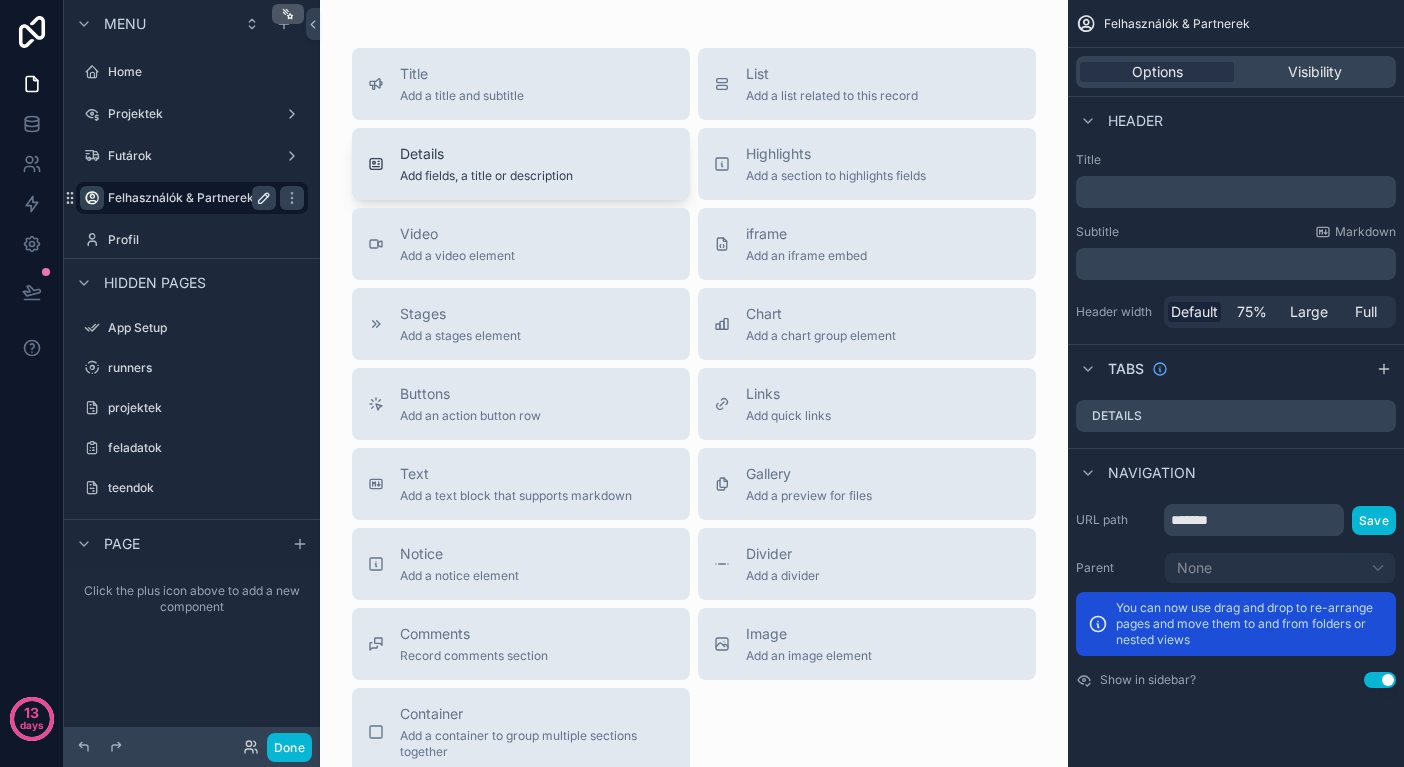 click on "Add fields, a title or description" at bounding box center [486, 176] 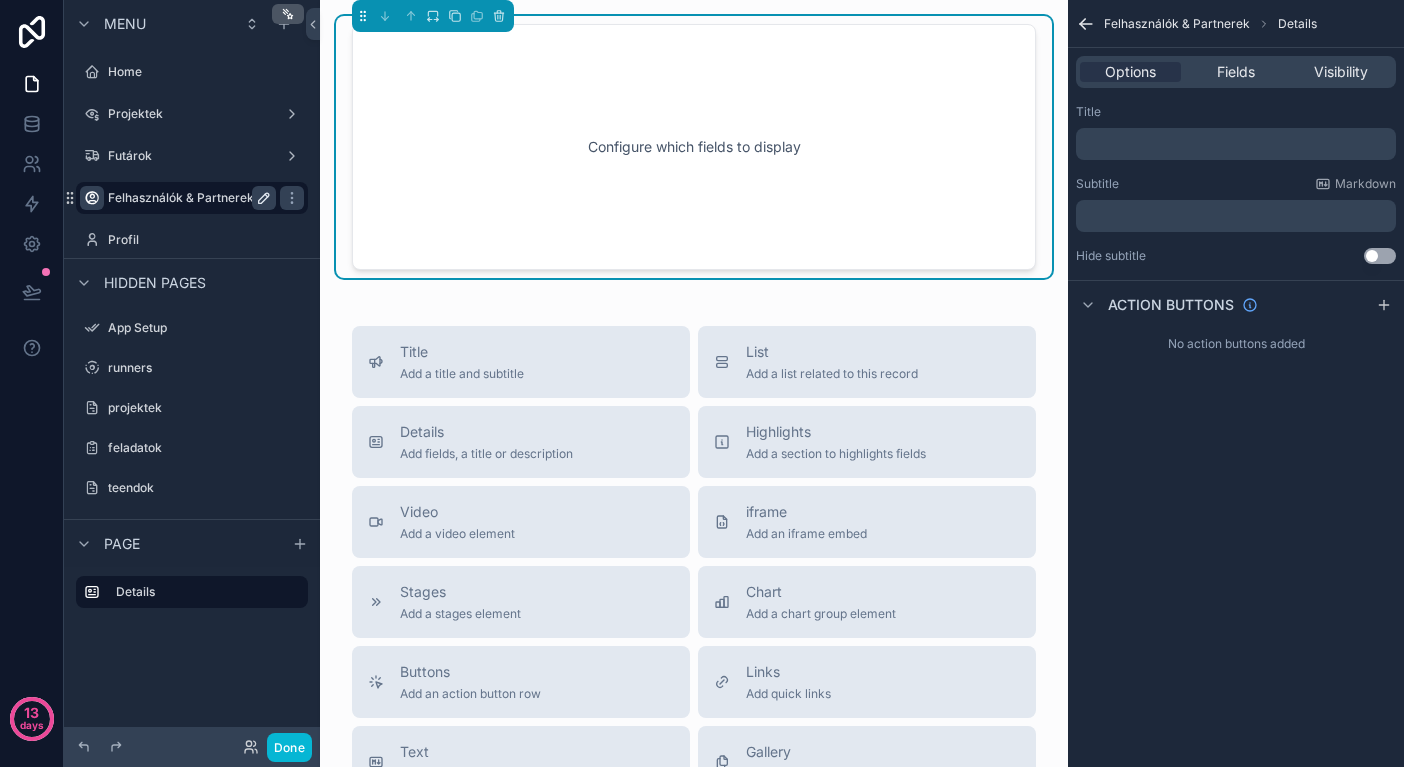 click on "﻿" at bounding box center (1238, 144) 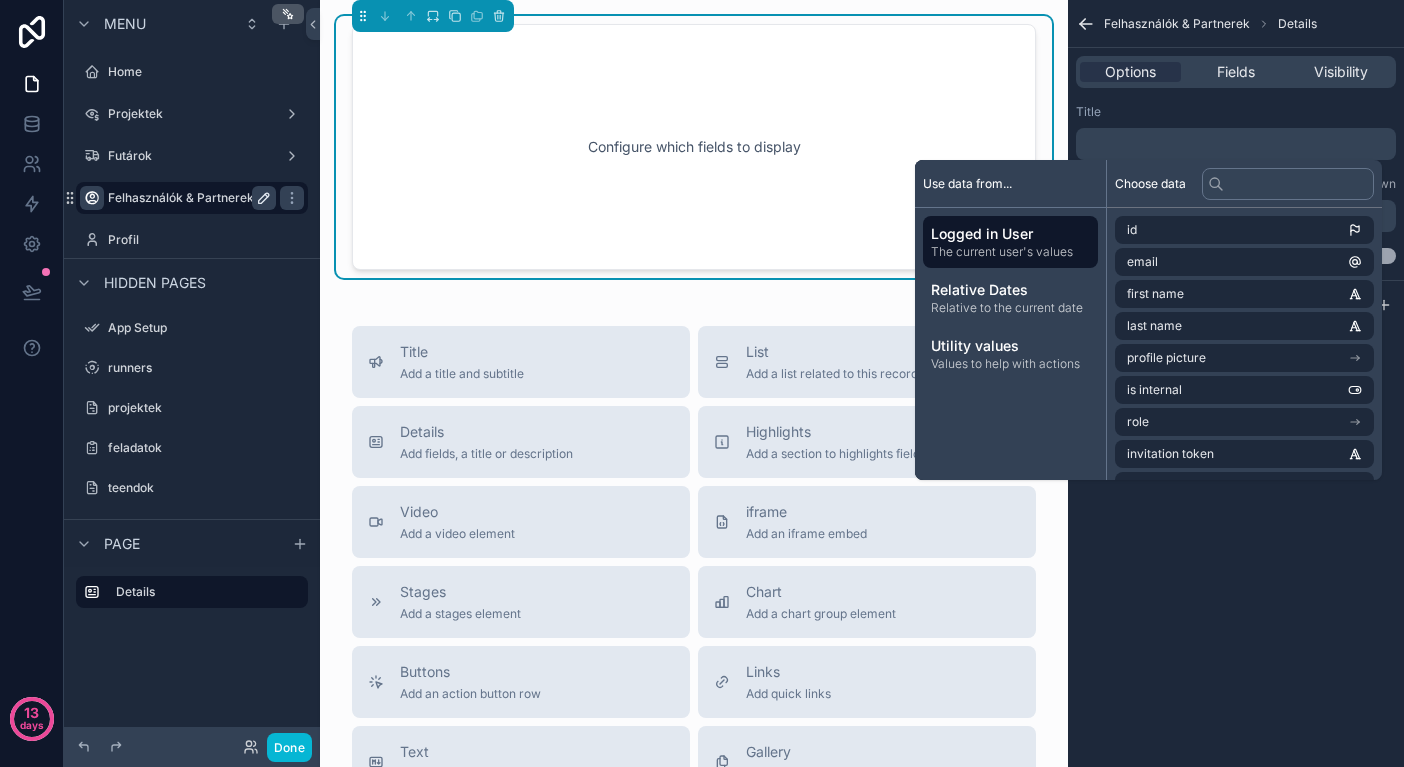 type 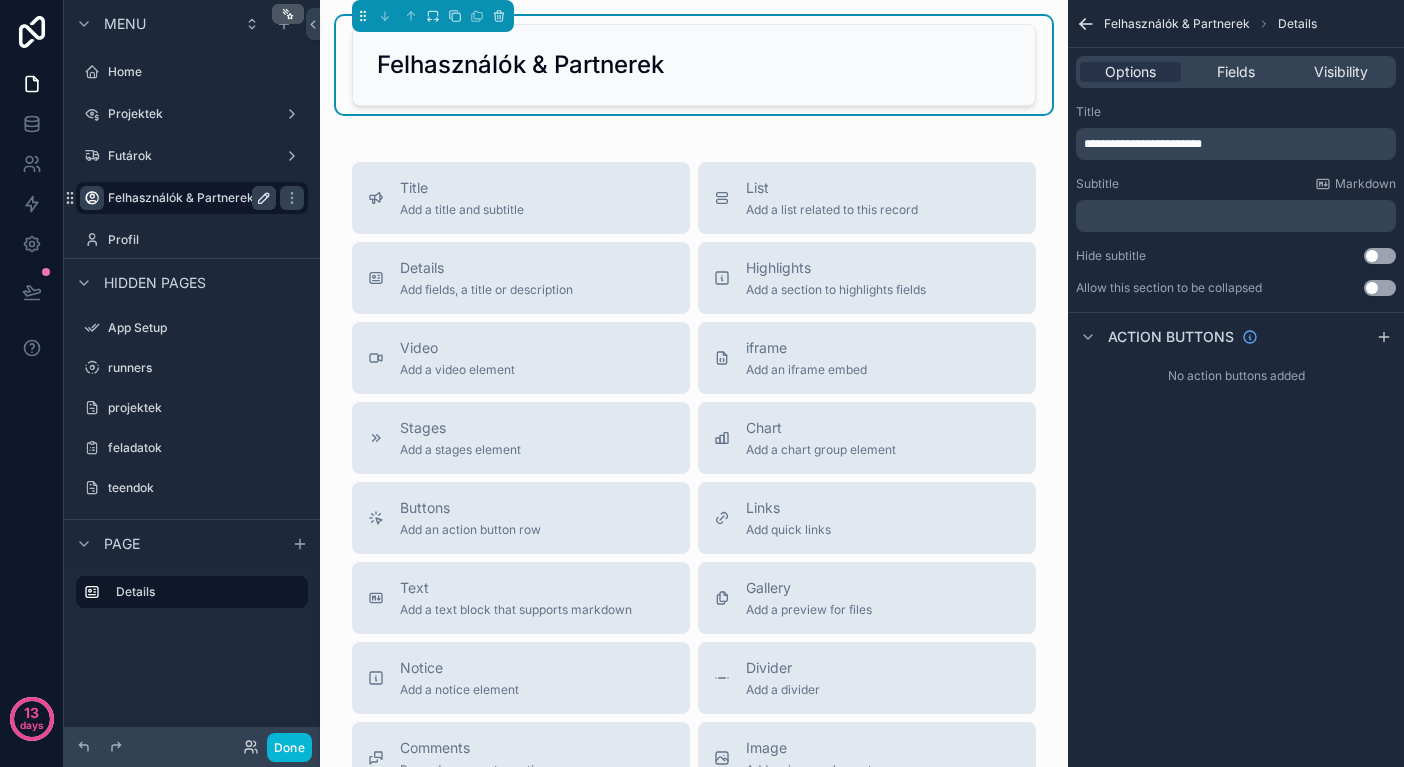click on "Title" at bounding box center (1236, 112) 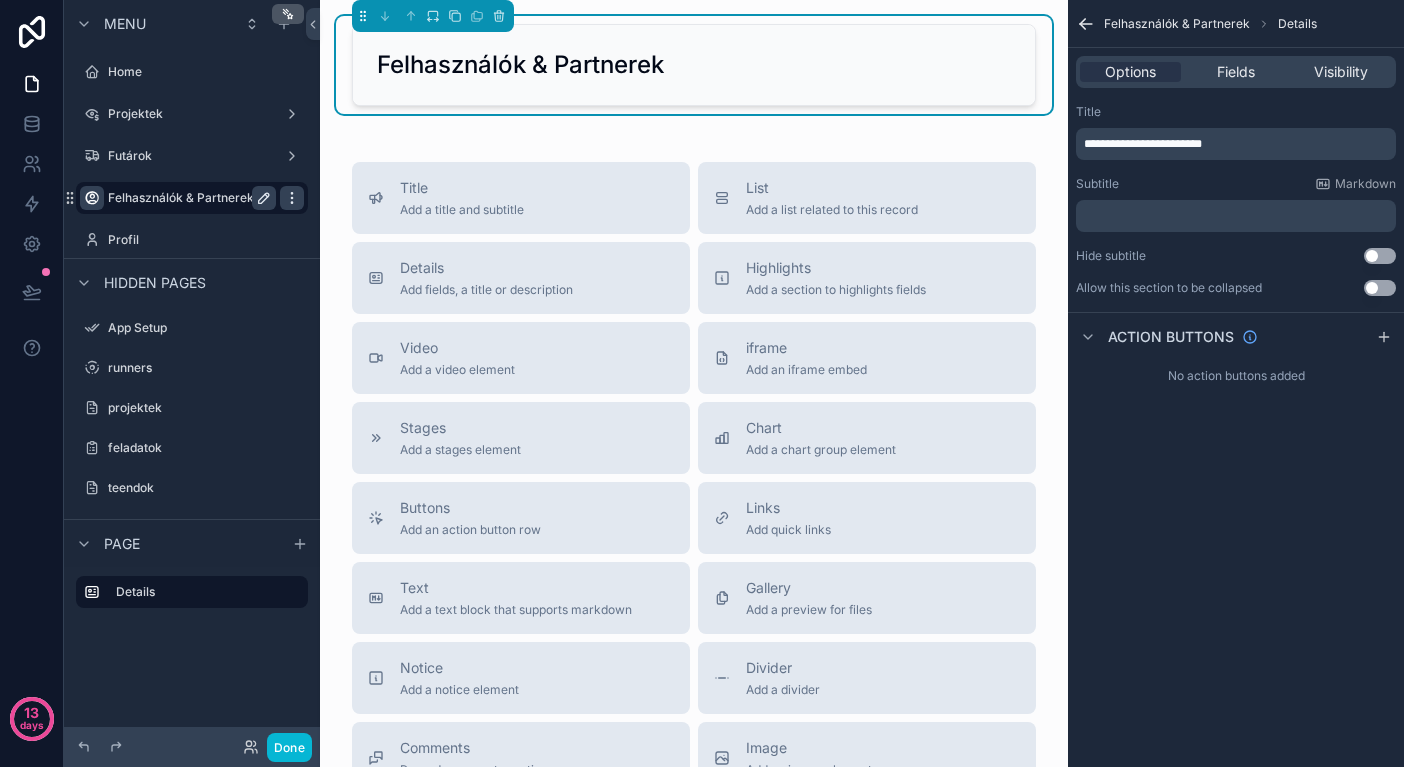 click 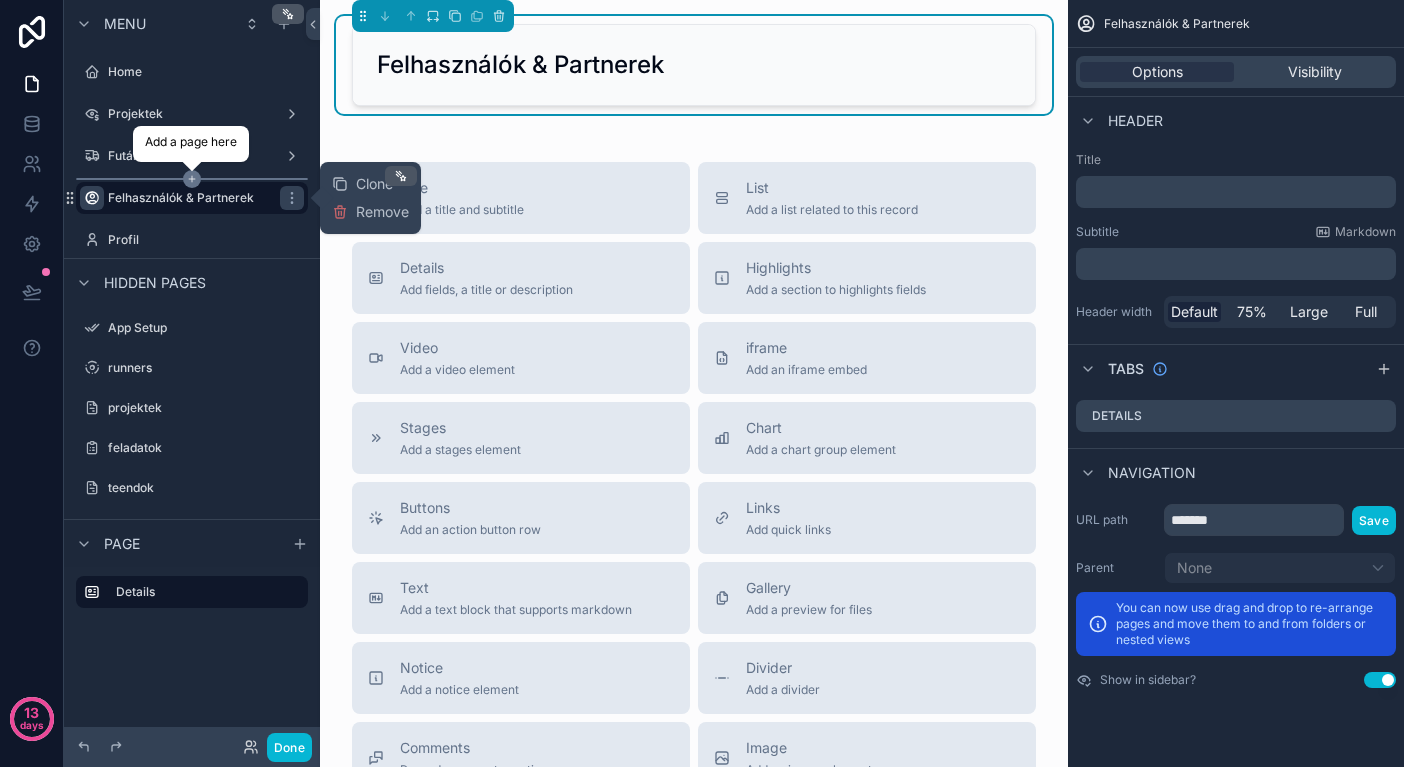 click 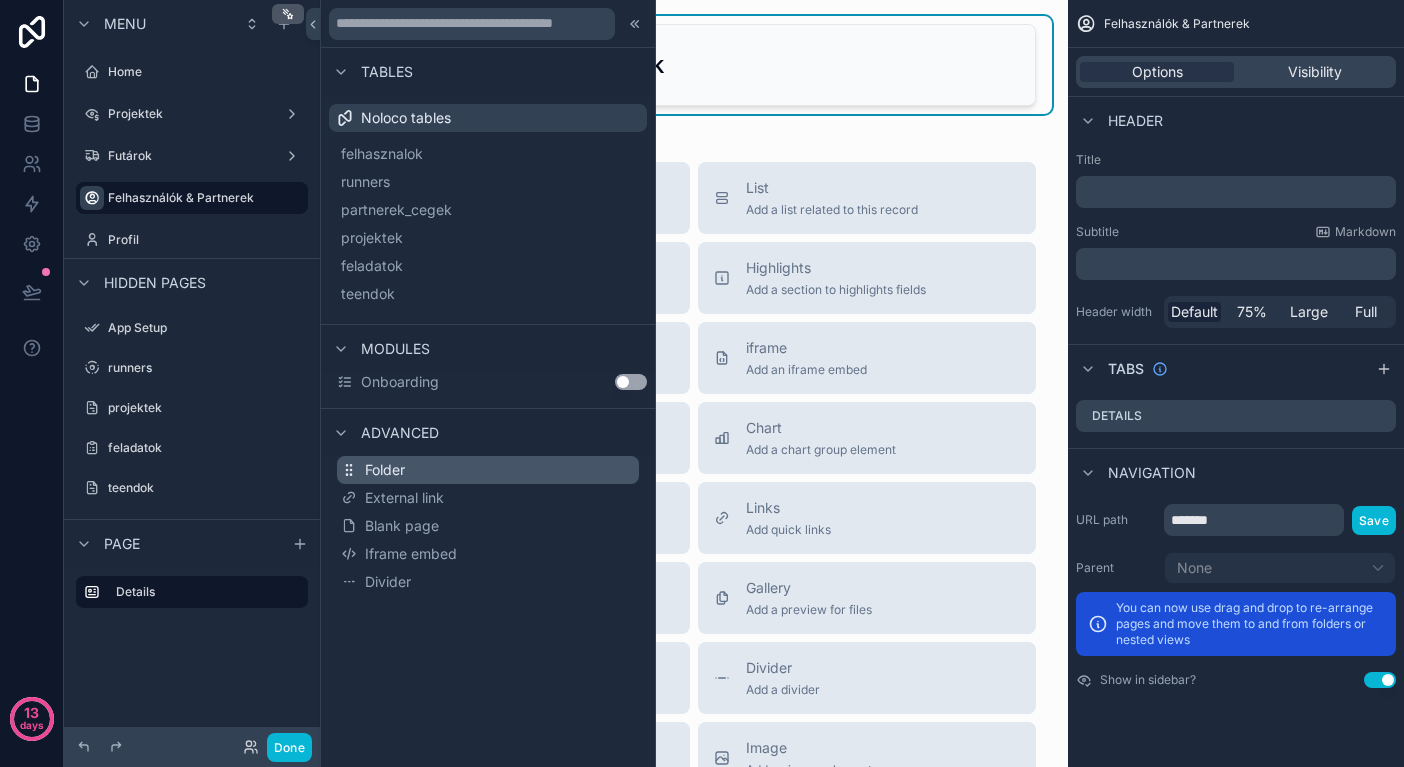 click on "Folder" at bounding box center (385, 470) 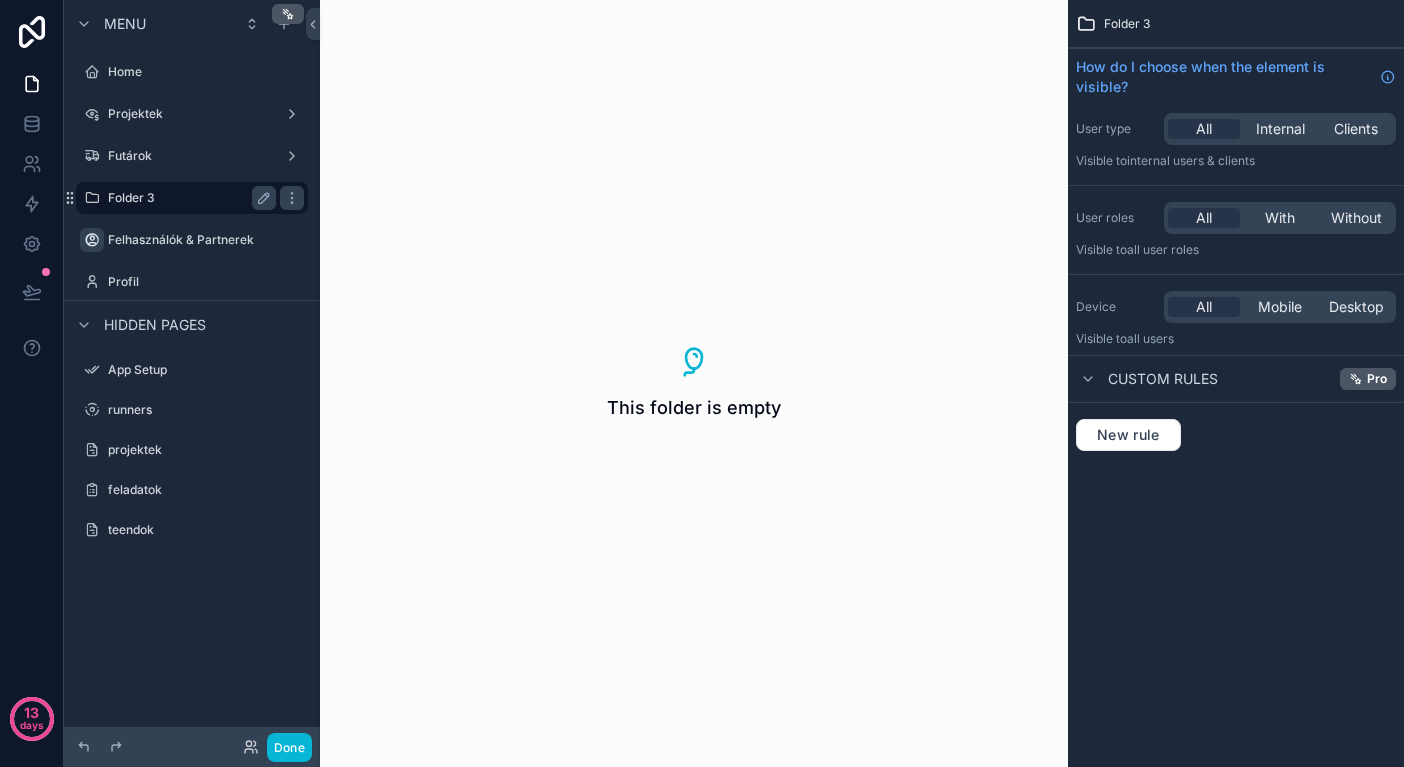 click on "Folder 3" at bounding box center (192, 198) 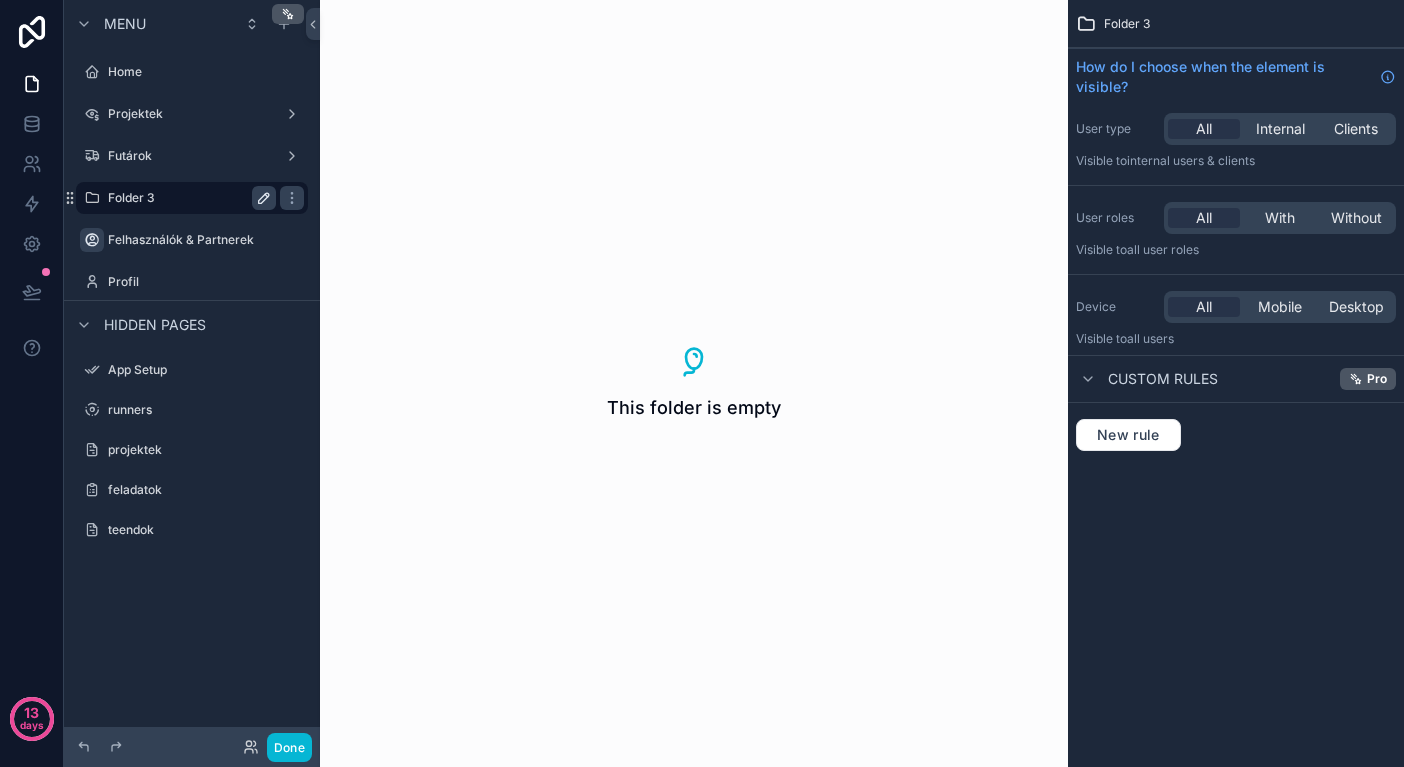 click 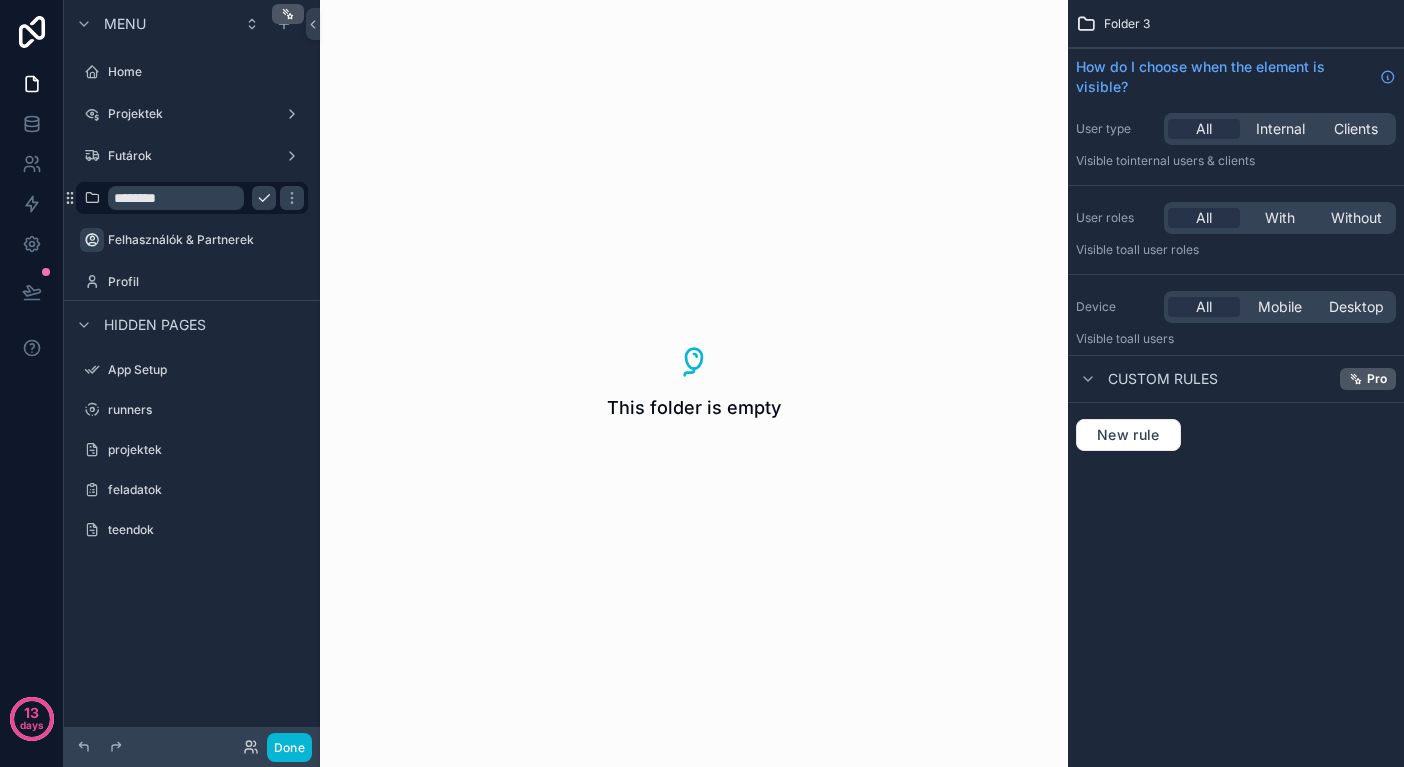 click on "********" at bounding box center (176, 198) 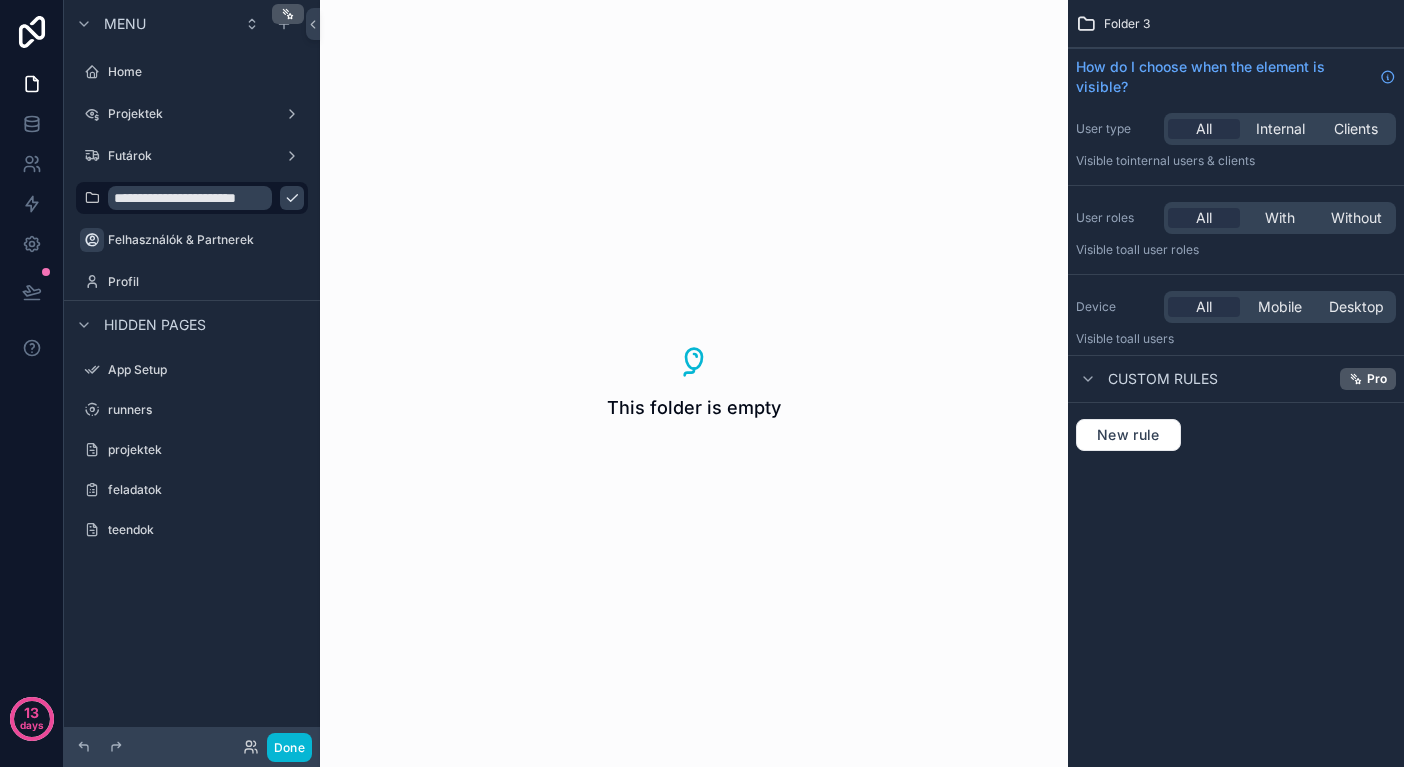 type on "**********" 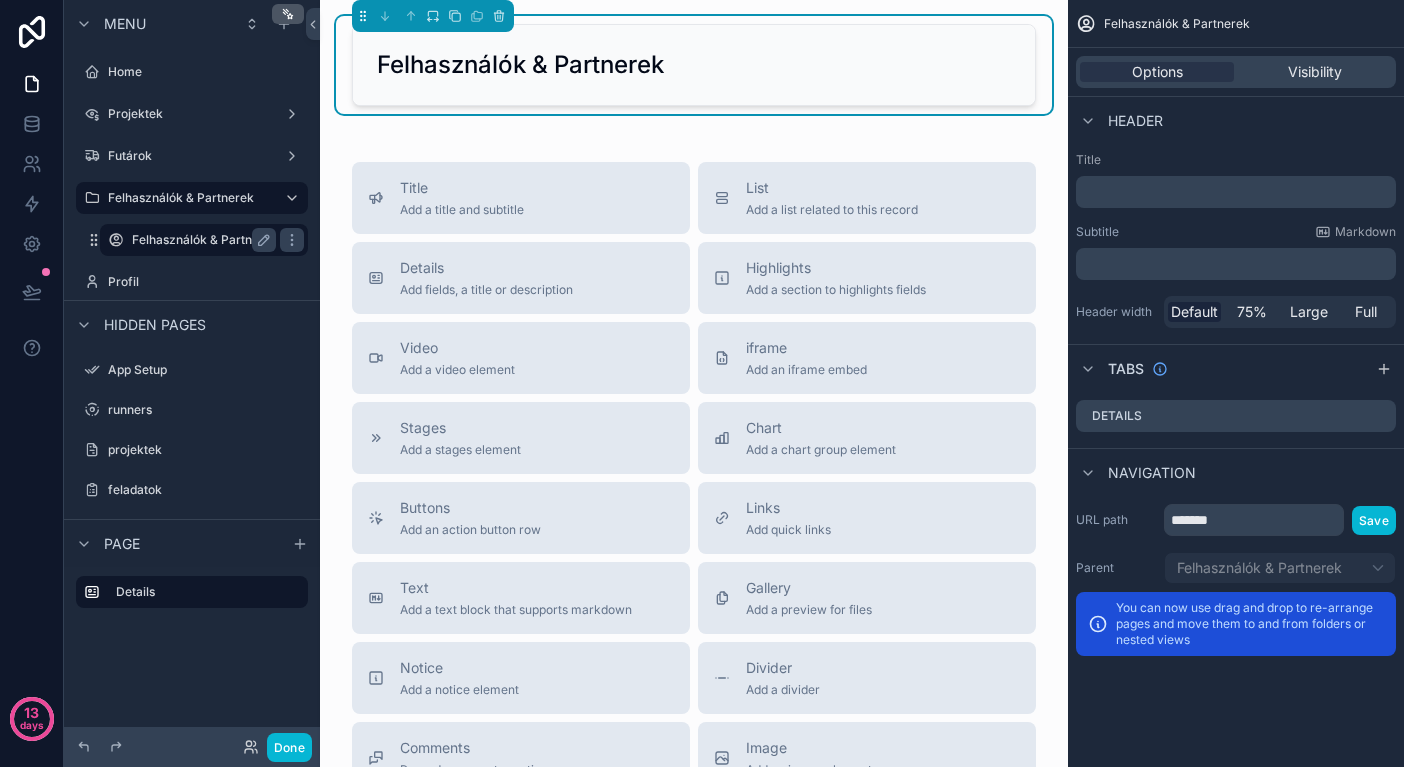 click on "Felhasználók & Partnerek" at bounding box center (204, 240) 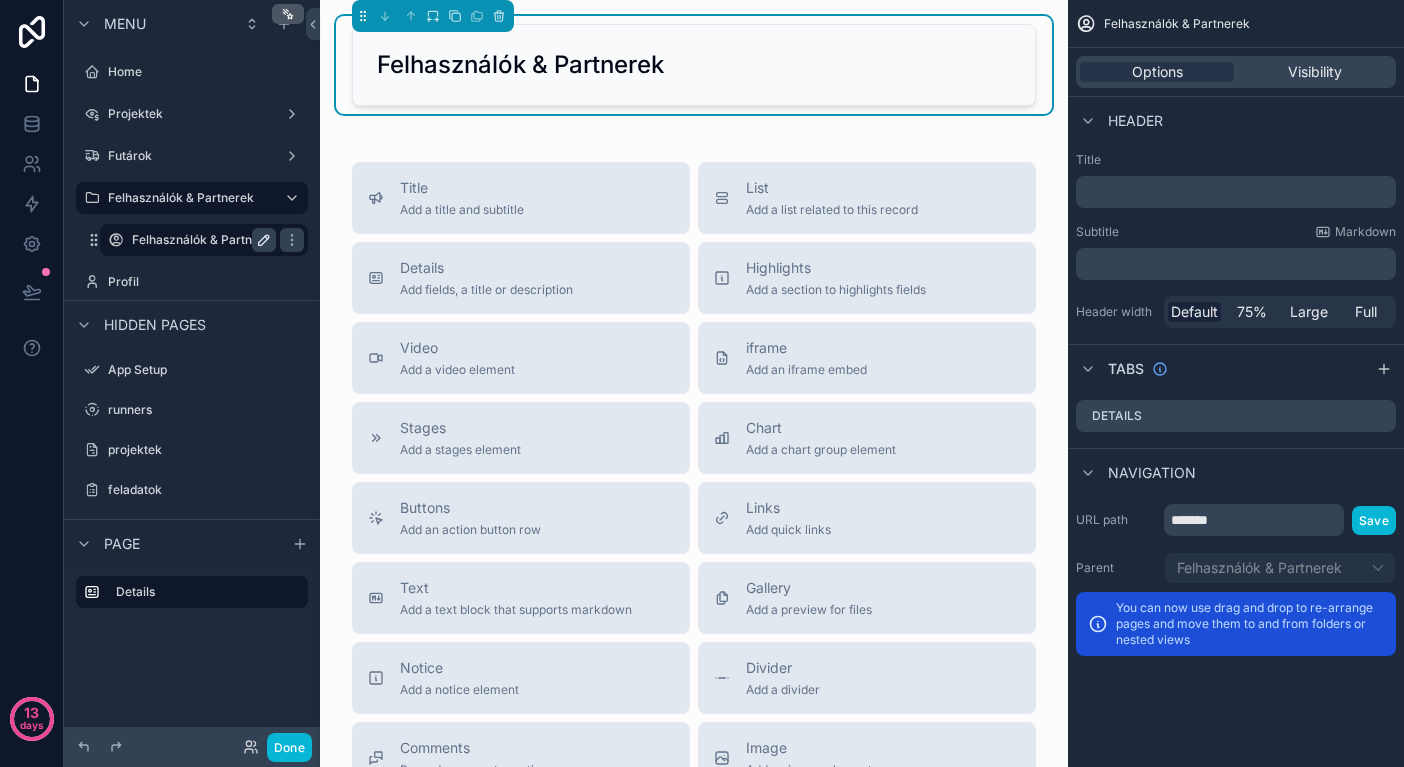 click 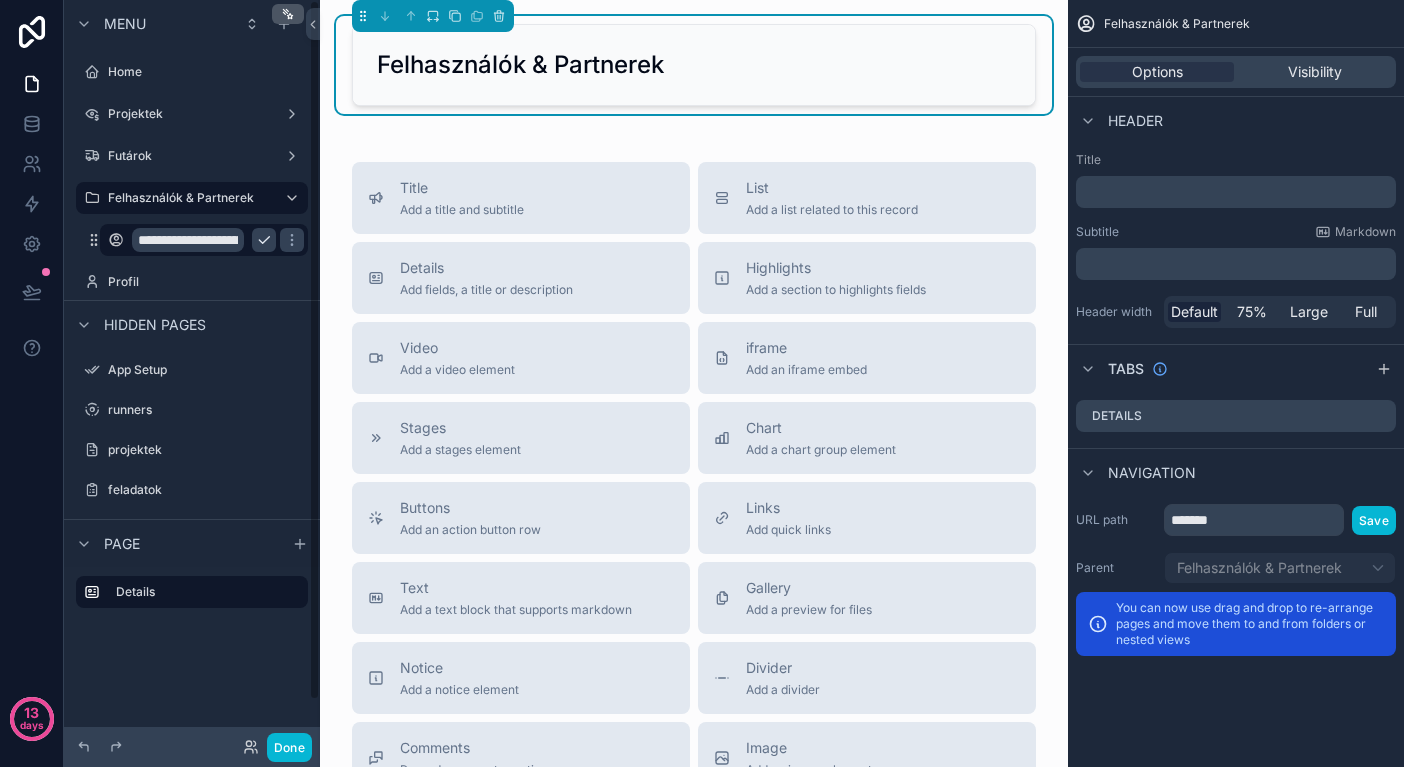 click on "**********" at bounding box center (188, 240) 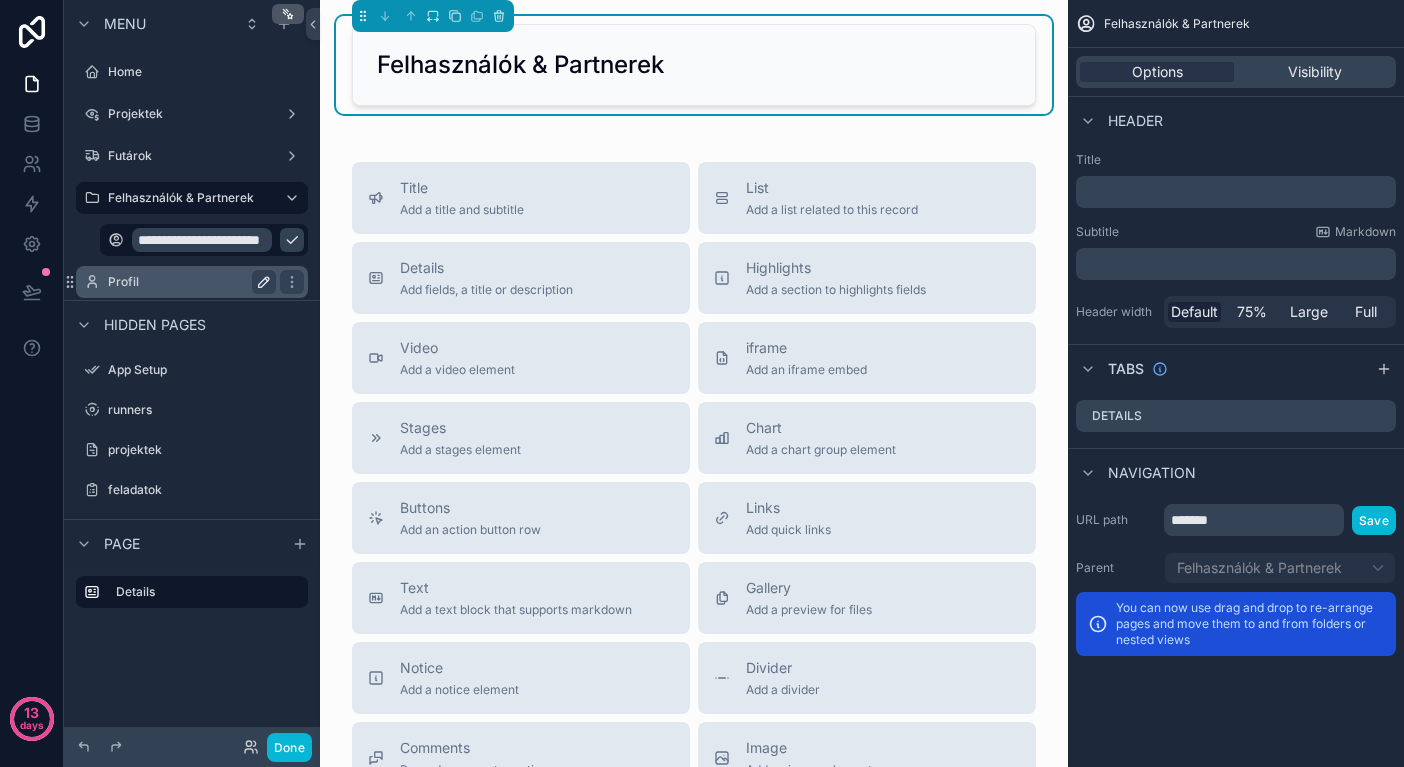 click 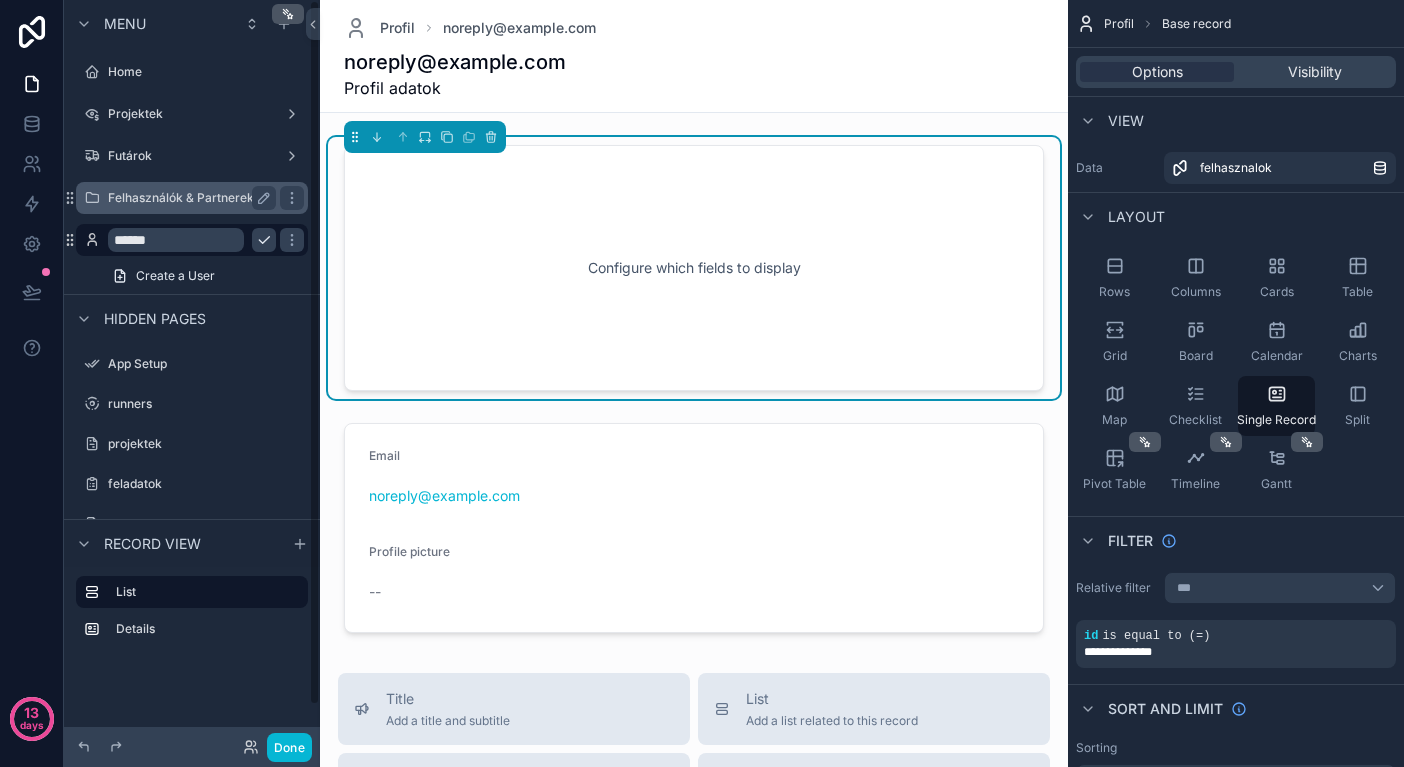 click on "Felhasználók & Partnerek" at bounding box center [192, 198] 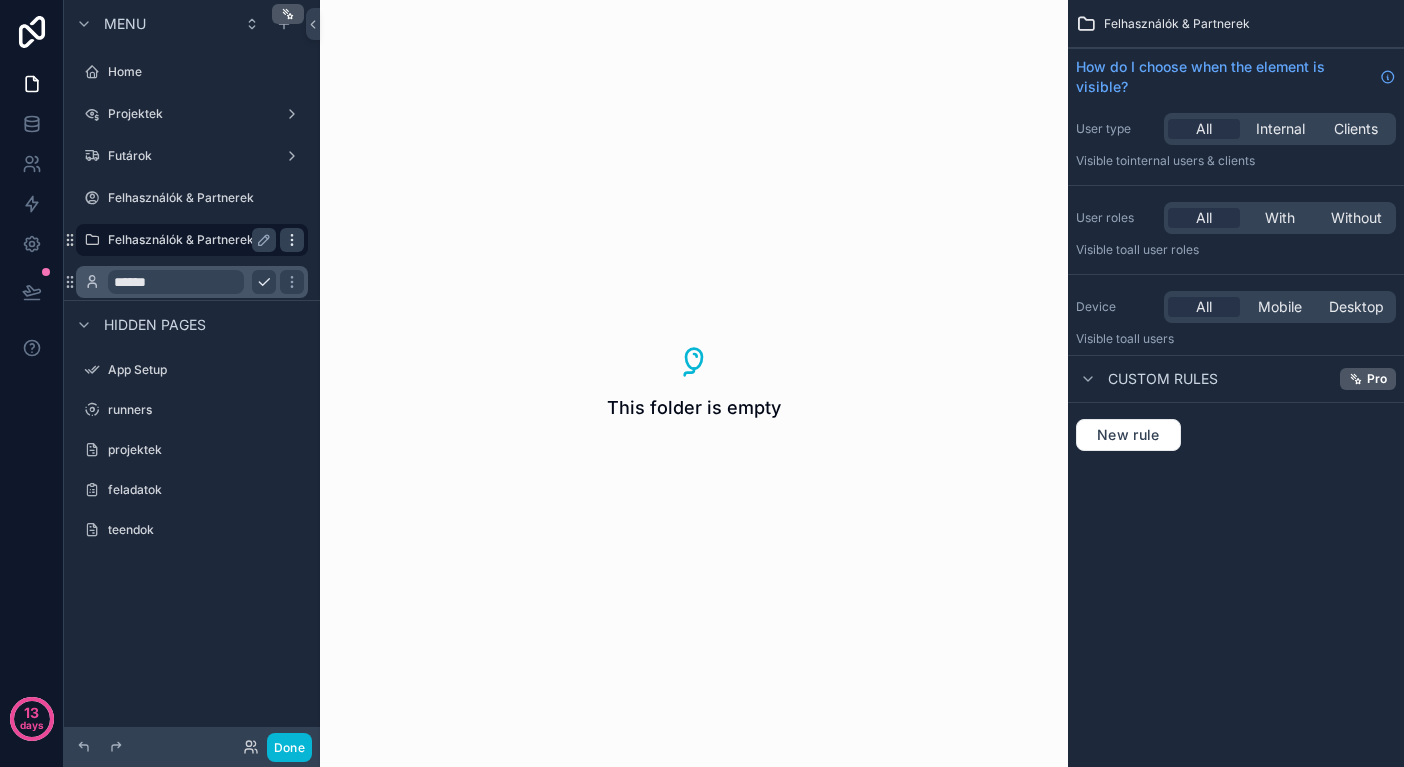 click 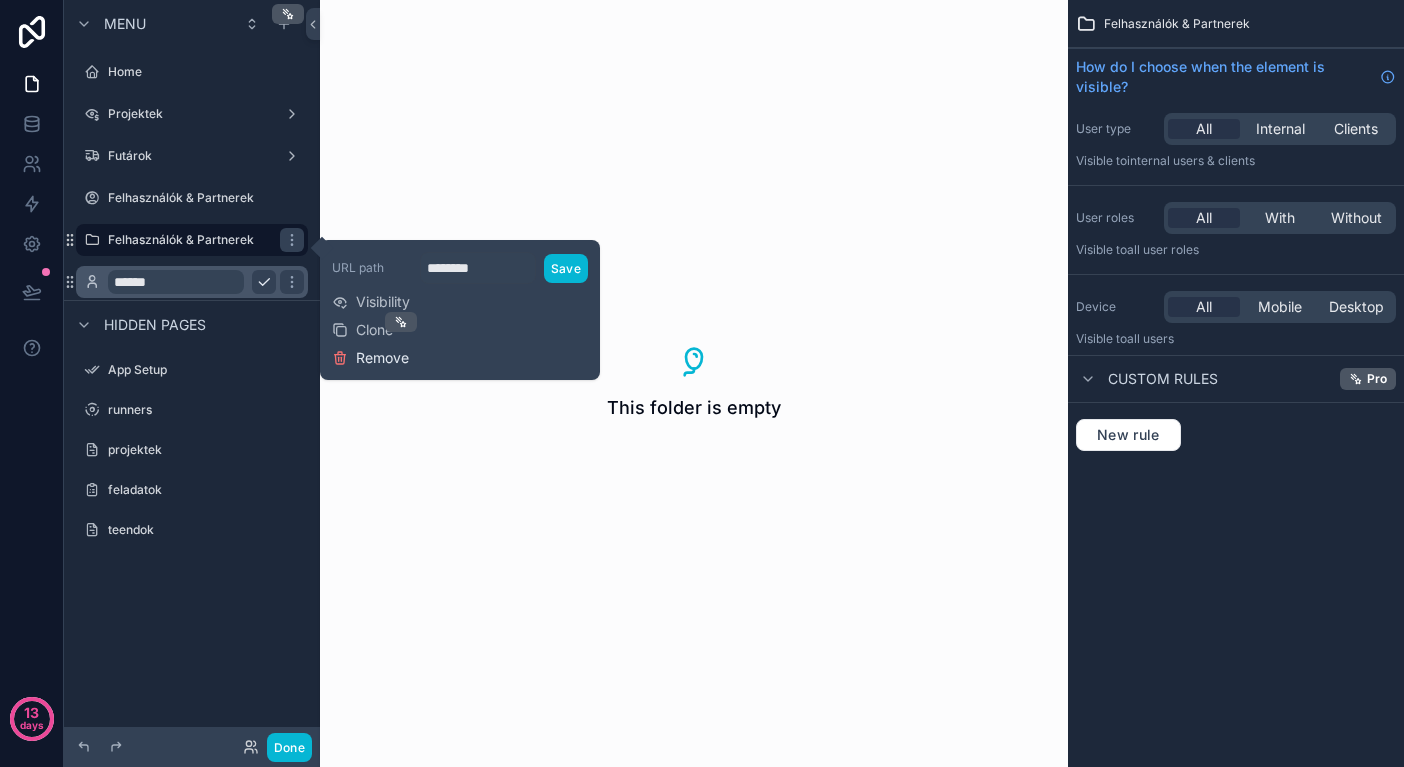 click on "Remove" at bounding box center [370, 358] 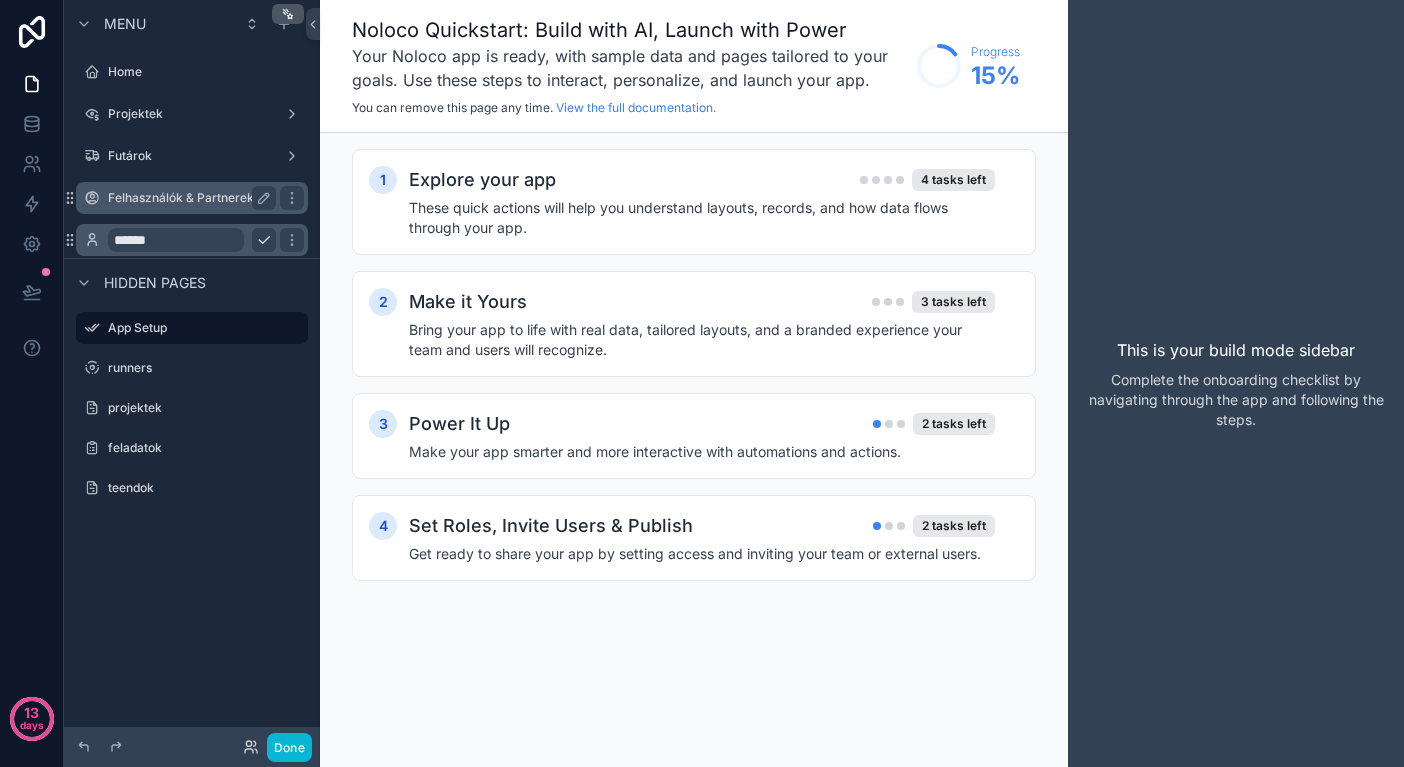click on "Felhasználók & Partnerek" at bounding box center [188, 198] 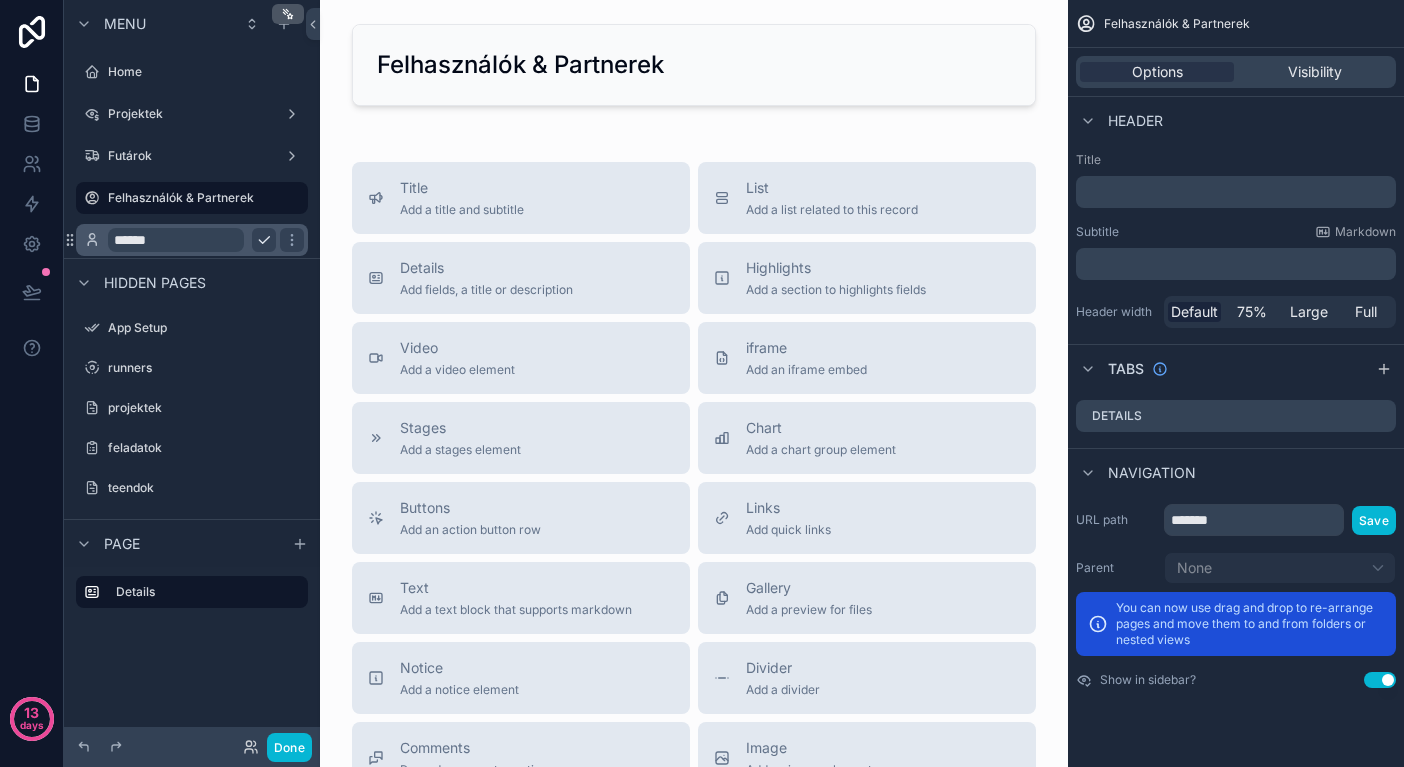click 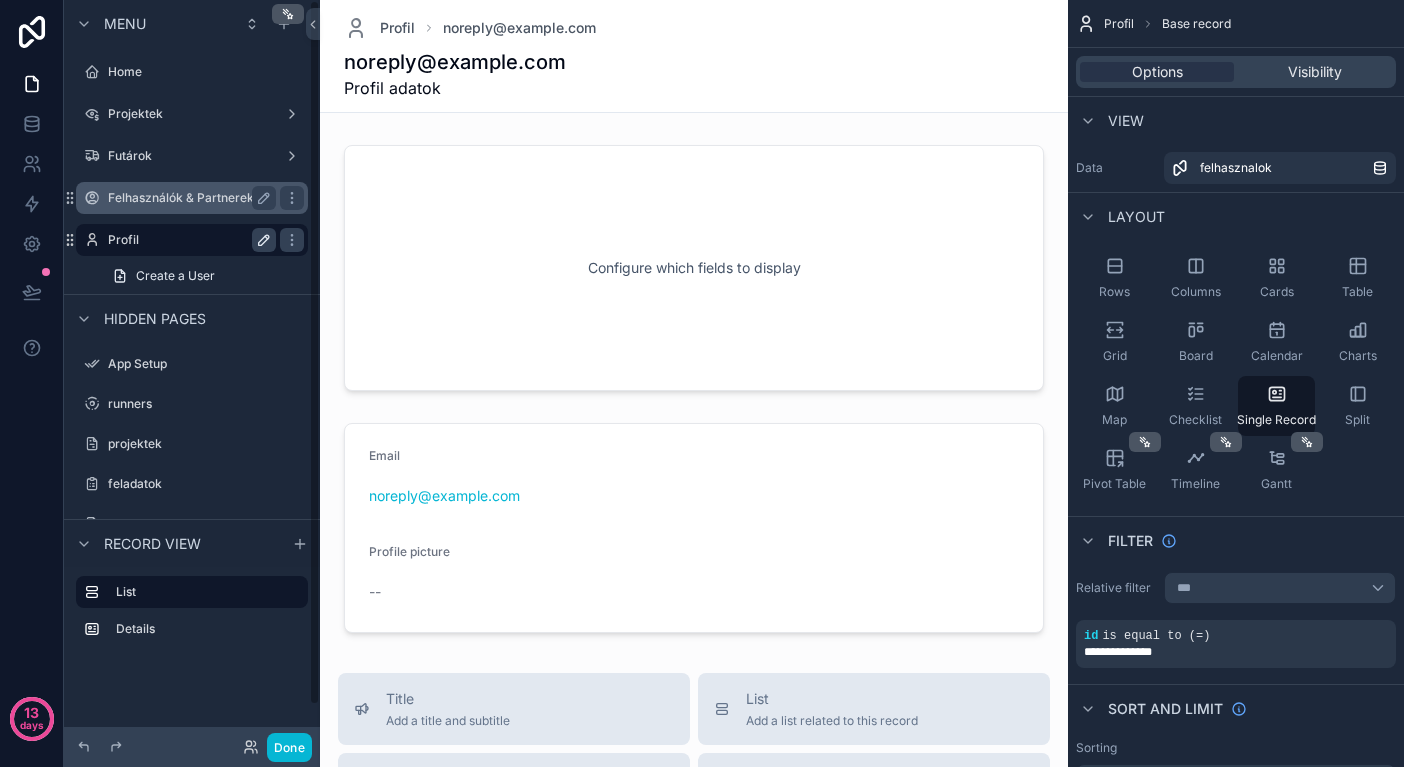 click on "Felhasználók & Partnerek" at bounding box center (188, 198) 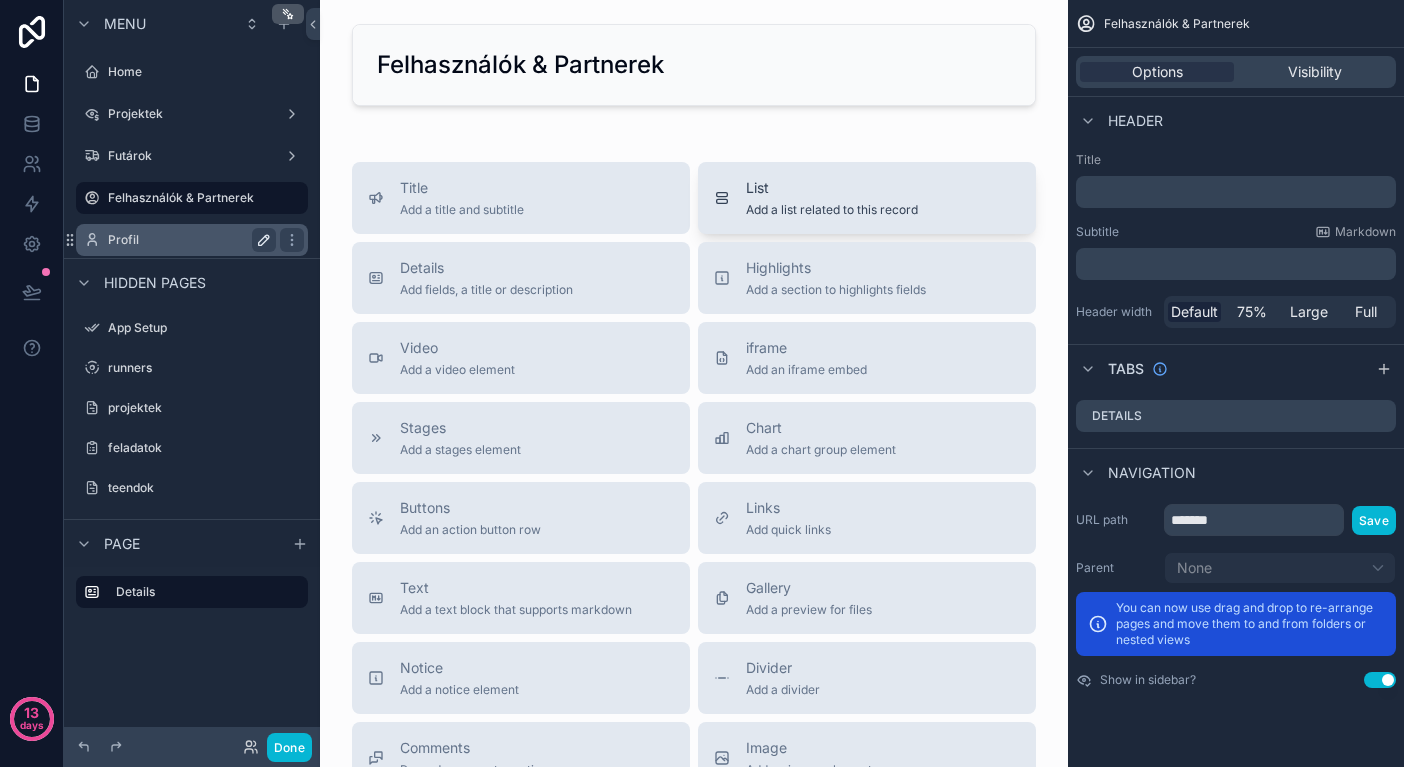 click on "Add a list related to this record" at bounding box center [832, 210] 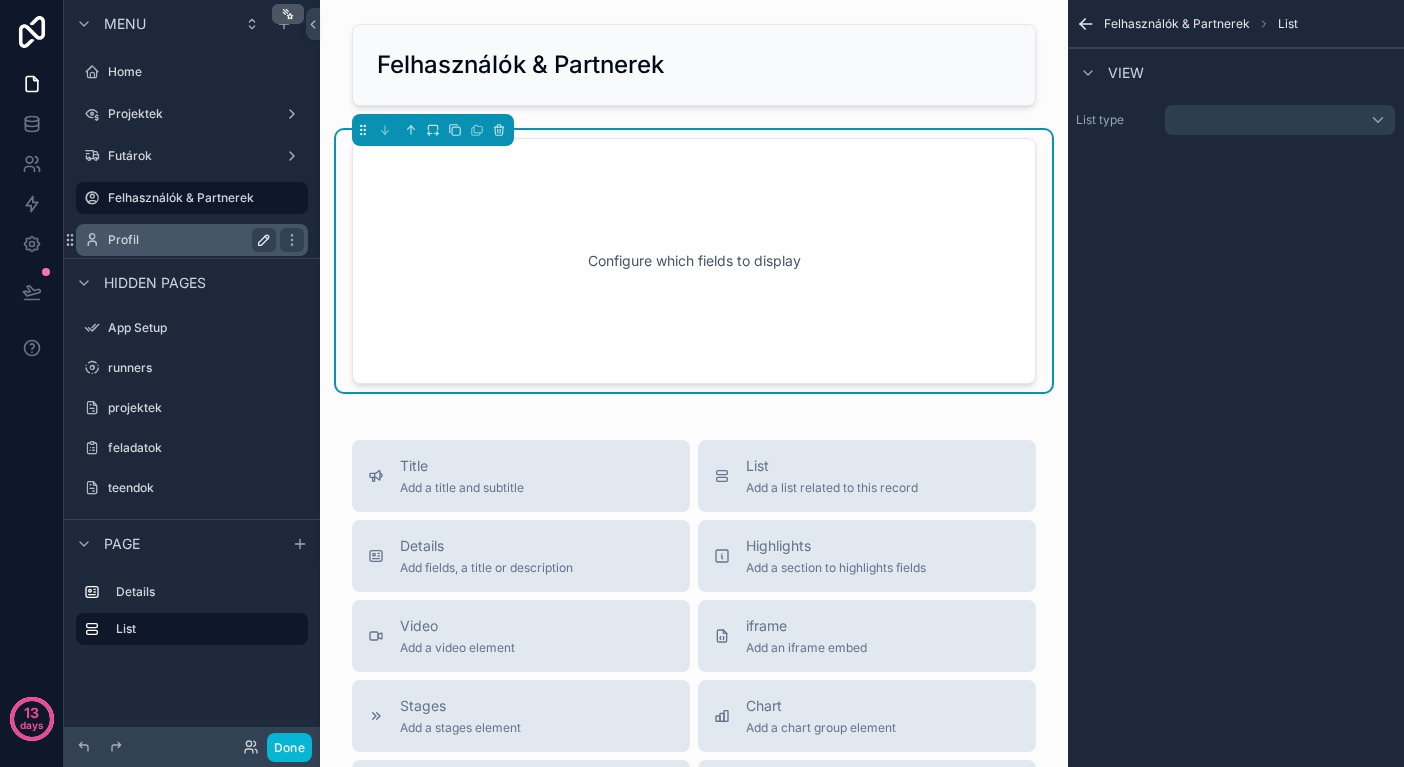 click at bounding box center [1280, 120] 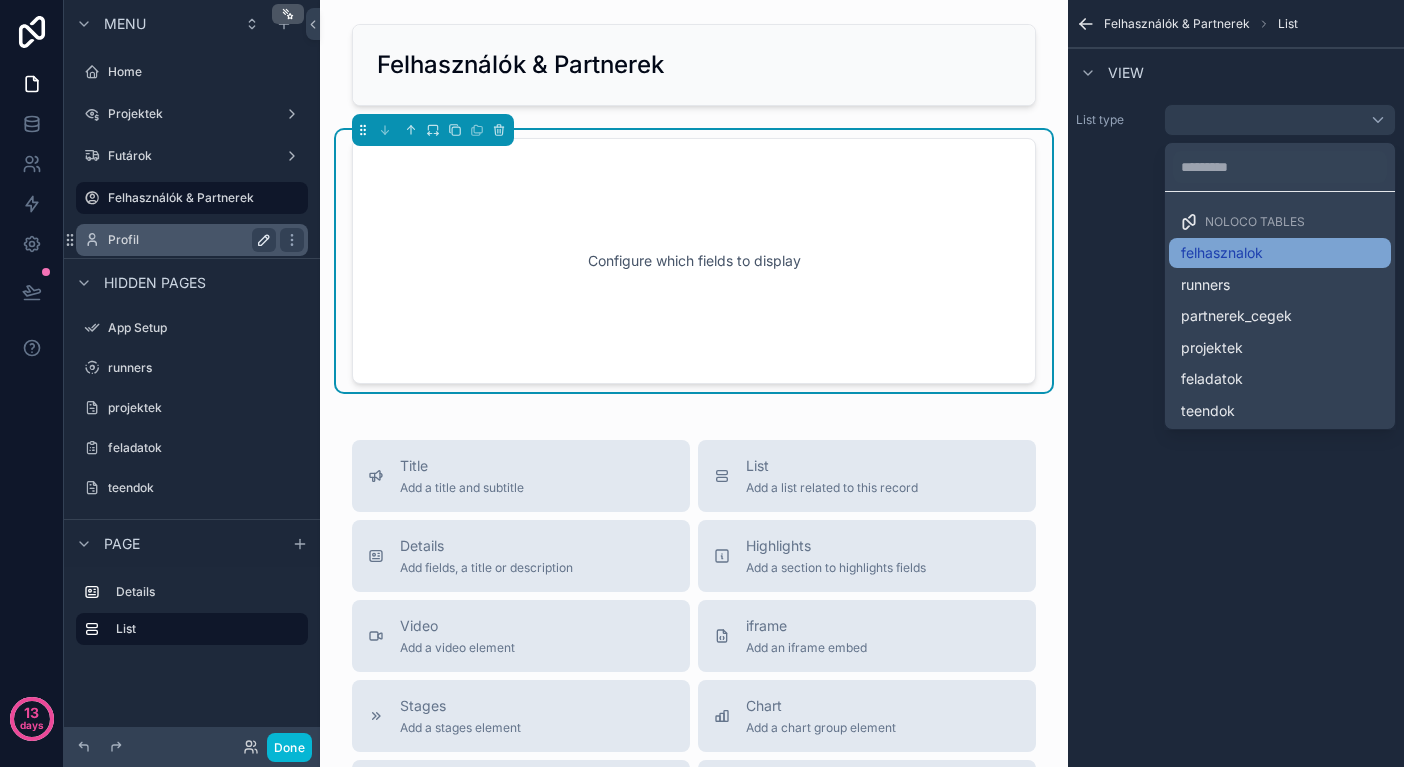 click on "felhasznalok" at bounding box center (1222, 253) 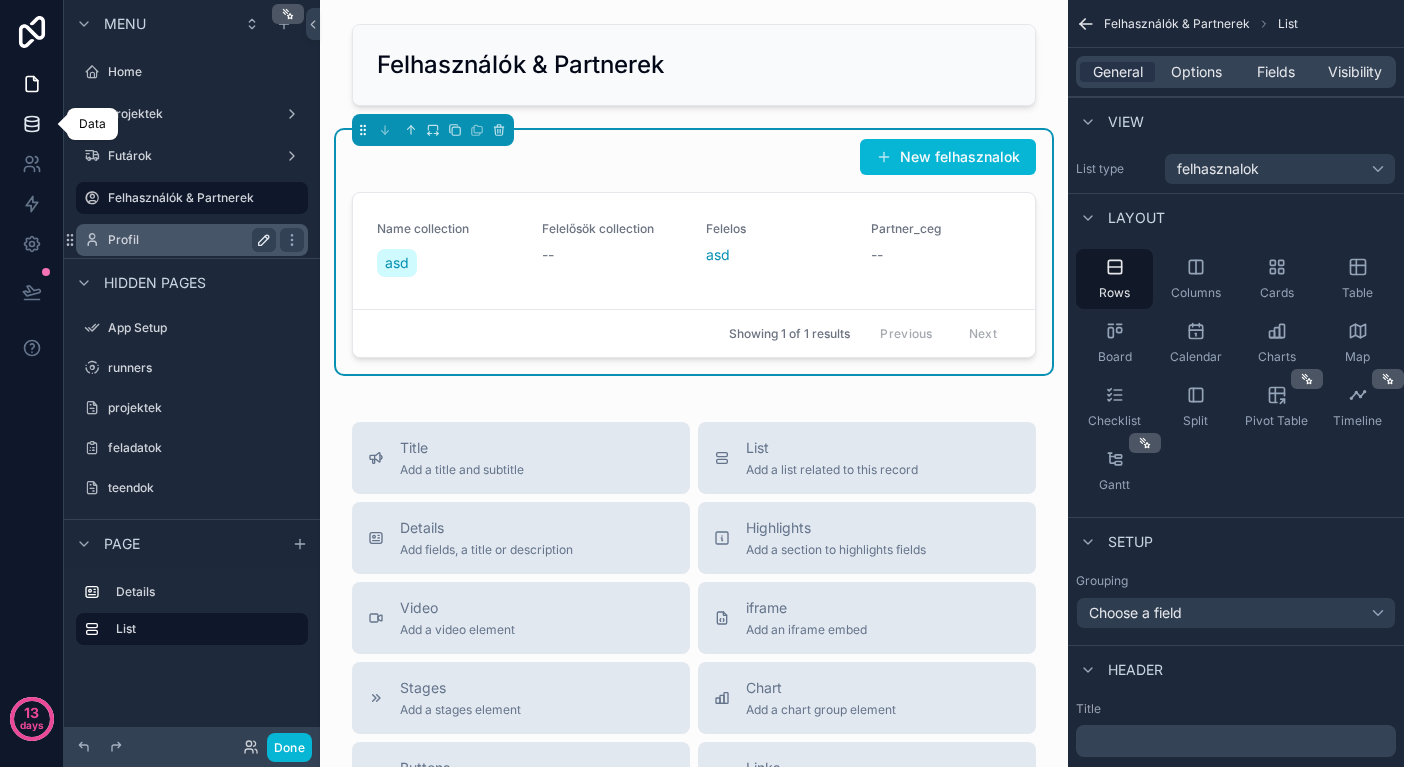 click at bounding box center (31, 124) 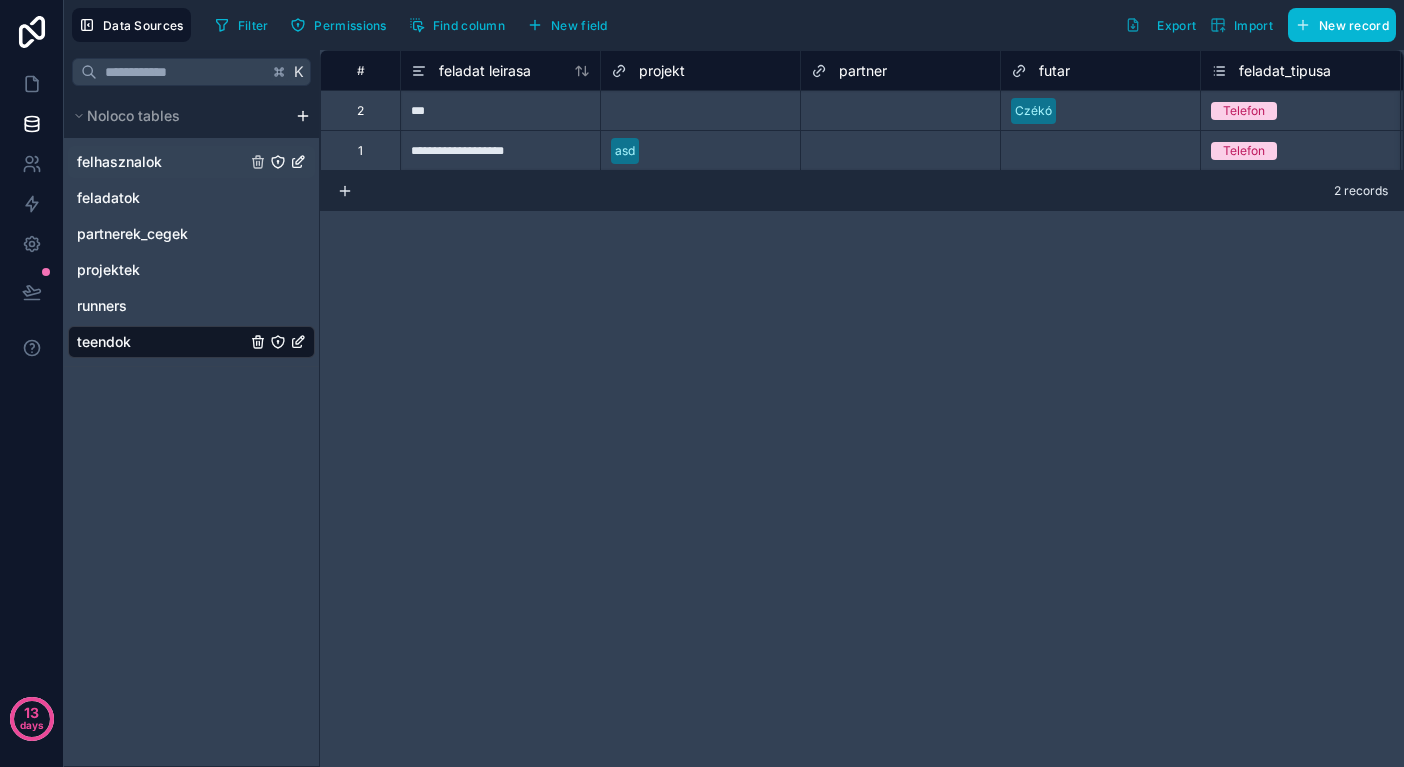 click on "felhasznalok" at bounding box center [119, 162] 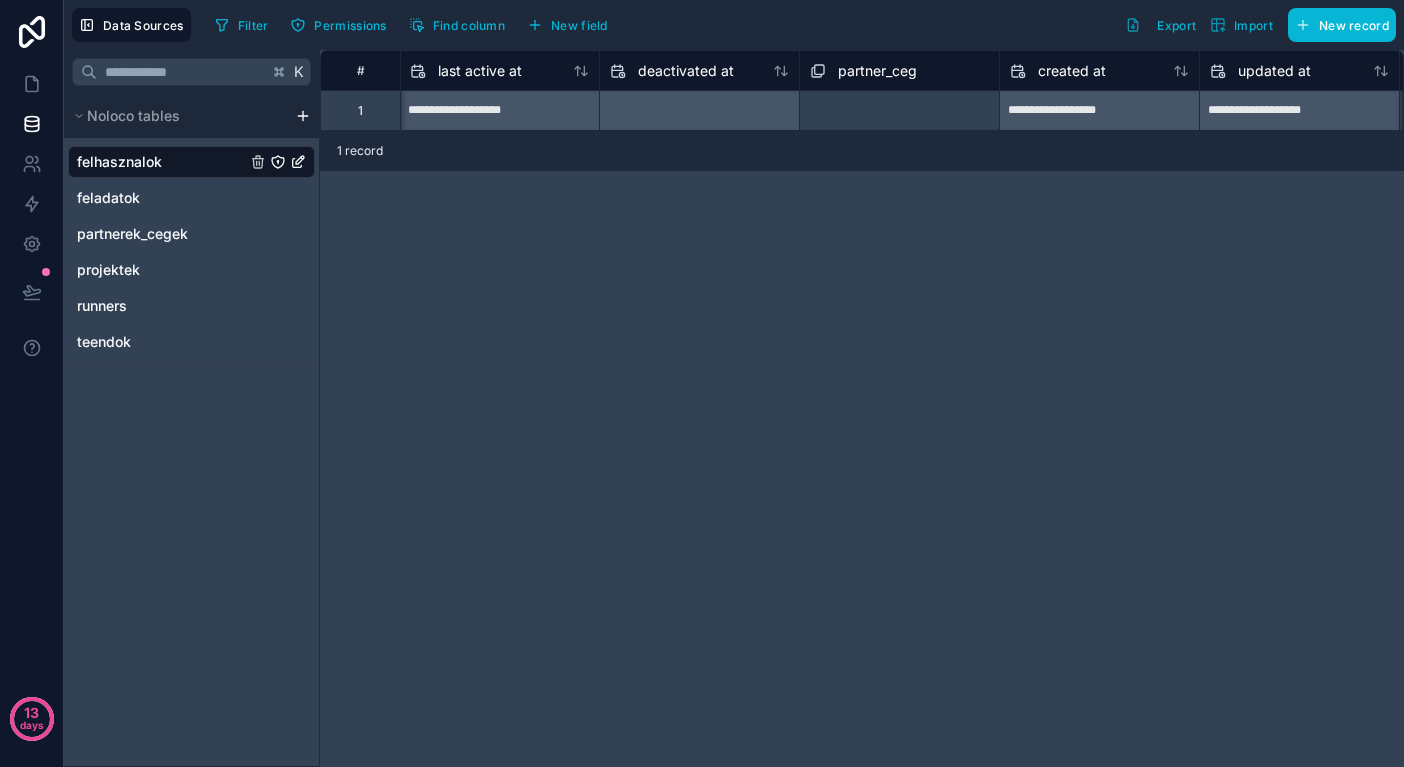 scroll, scrollTop: 0, scrollLeft: 1704, axis: horizontal 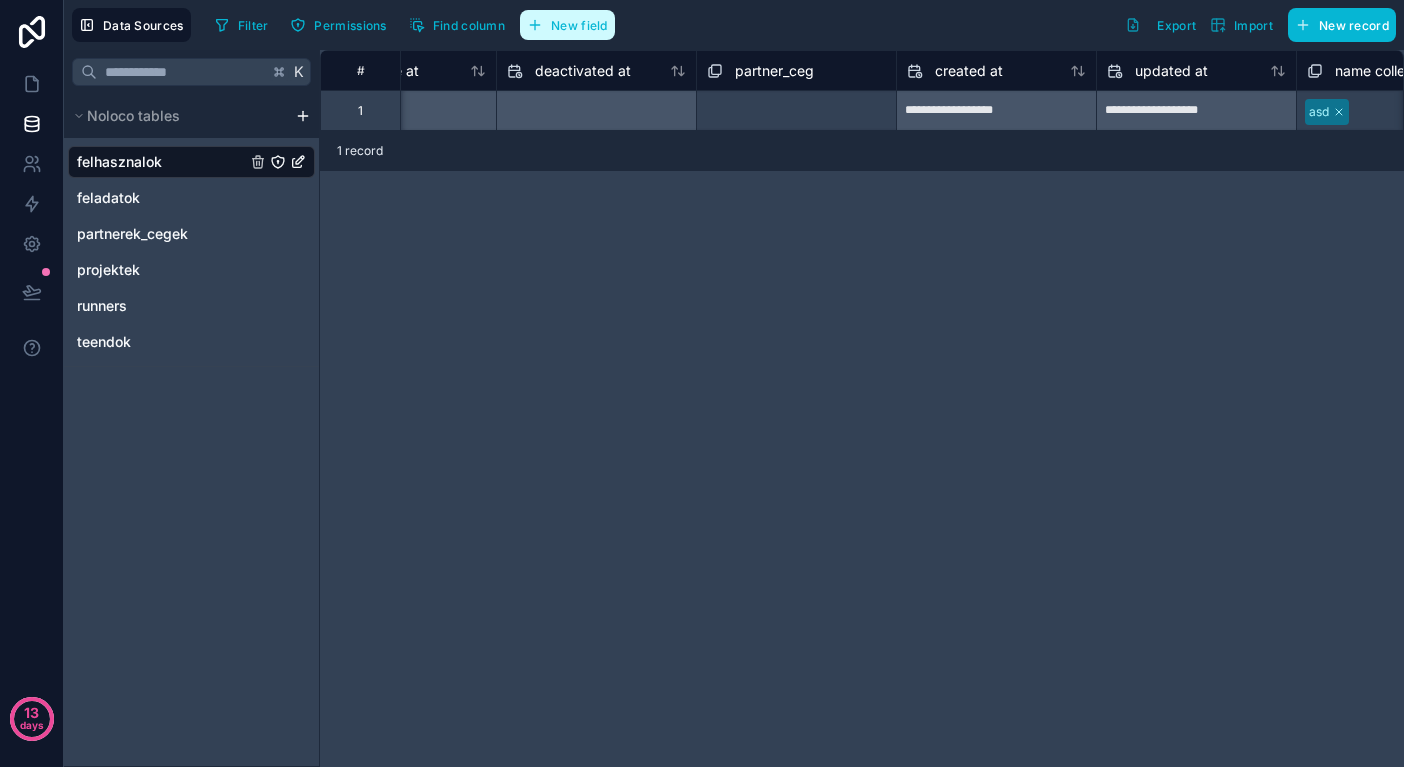 click on "New field" at bounding box center [579, 25] 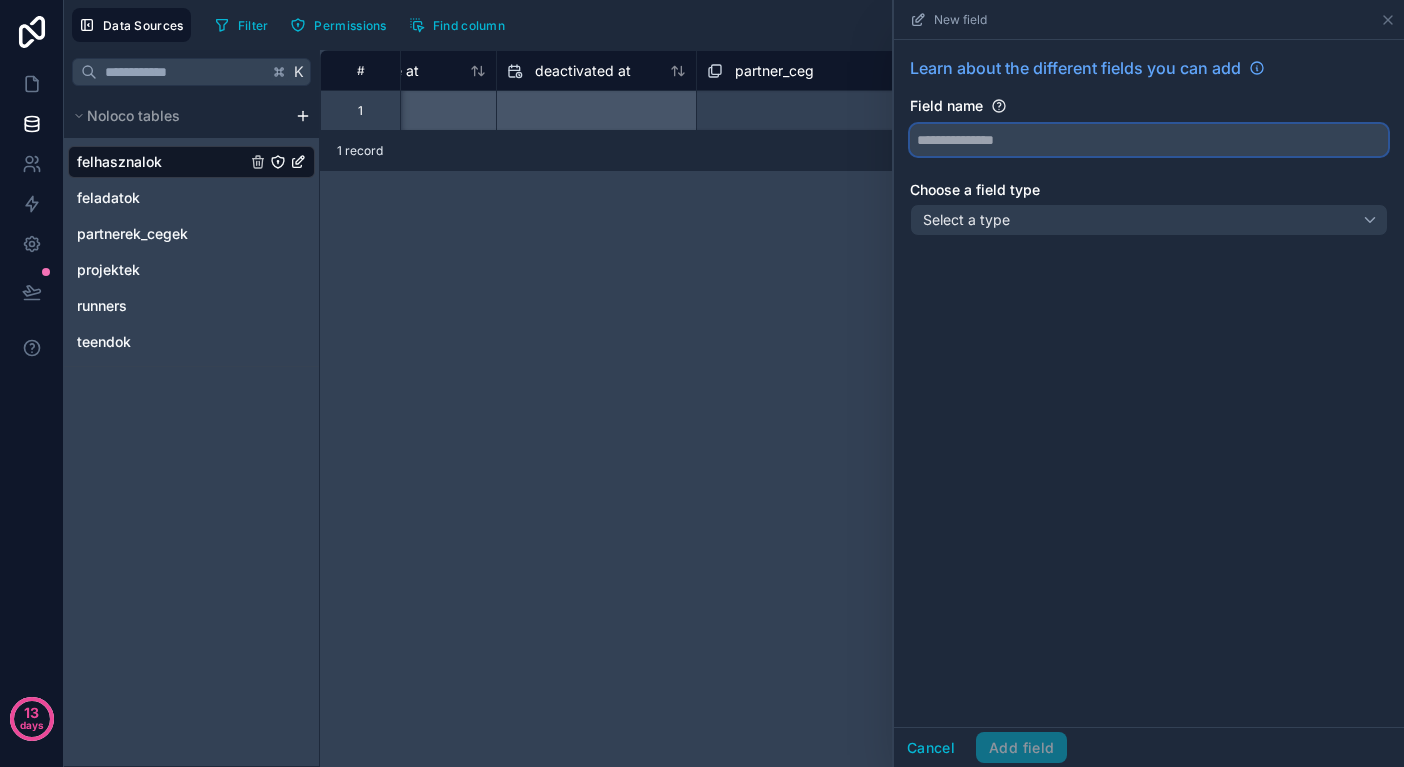 click at bounding box center (1149, 140) 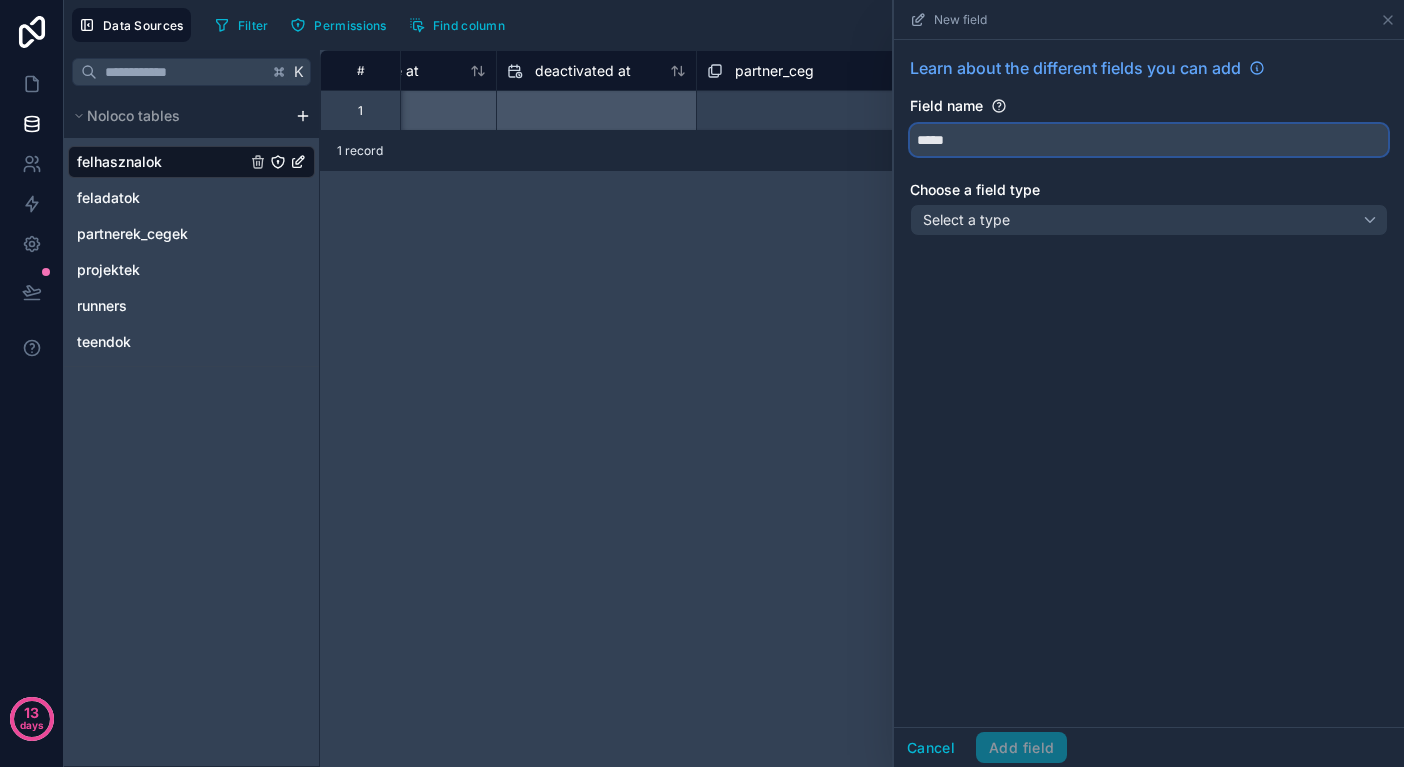 type on "*****" 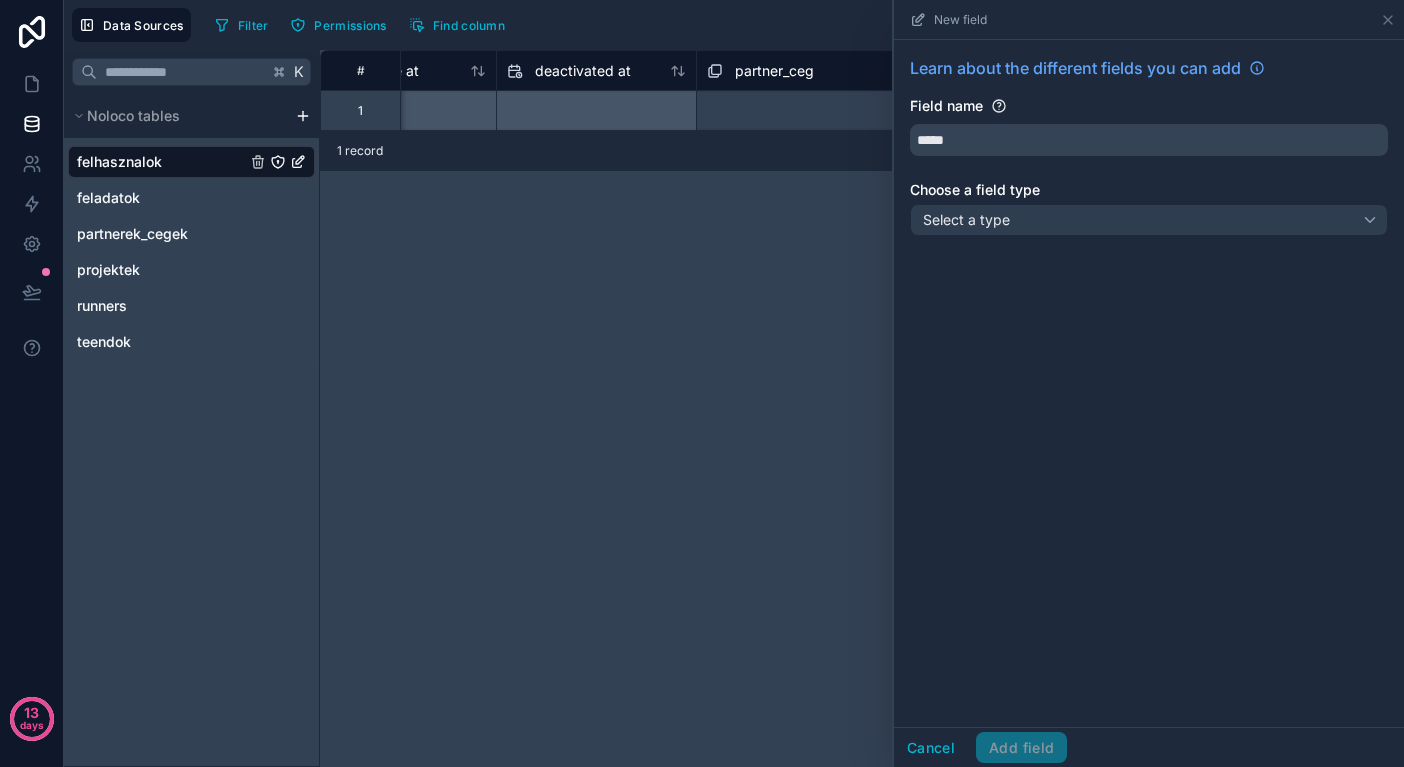 click on "Learn about the different fields you can add Field name ***** Choose a field type Select a type" at bounding box center [1149, 150] 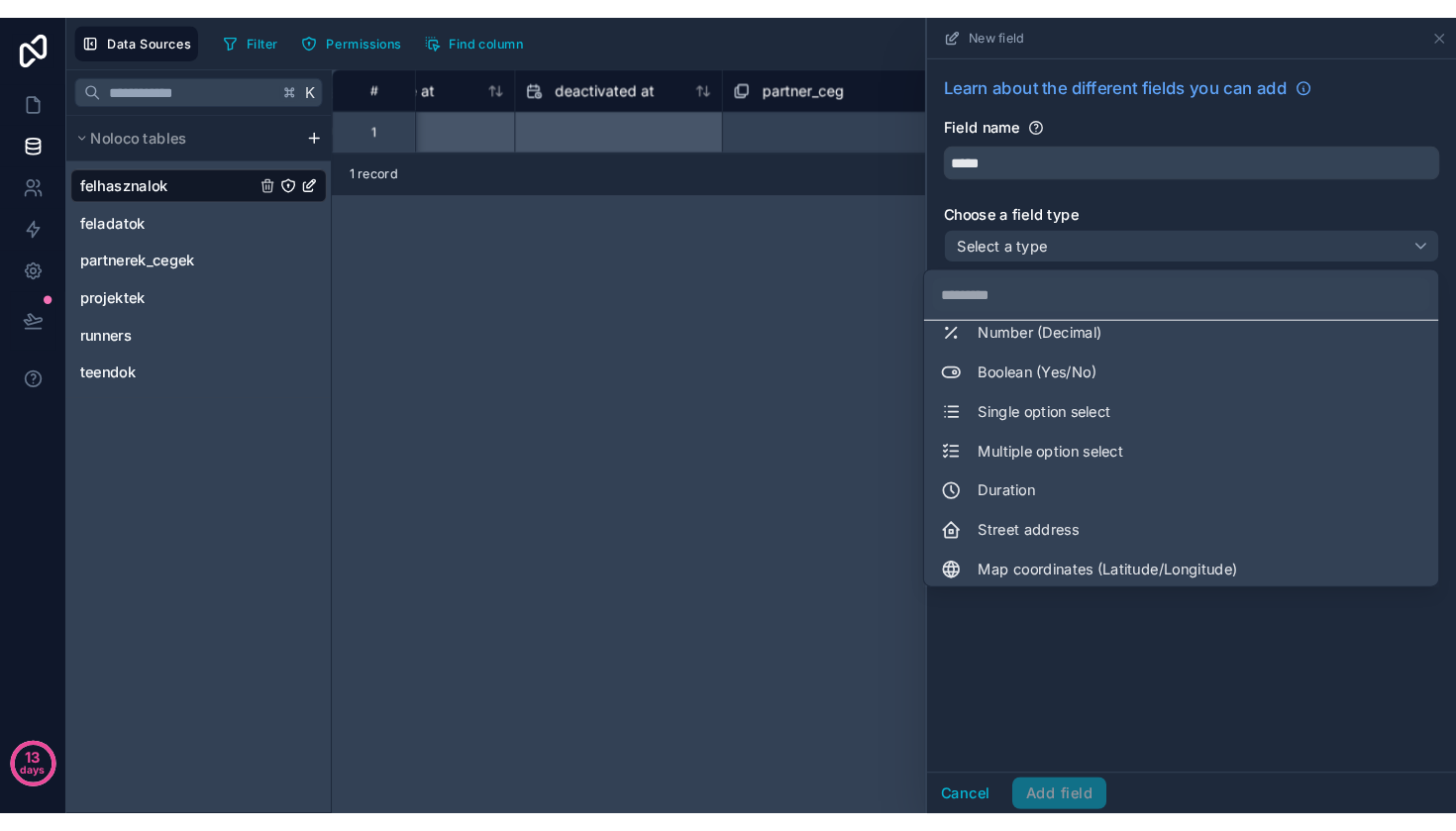 scroll, scrollTop: 158, scrollLeft: 0, axis: vertical 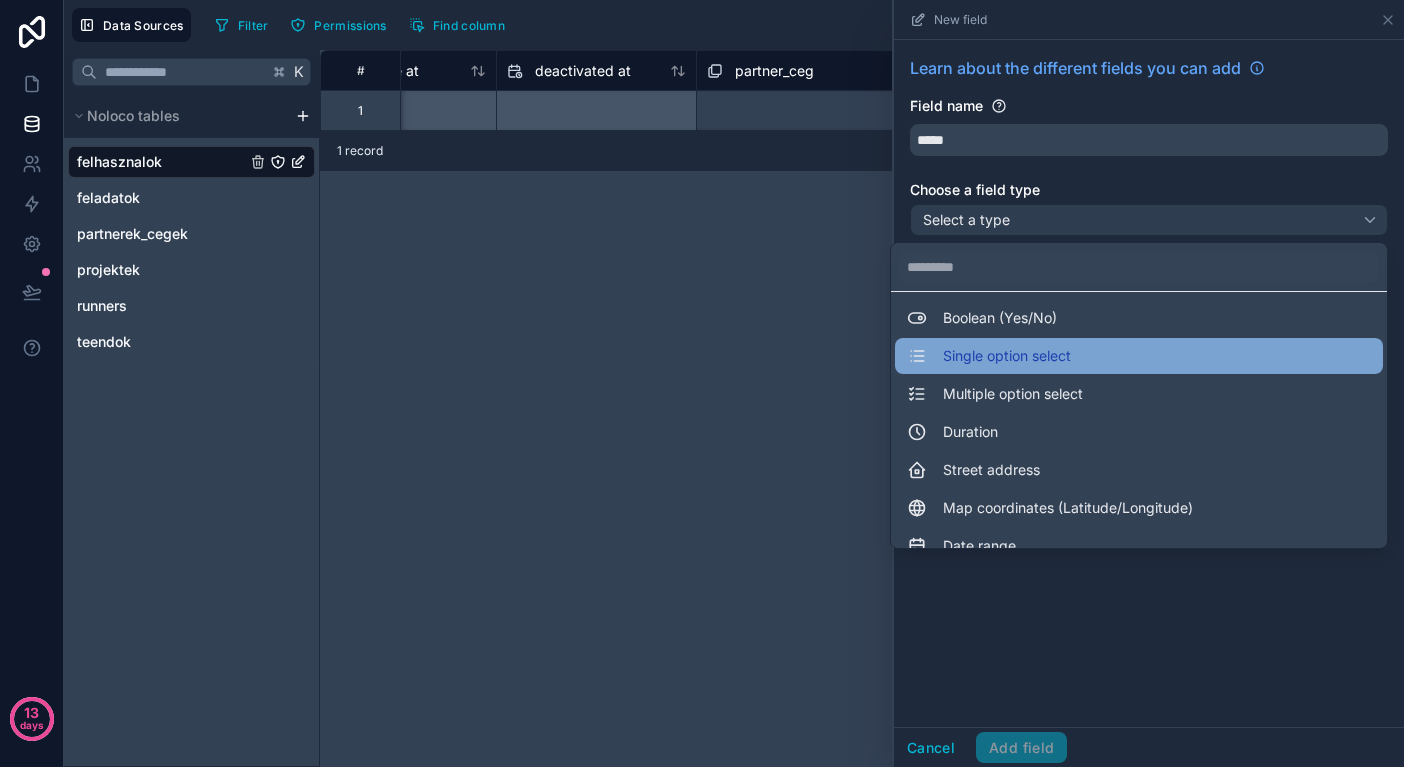 click on "Single option select" at bounding box center [1139, 356] 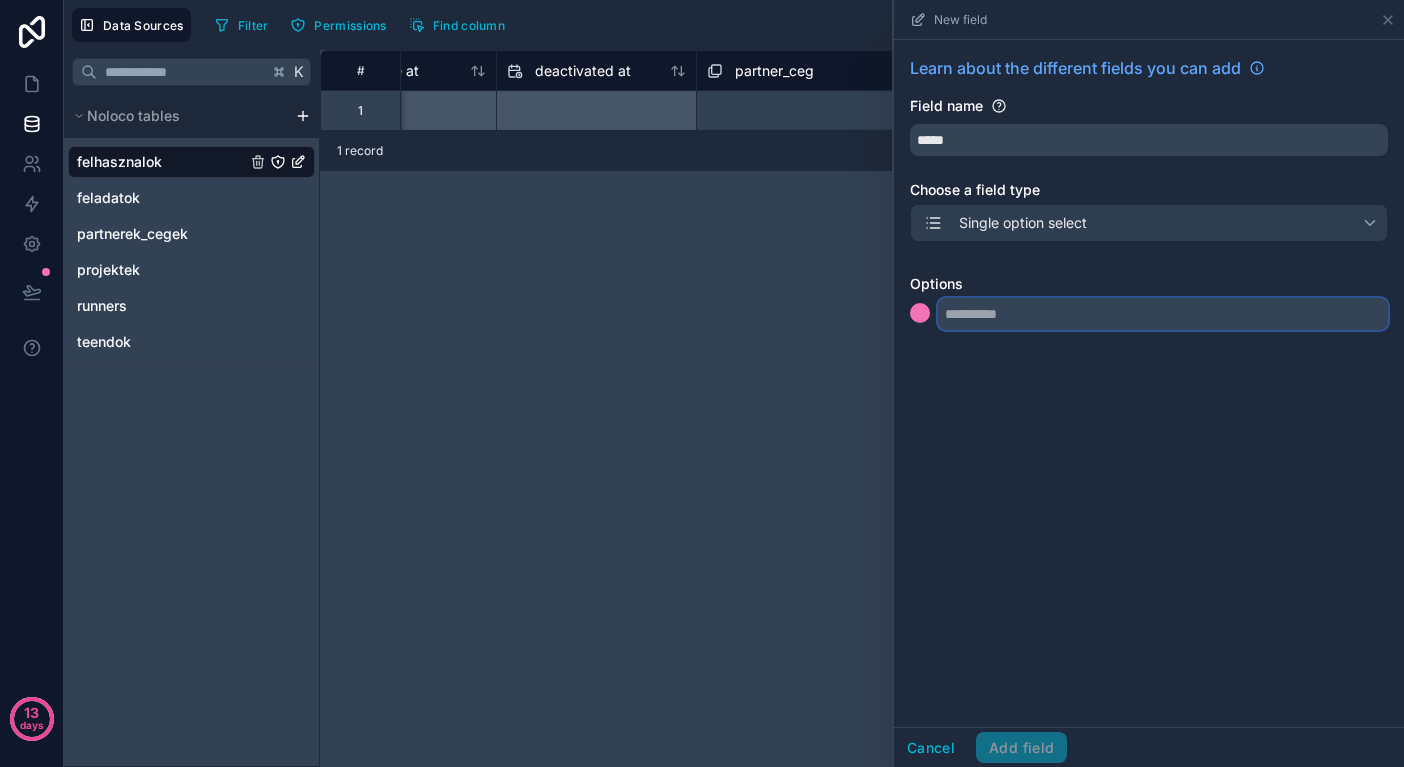 click at bounding box center (1163, 314) 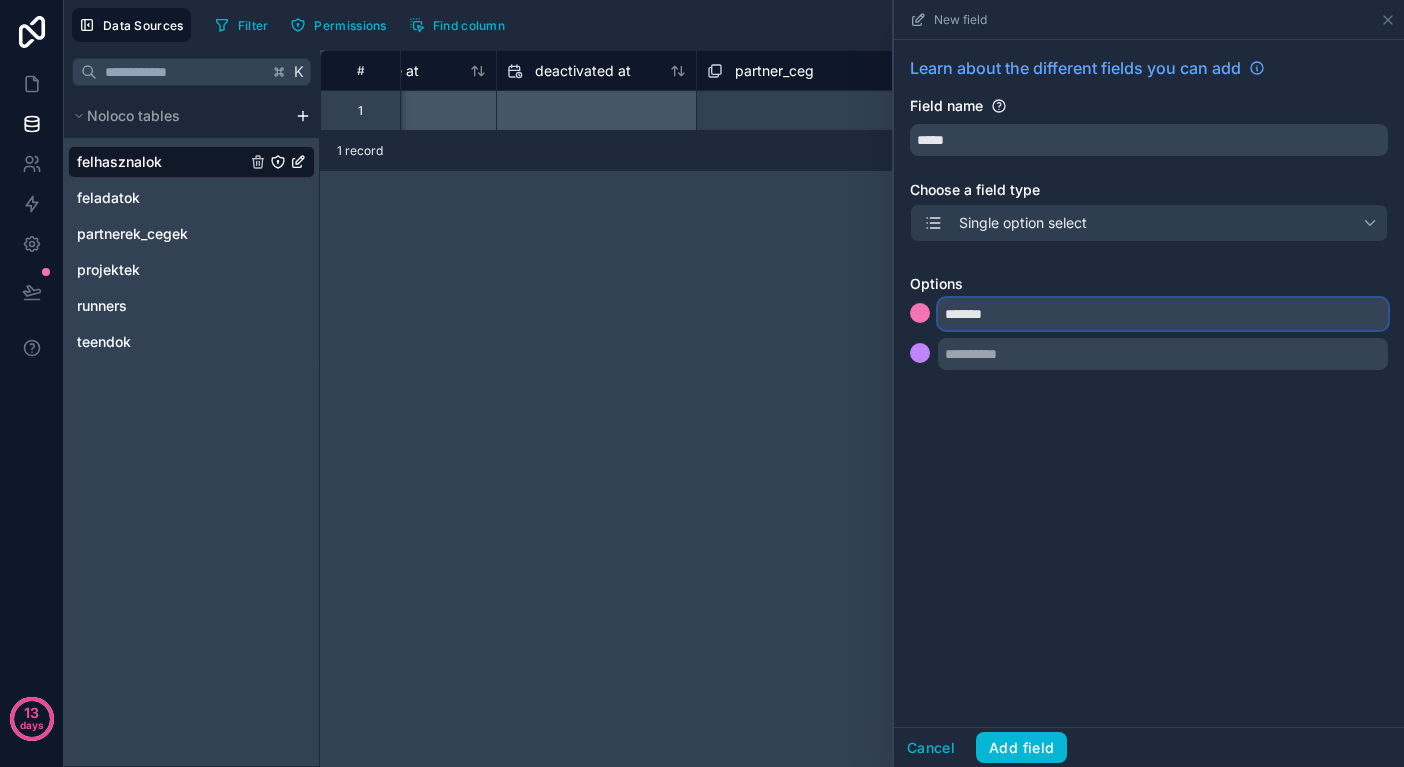 type on "*******" 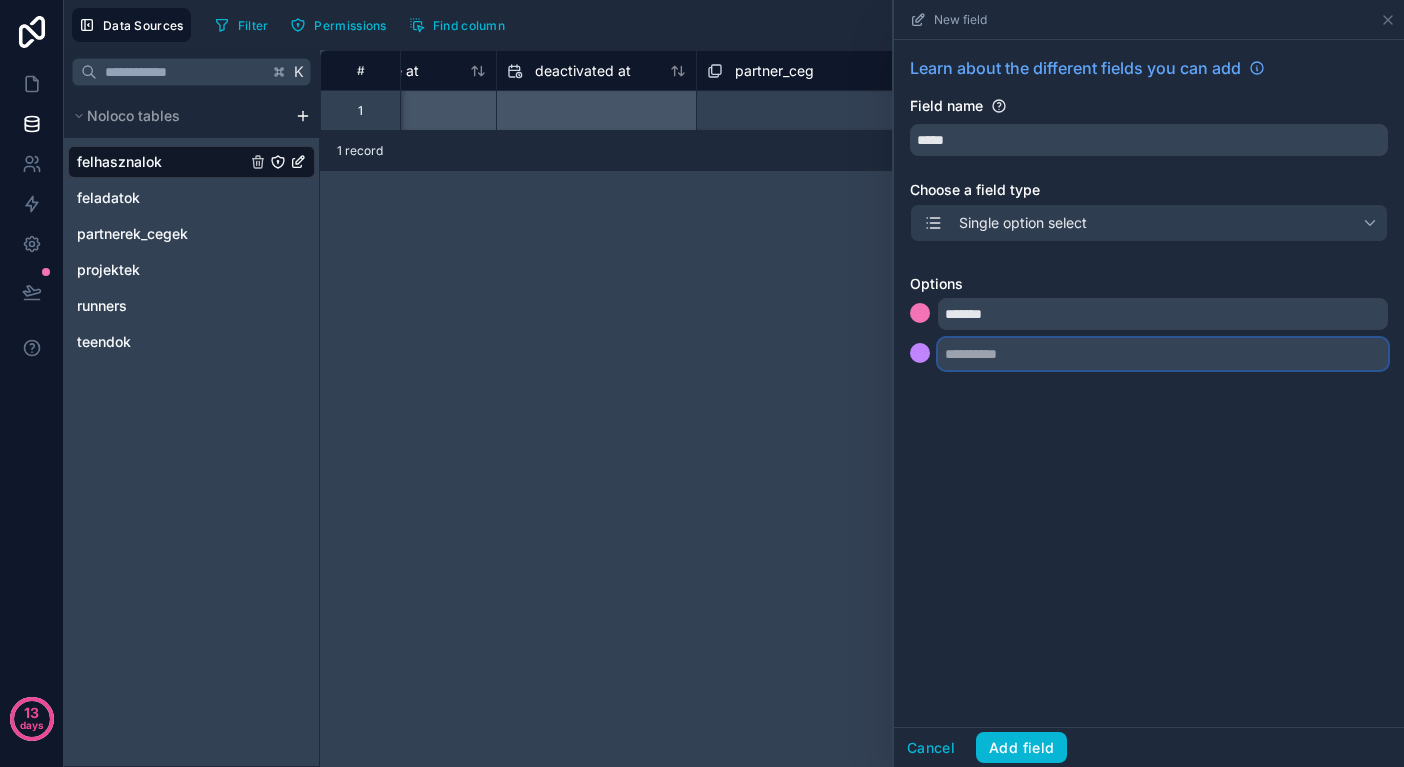 click at bounding box center (1163, 354) 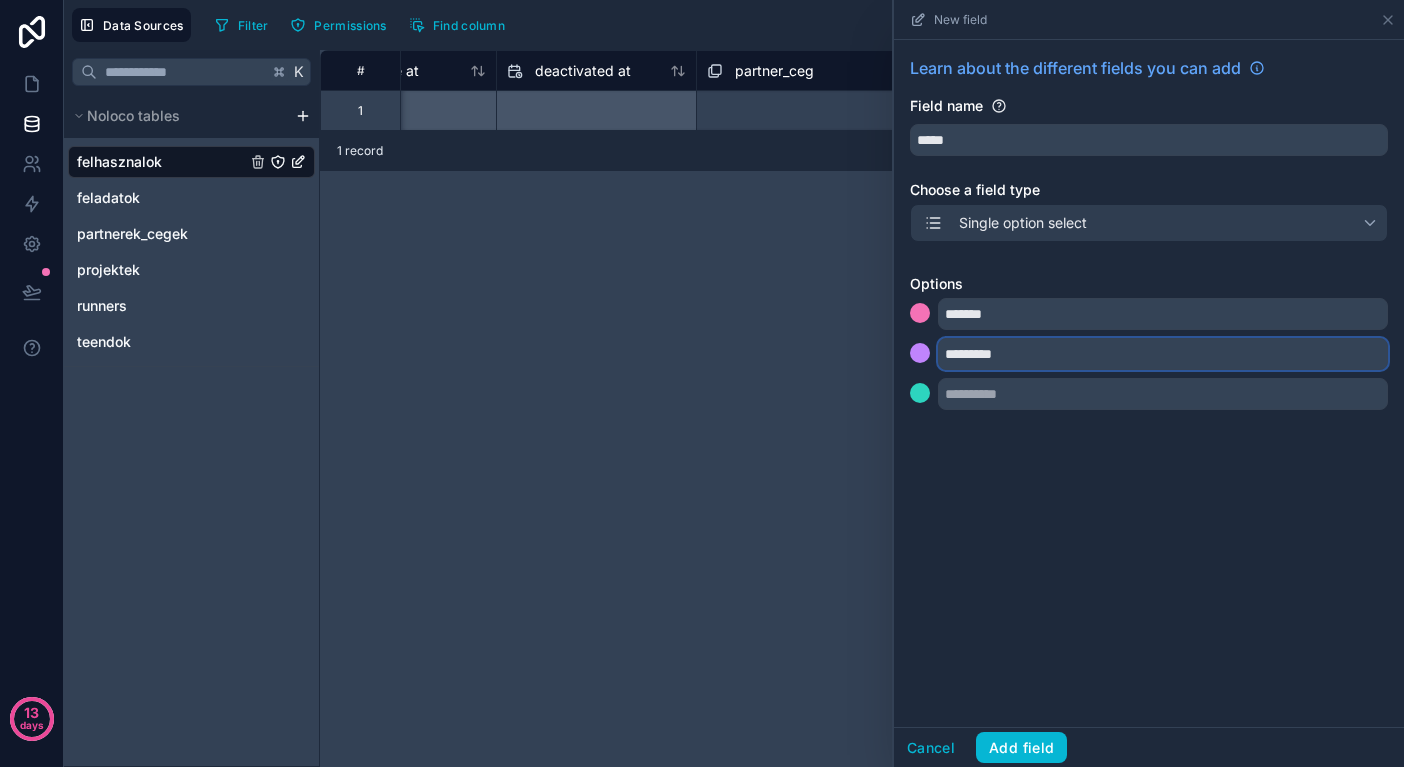 type on "*********" 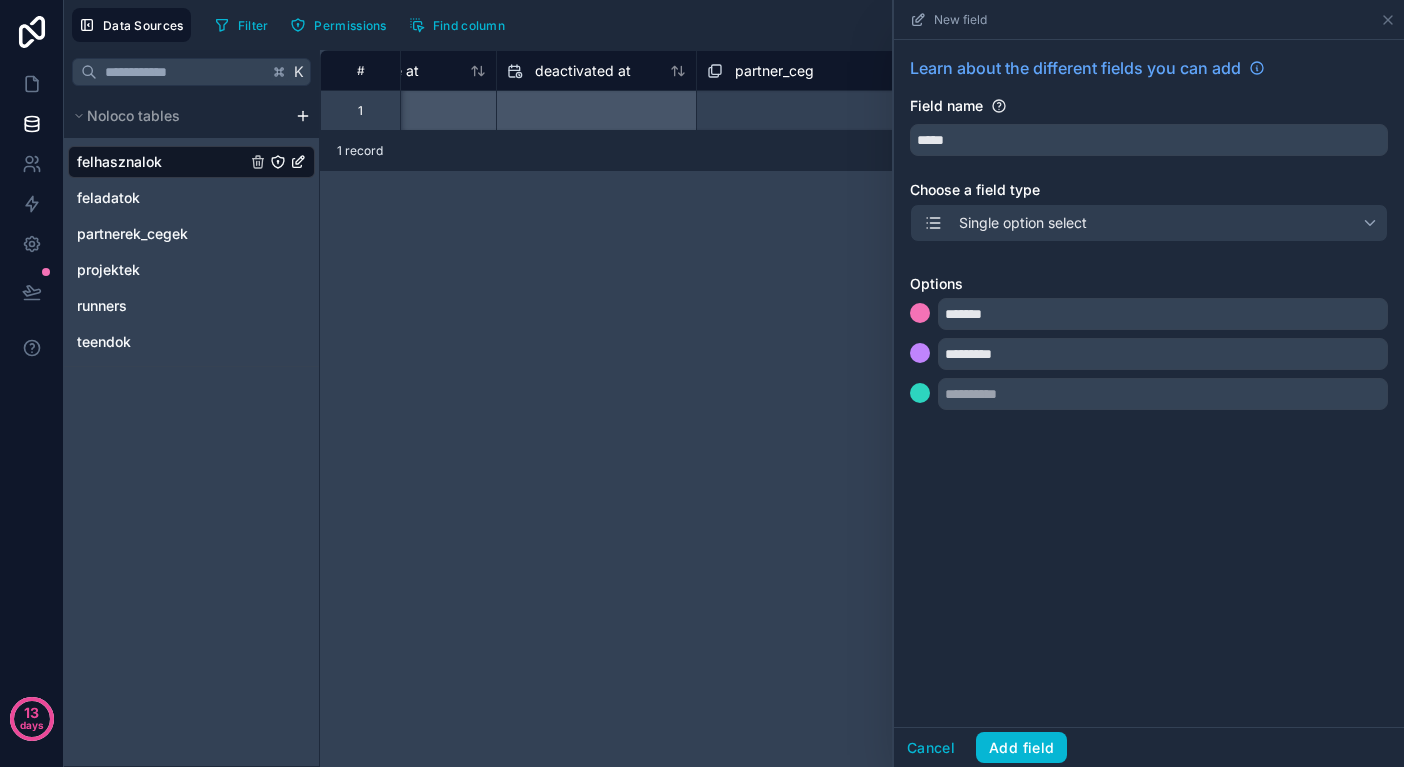 click on "Learn about the different fields you can add Field name ***** Choose a field type Single option select Options ******* *********" at bounding box center [1149, 383] 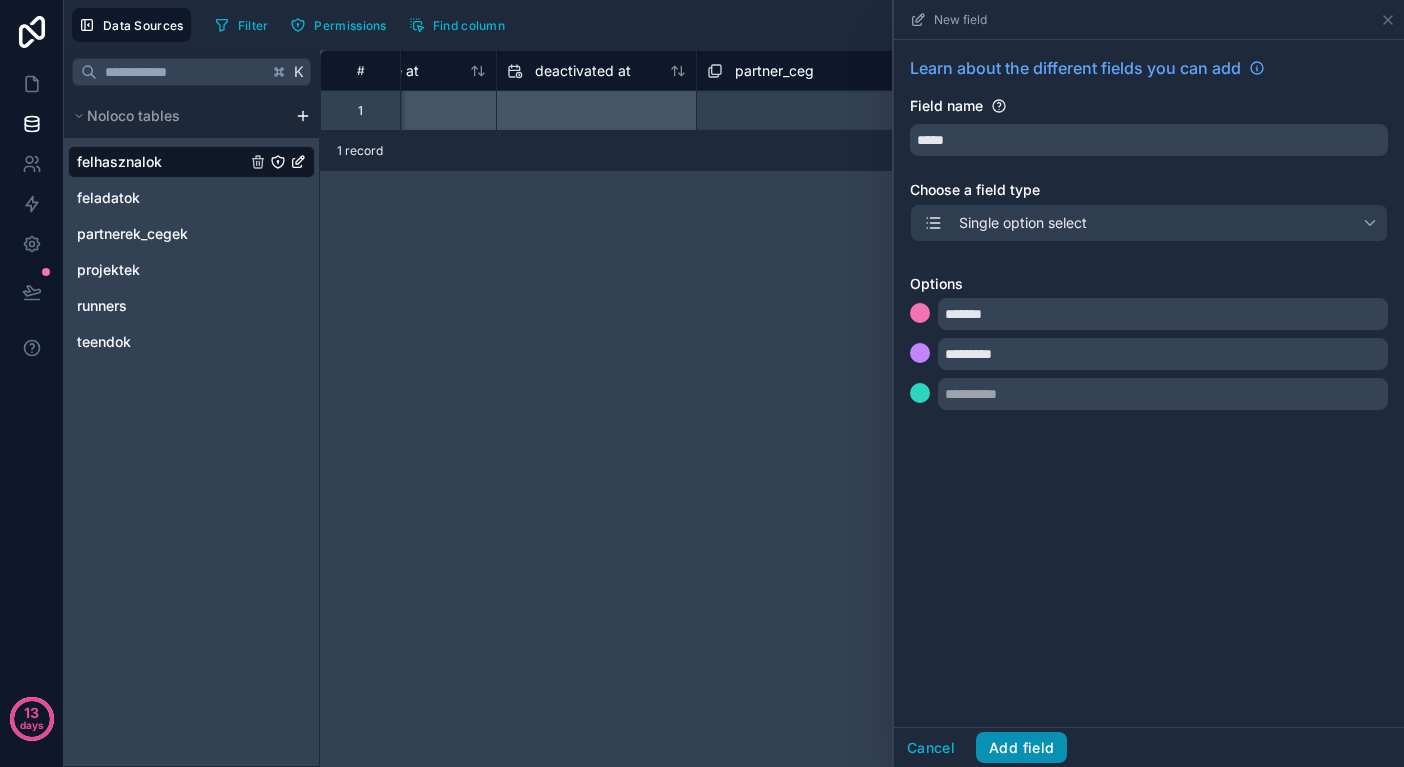 click on "Add field" at bounding box center [1021, 748] 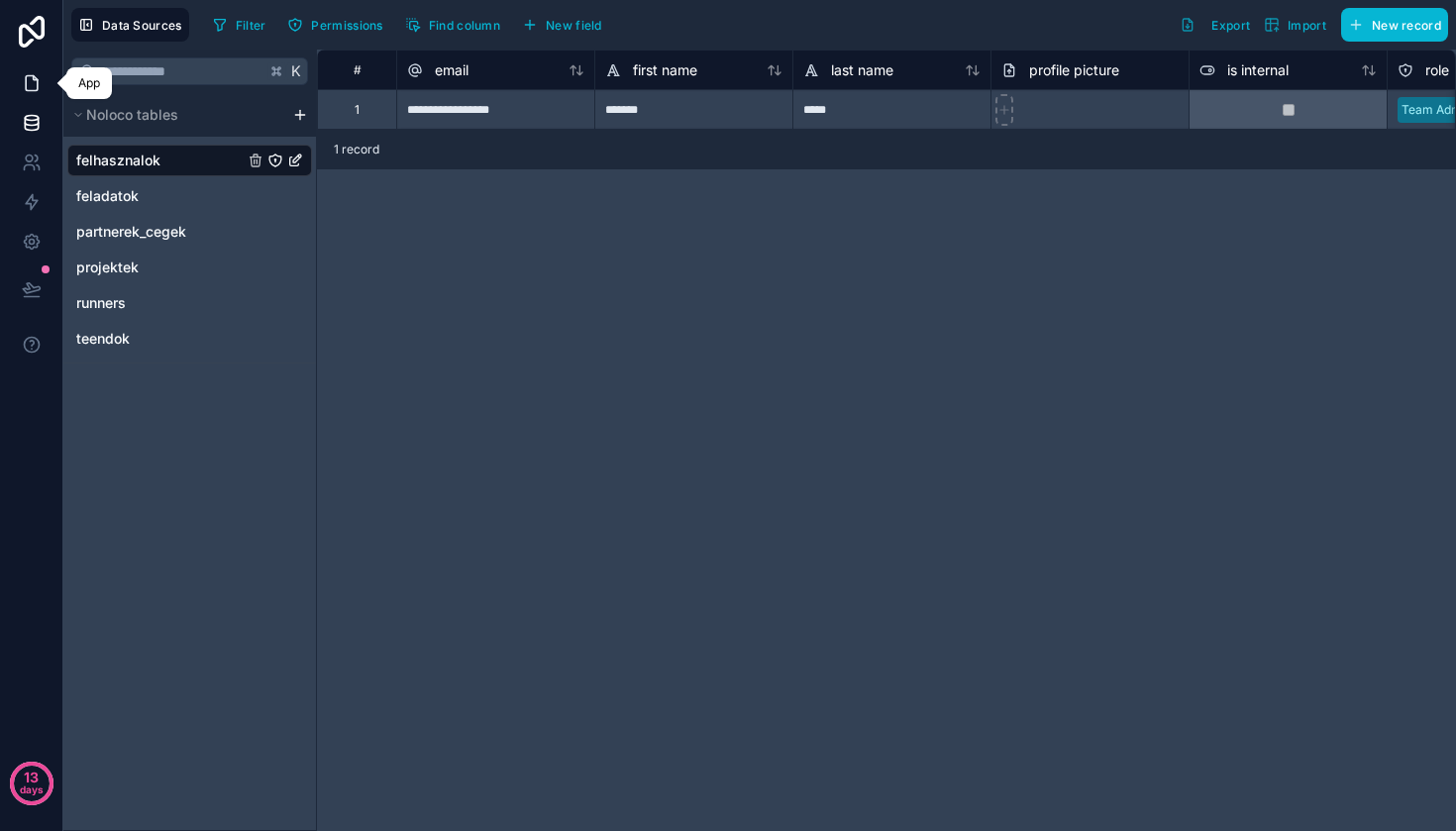 click 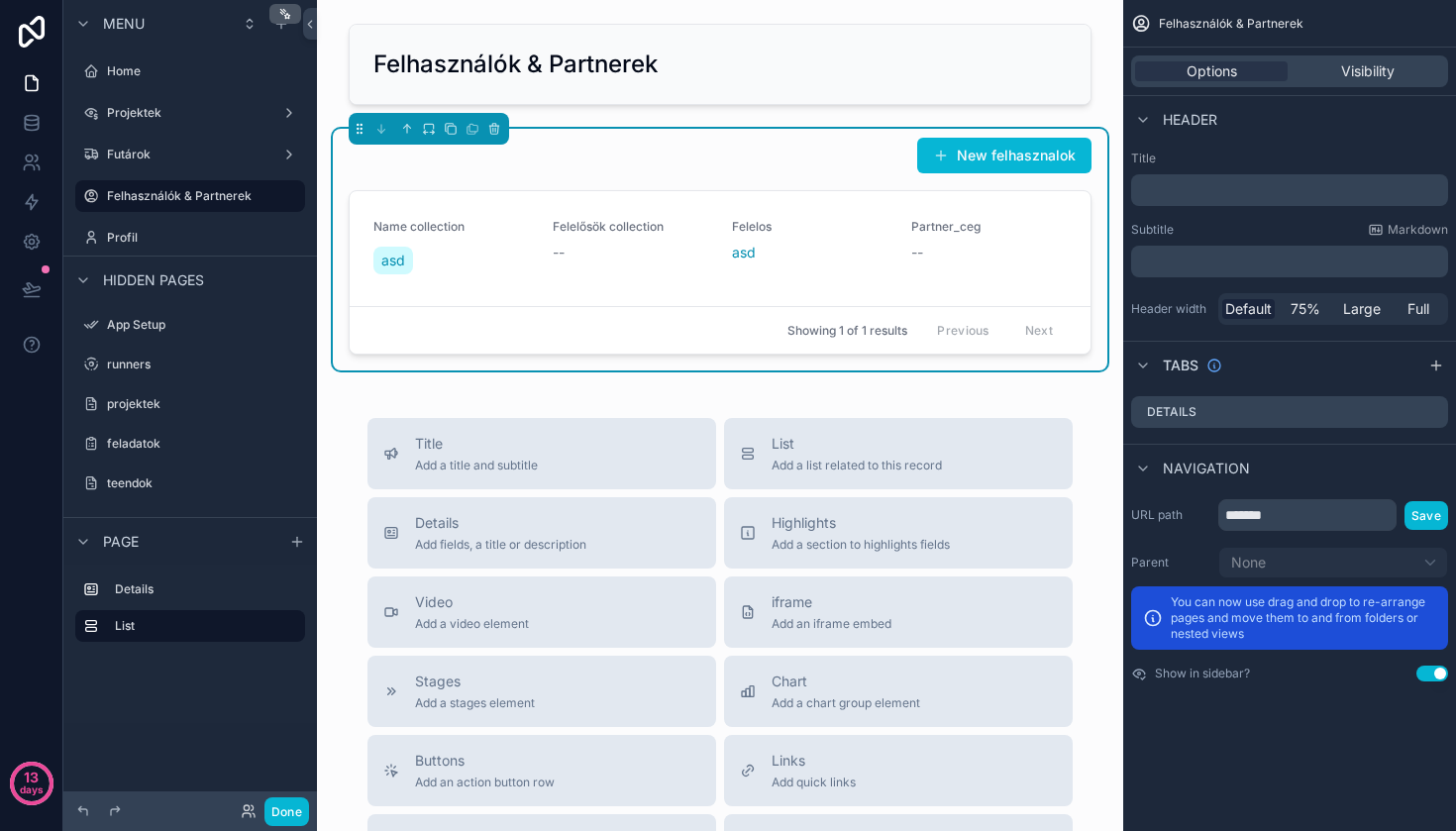 scroll, scrollTop: 0, scrollLeft: 0, axis: both 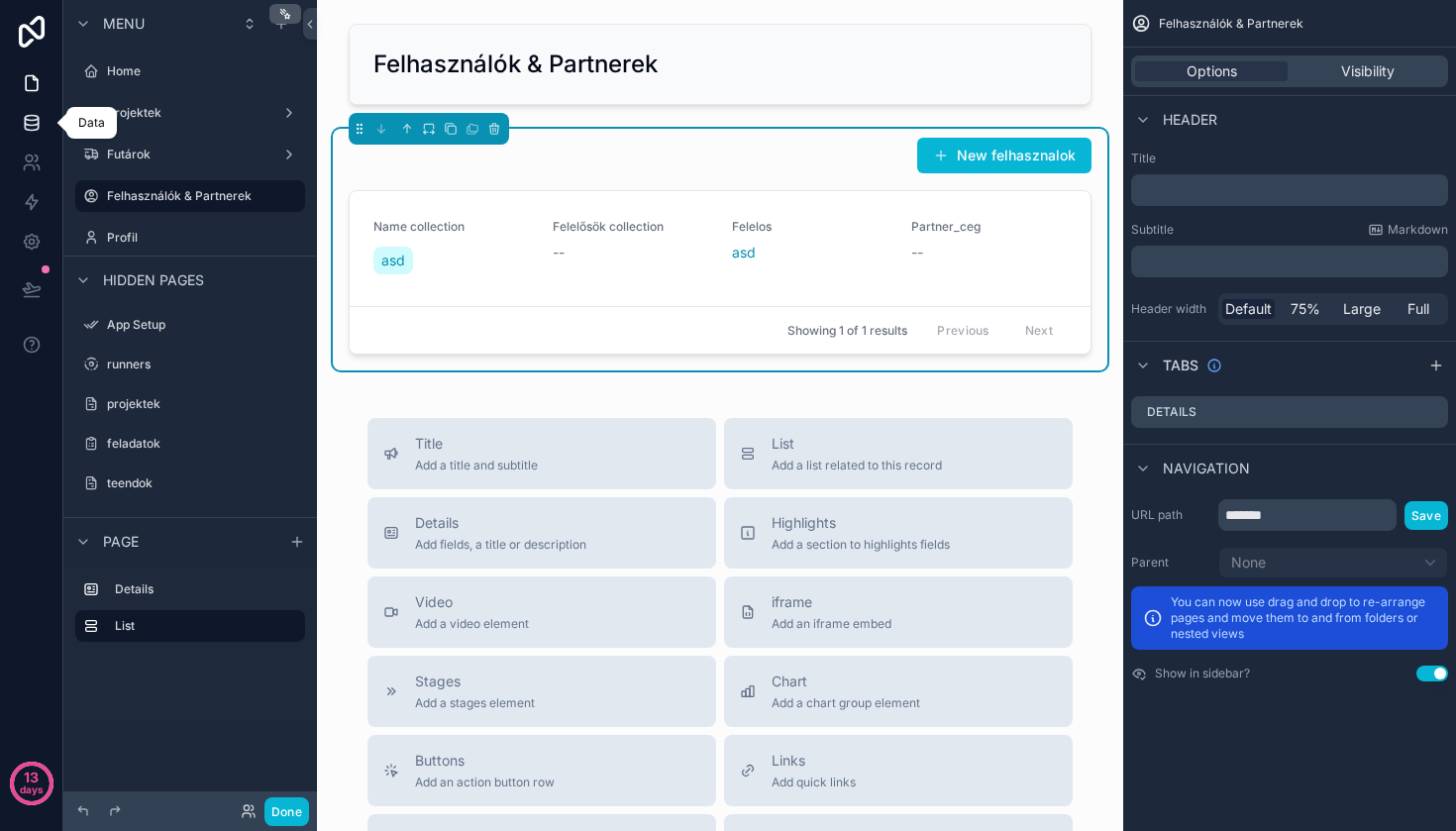 click 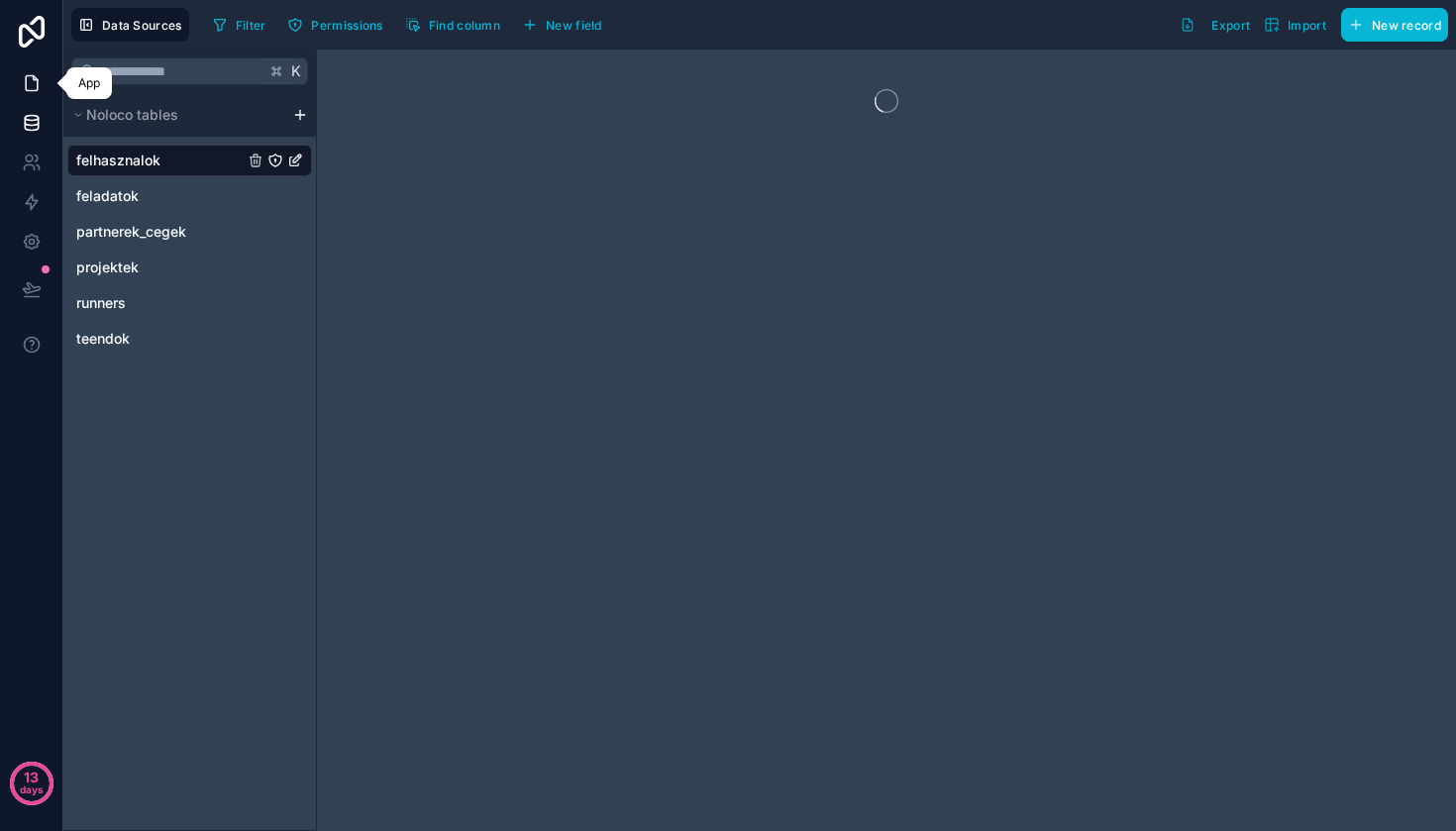 click 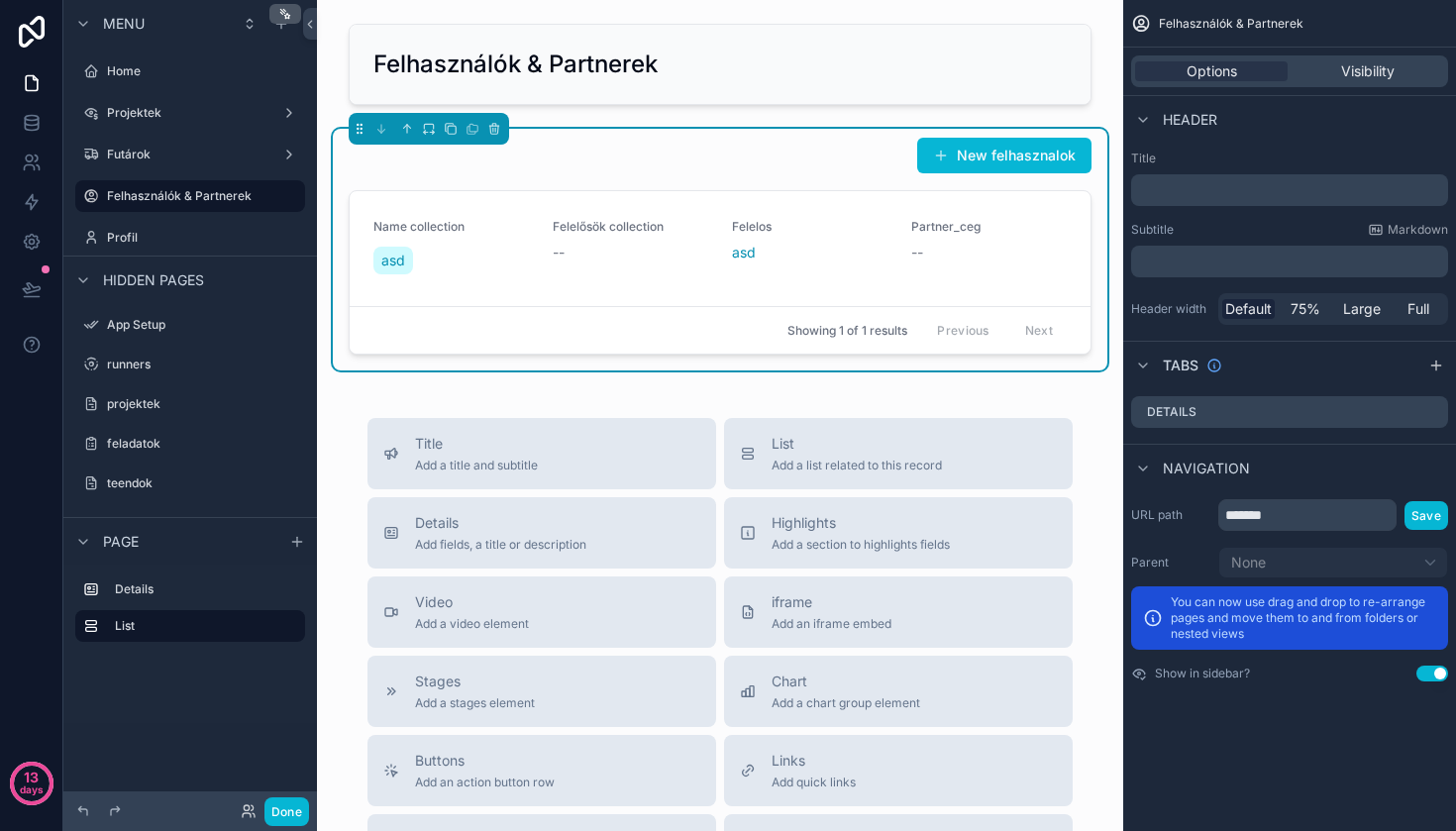 scroll, scrollTop: 0, scrollLeft: 0, axis: both 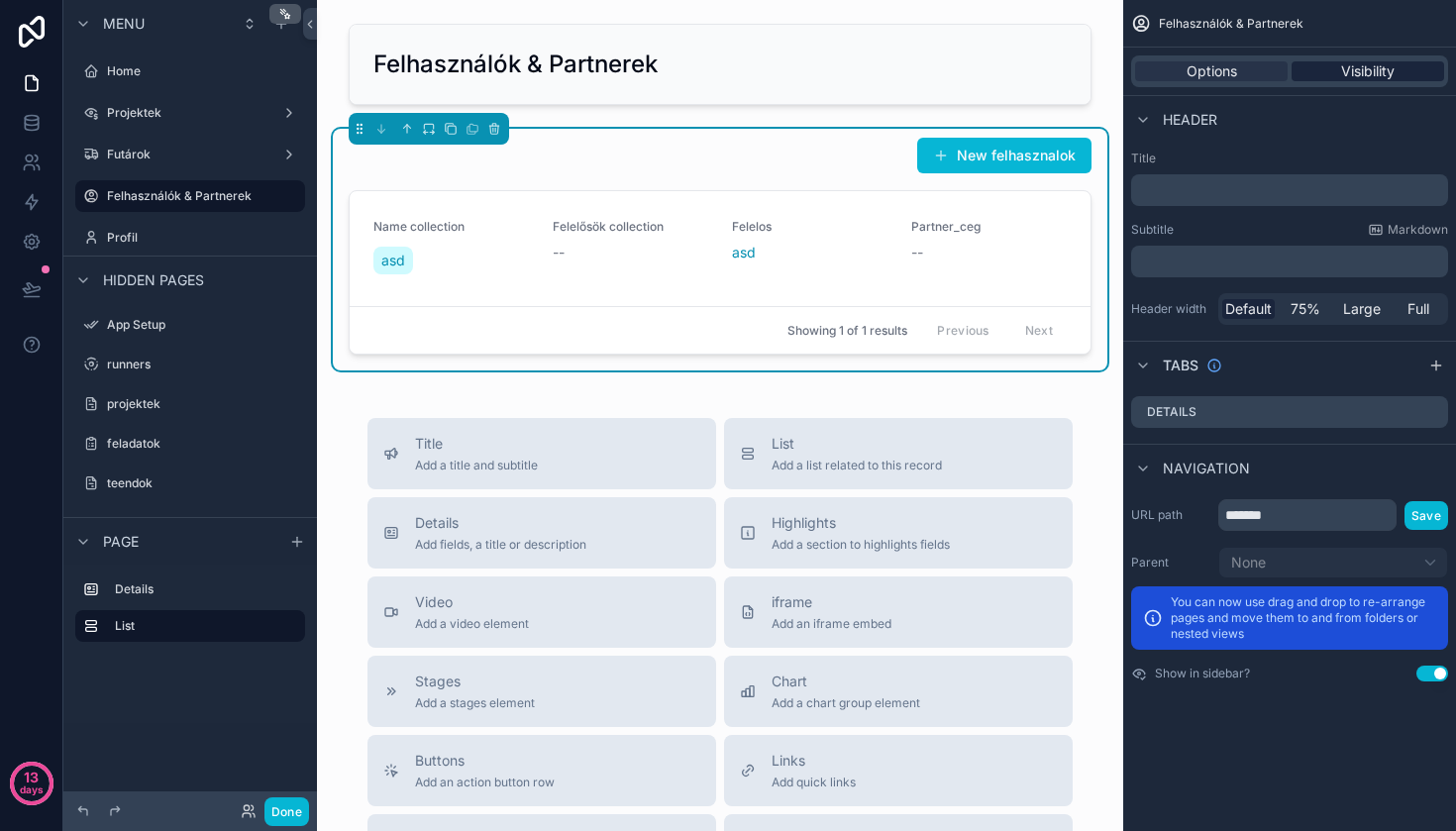click on "Visibility" at bounding box center [1368, 71] 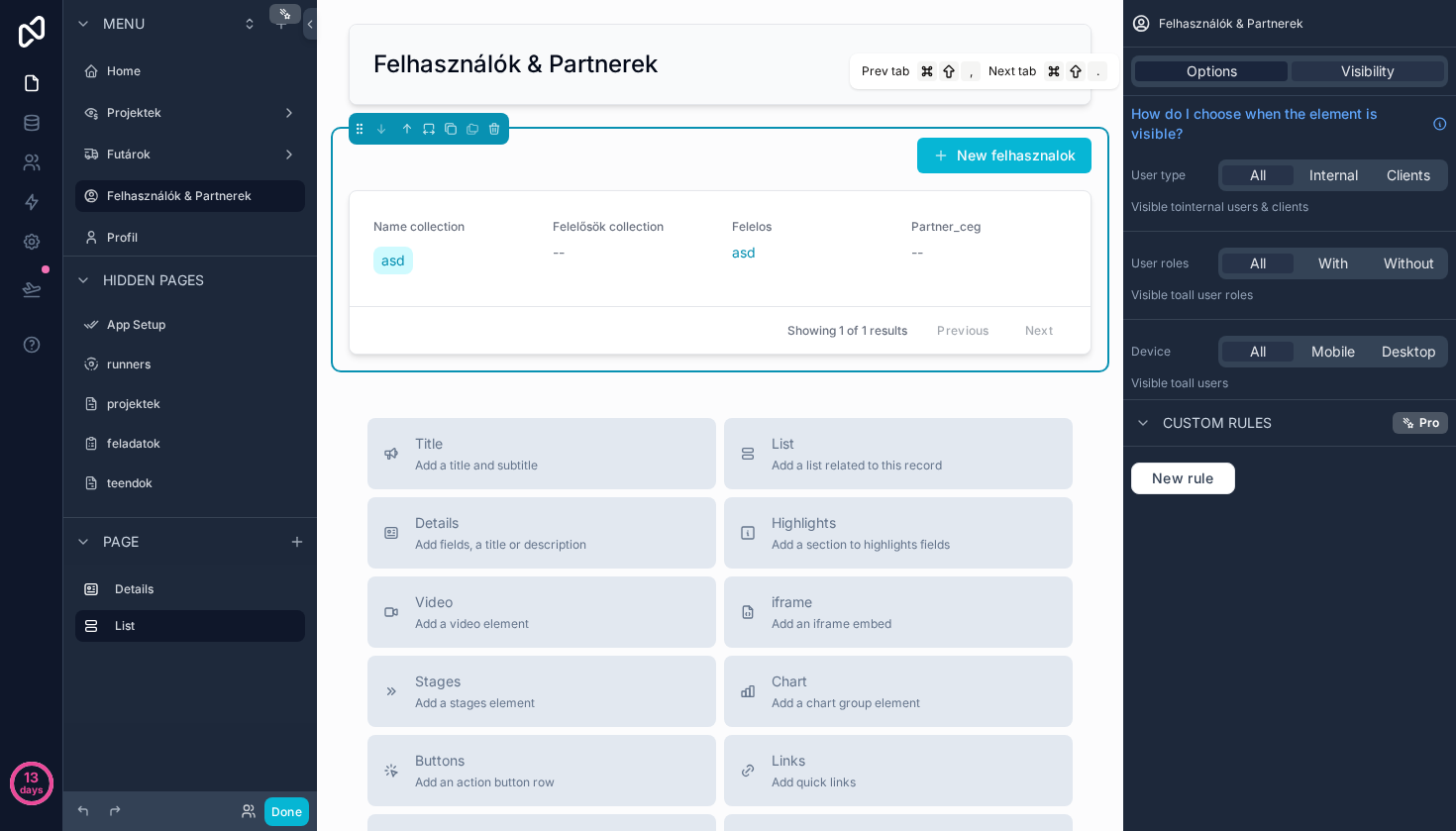 click on "Options" at bounding box center [1211, 71] 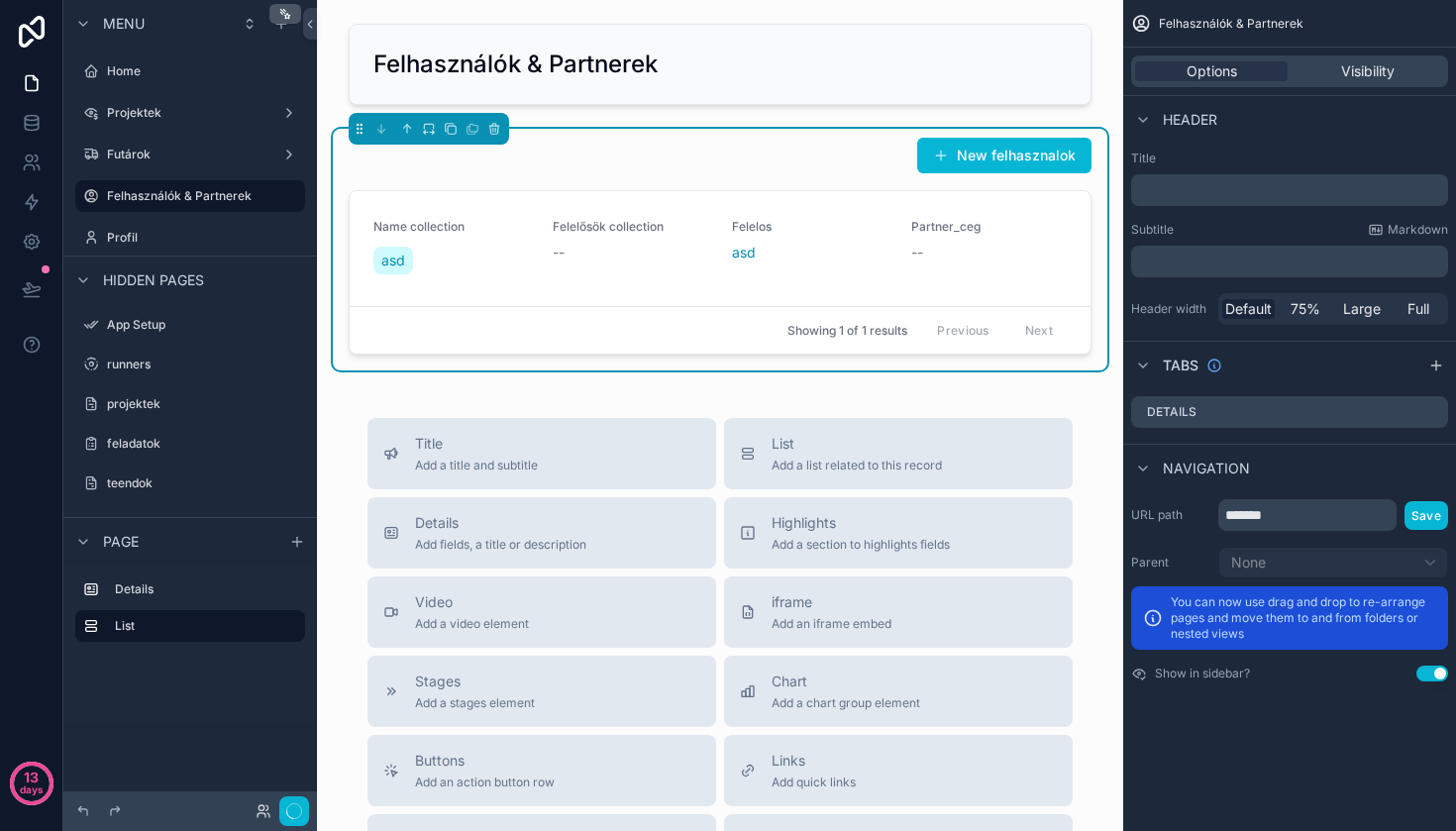 click on "New felhasznalok" at bounding box center [720, 156] 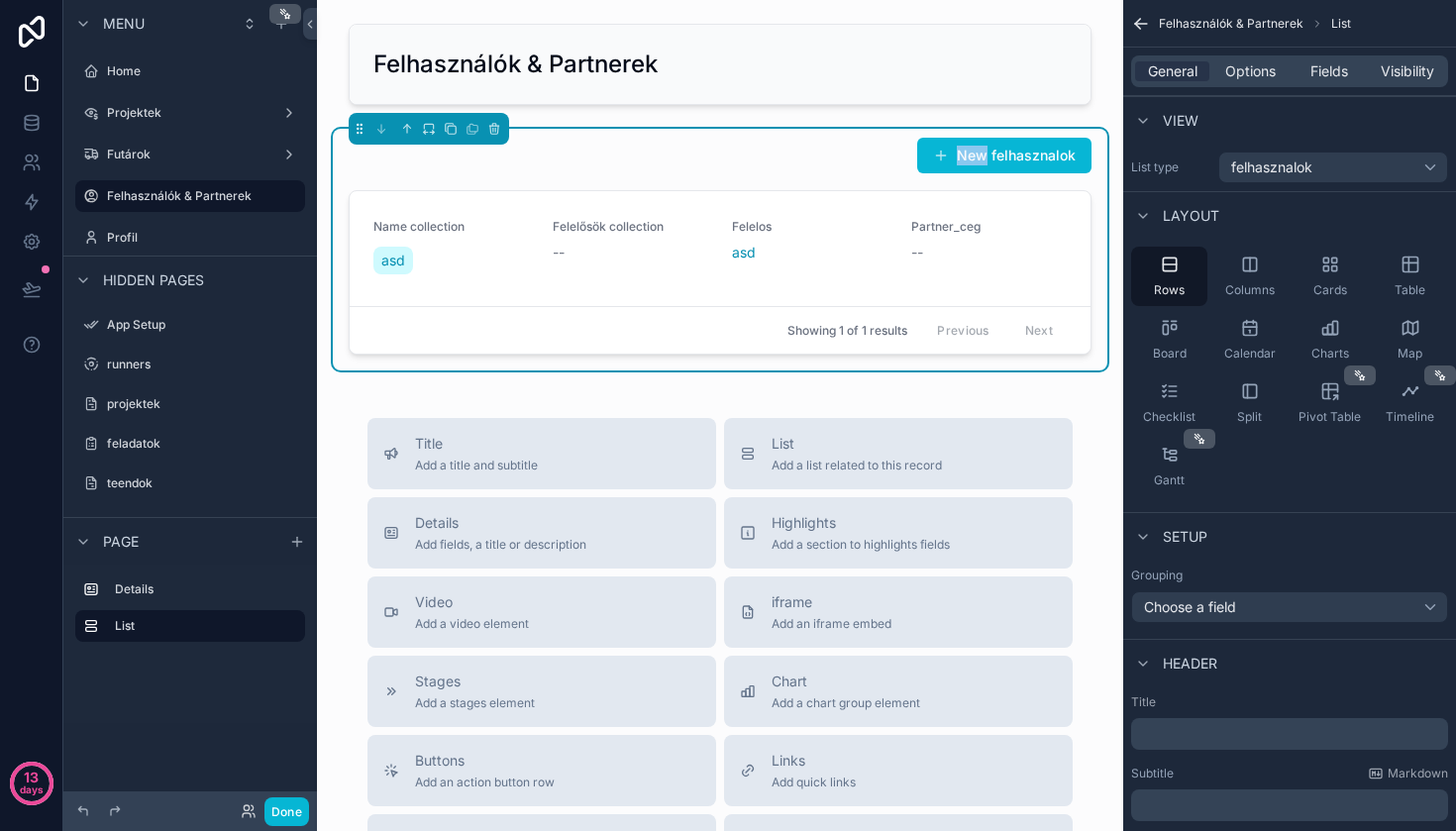 click on "New felhasznalok" at bounding box center [720, 156] 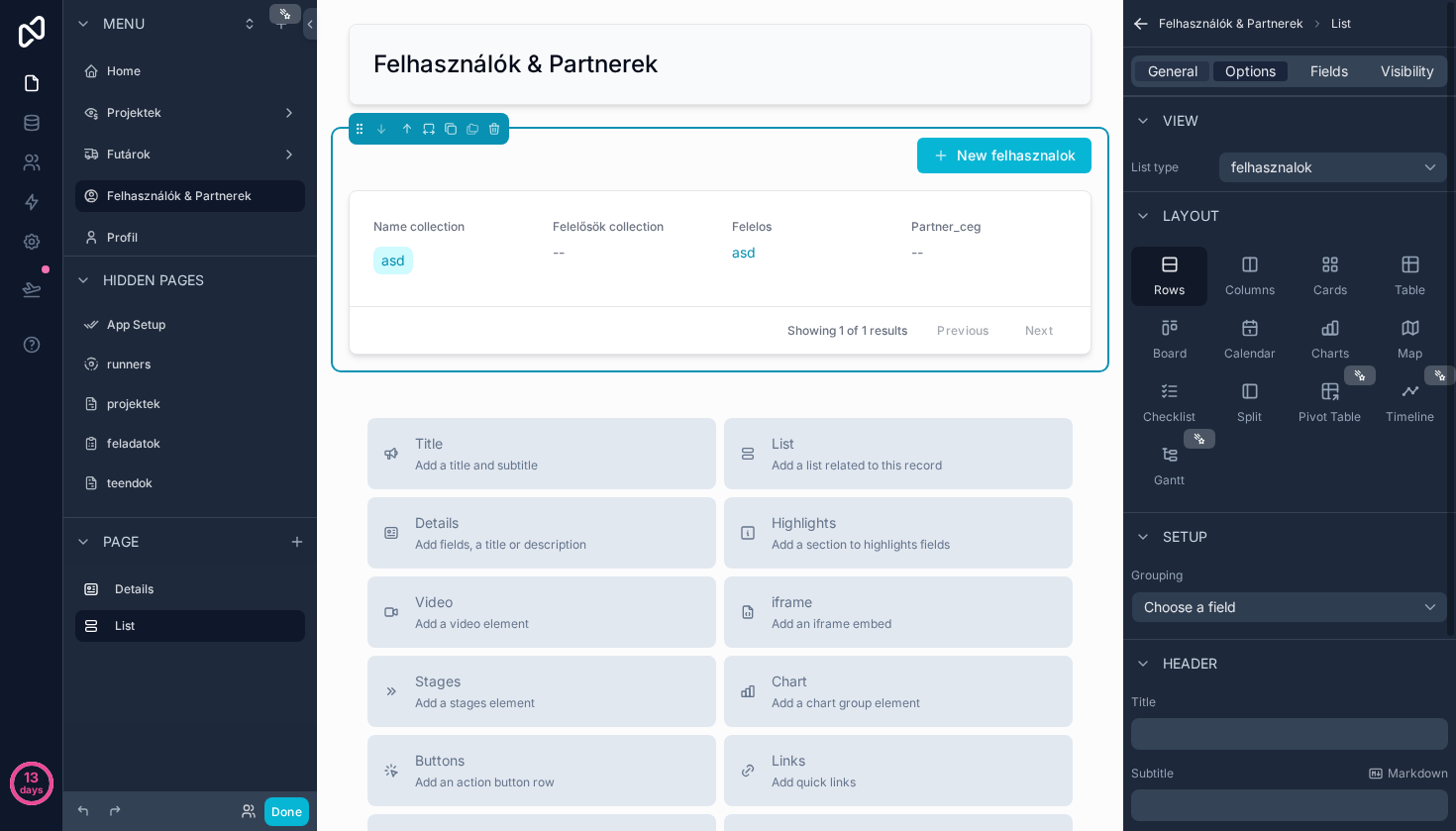 click on "Options" at bounding box center [1250, 71] 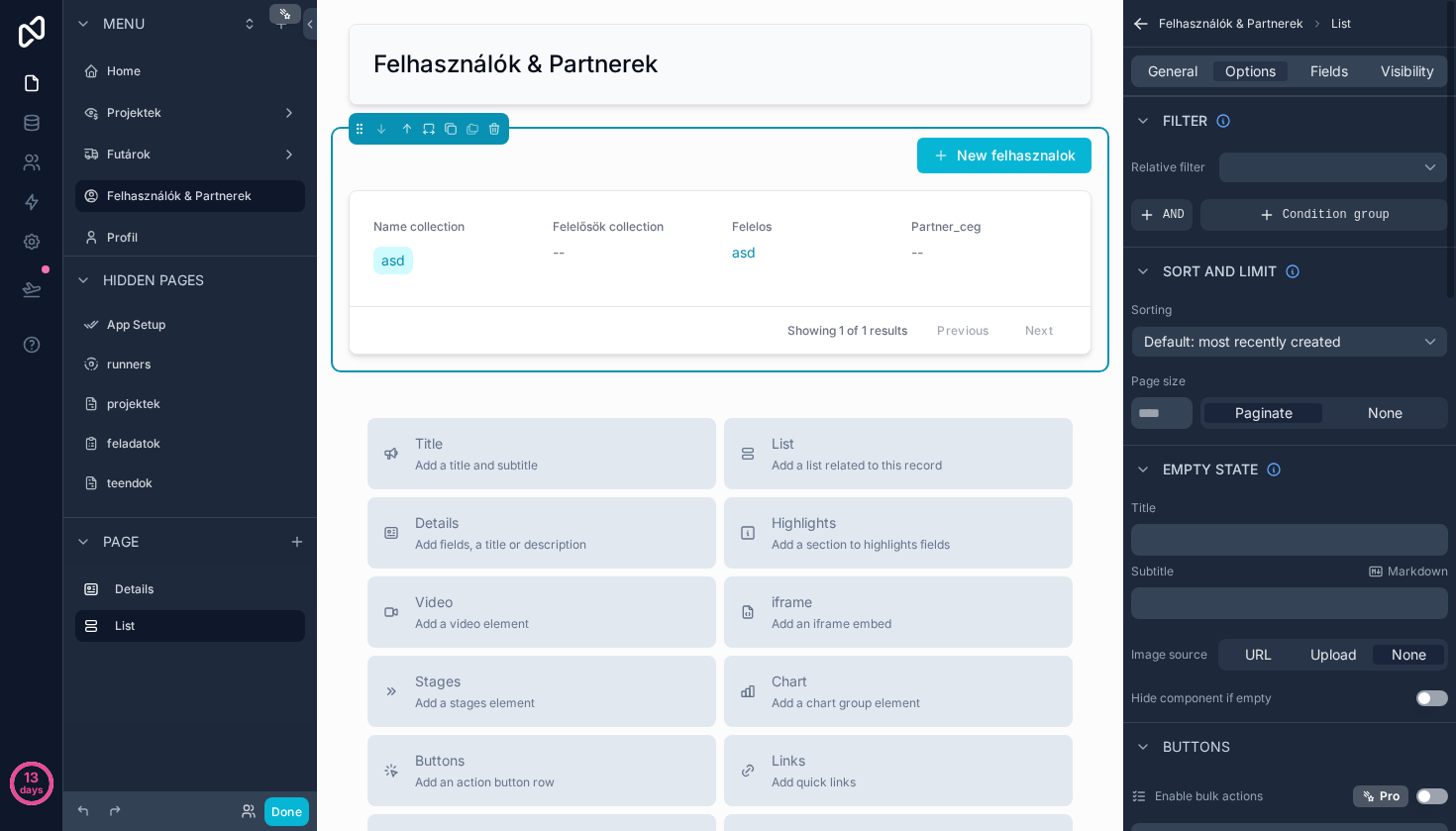 scroll, scrollTop: 0, scrollLeft: 0, axis: both 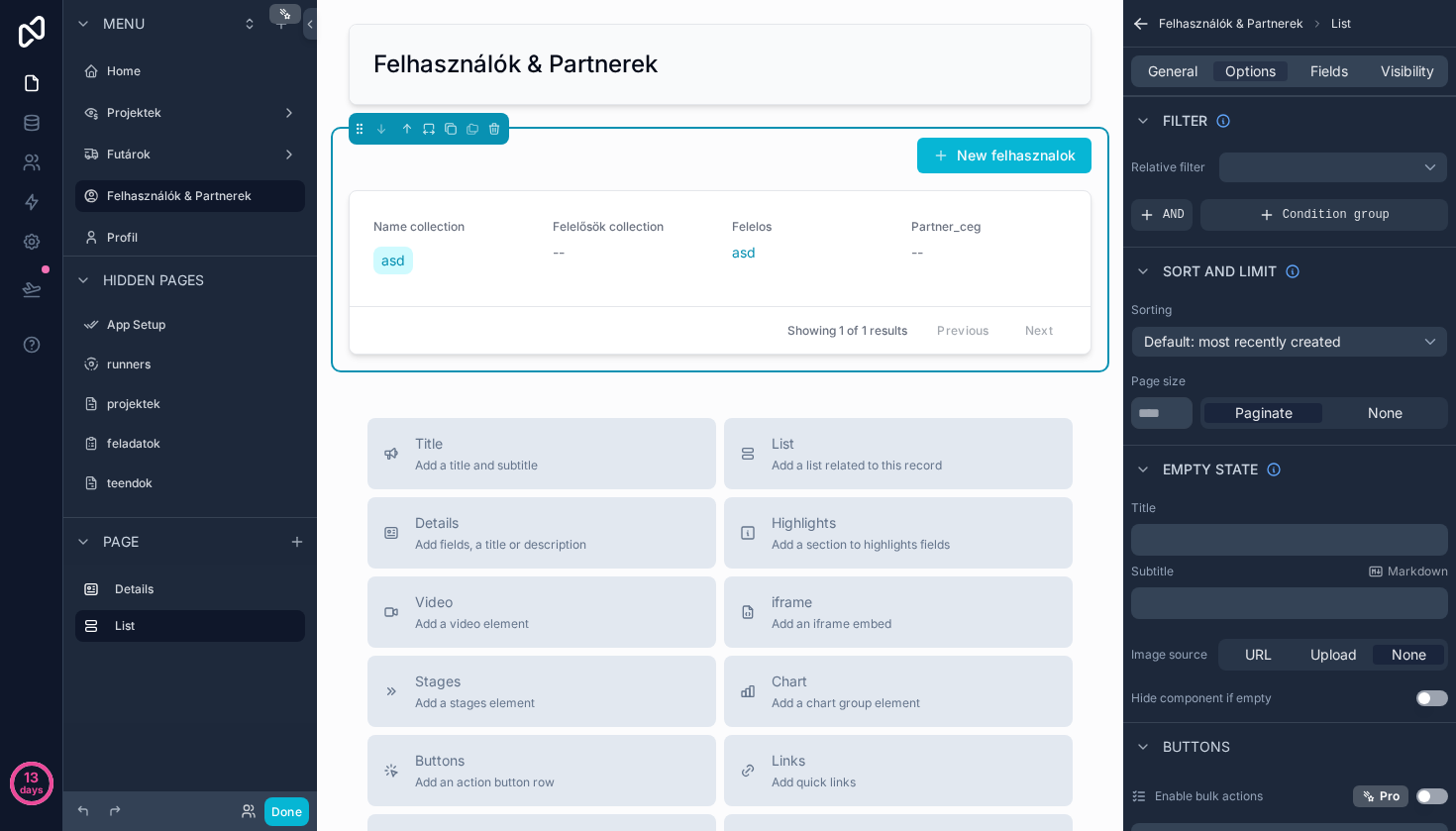 click on "General Options Fields Visibility" at bounding box center [1290, 71] 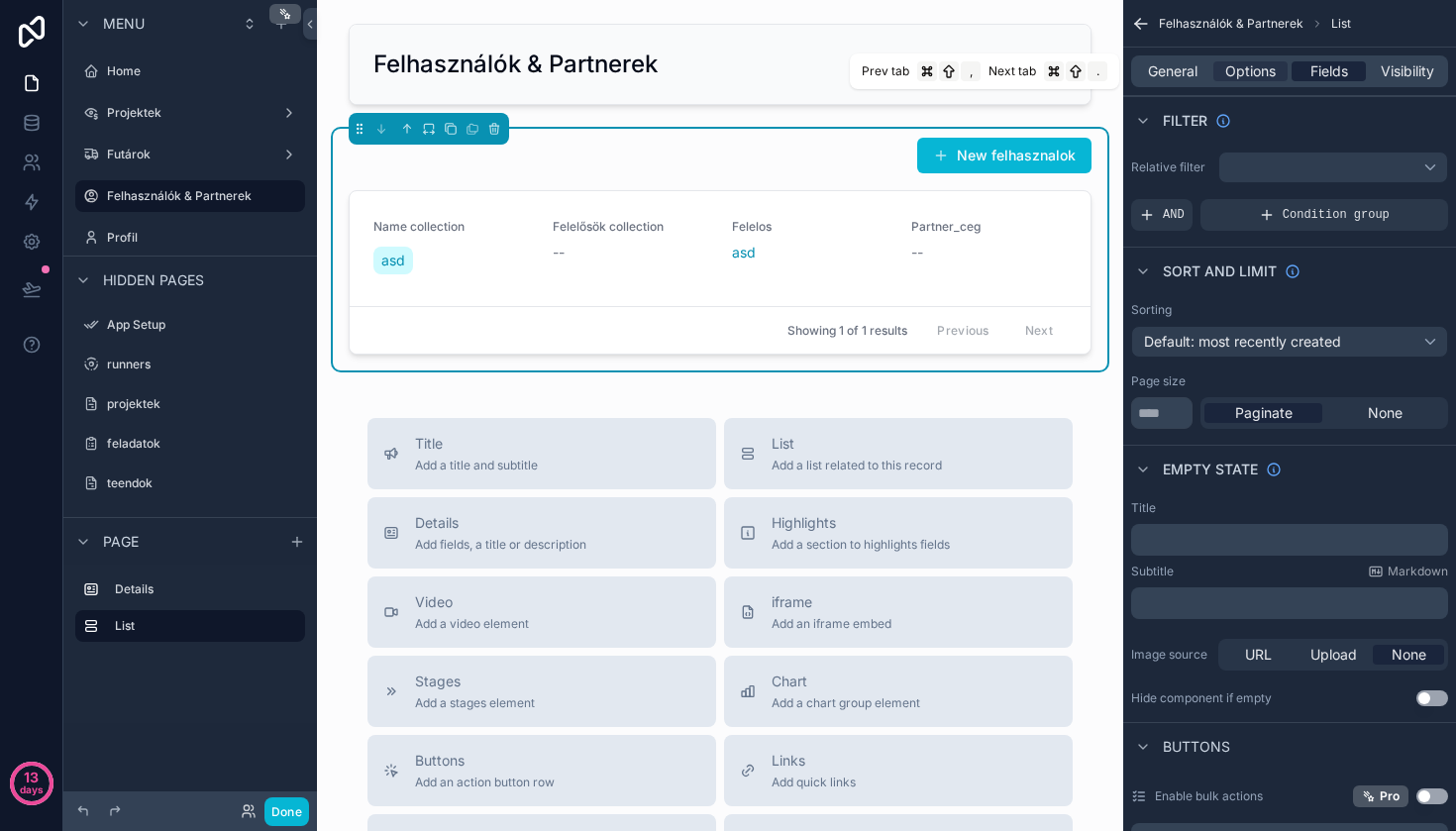 click on "Fields" at bounding box center (1329, 71) 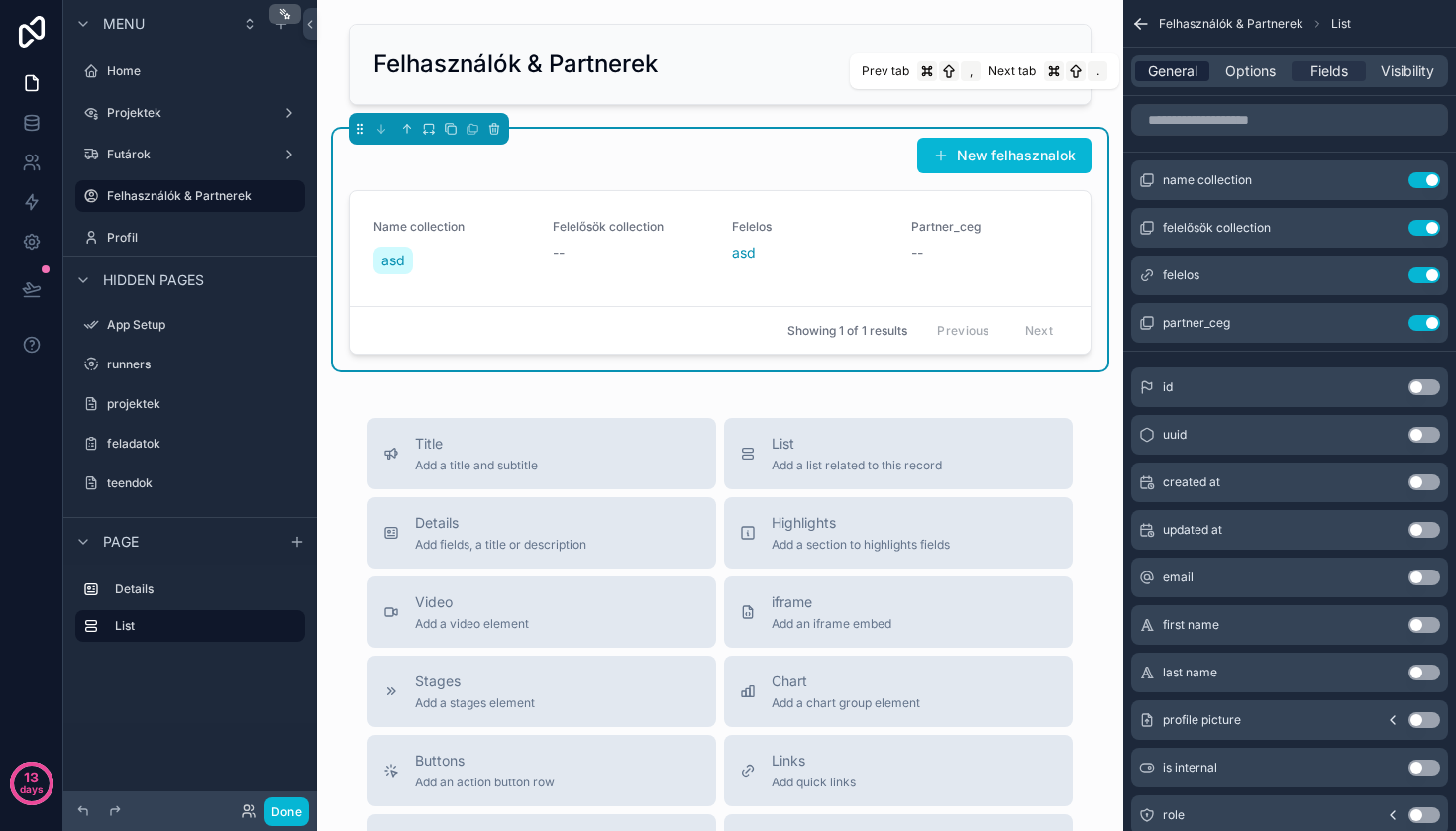 click on "General" at bounding box center [1173, 71] 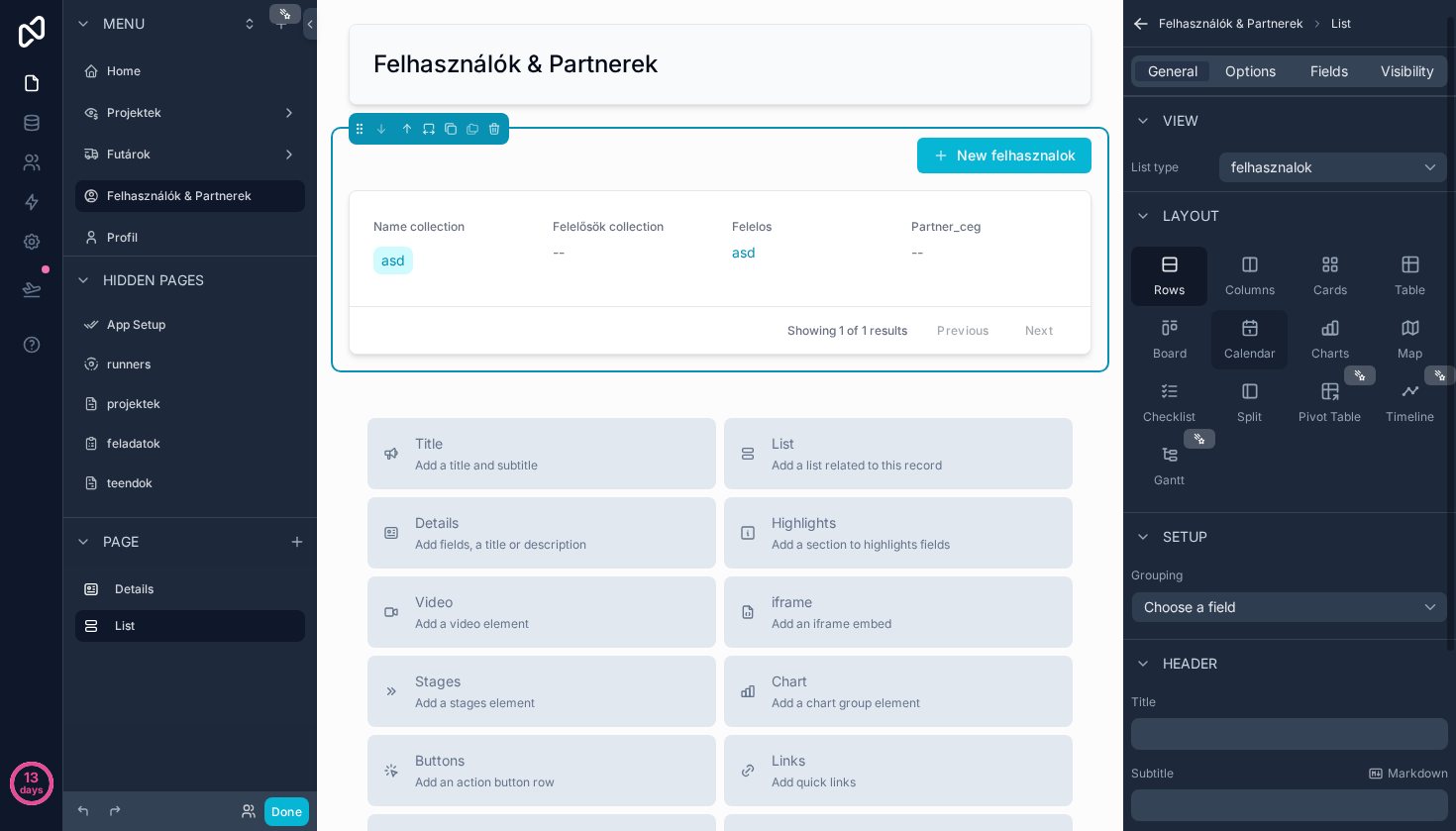 scroll, scrollTop: 252, scrollLeft: 0, axis: vertical 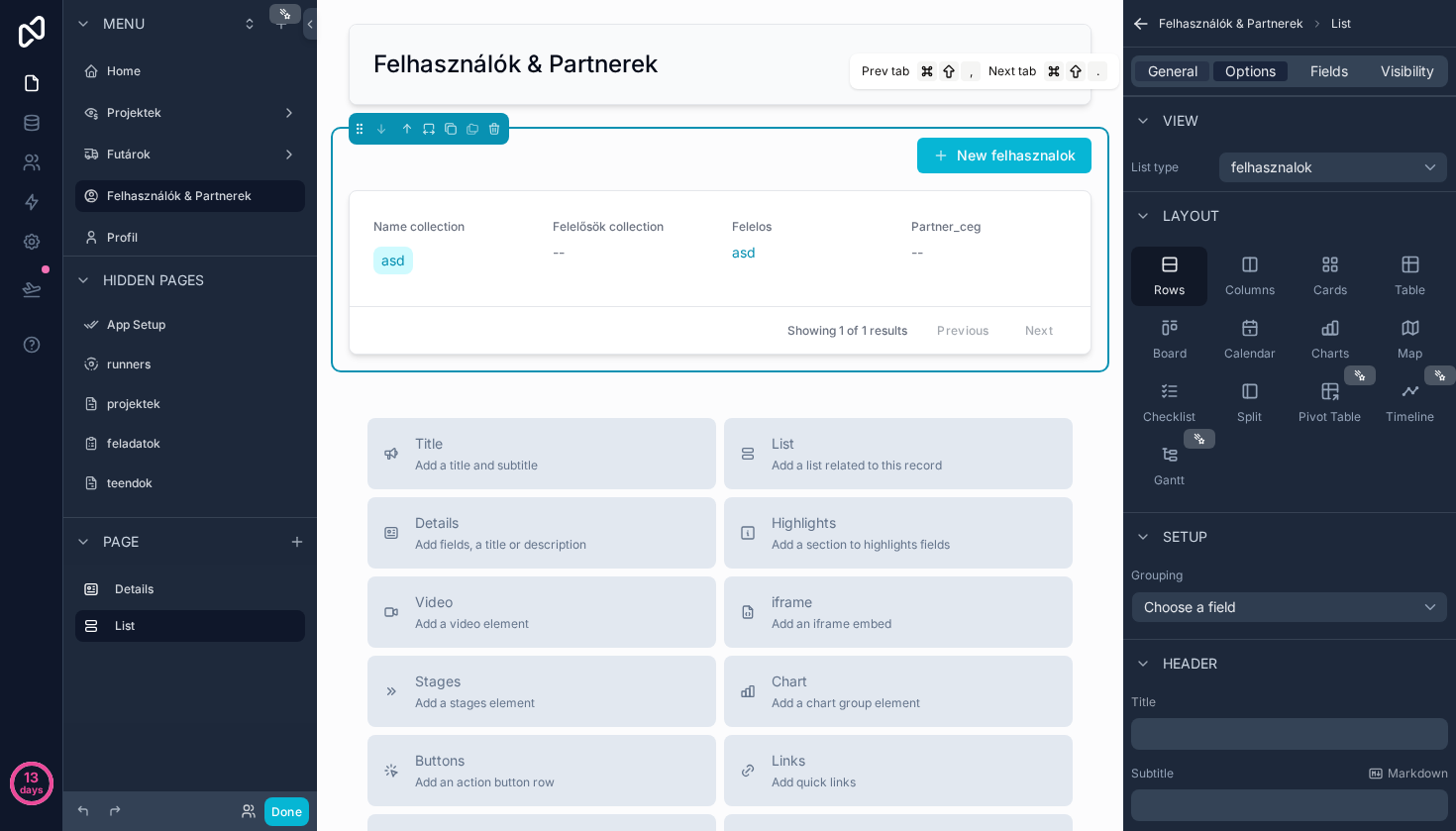 click on "Options" at bounding box center [1250, 71] 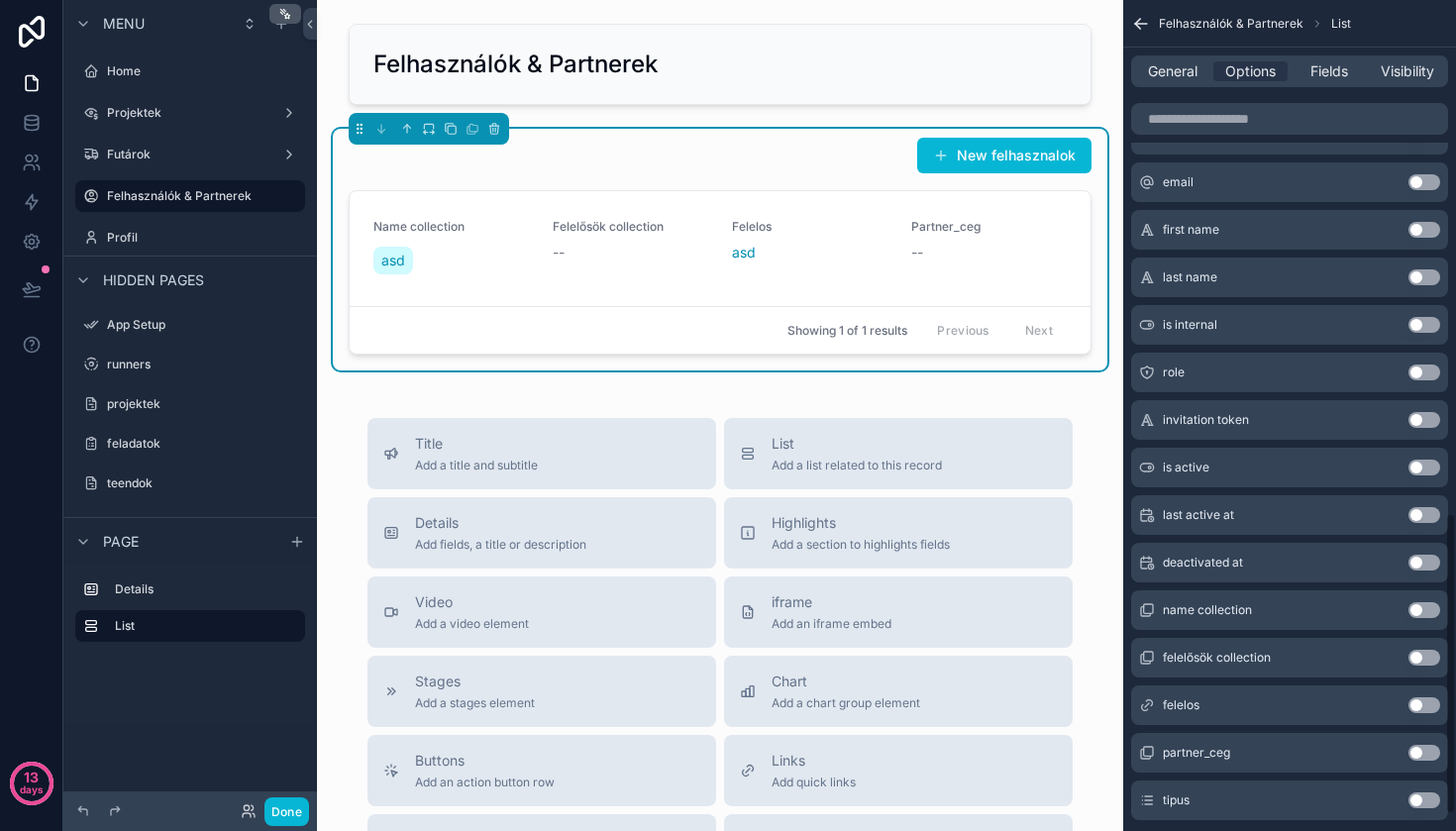 scroll, scrollTop: 583, scrollLeft: 0, axis: vertical 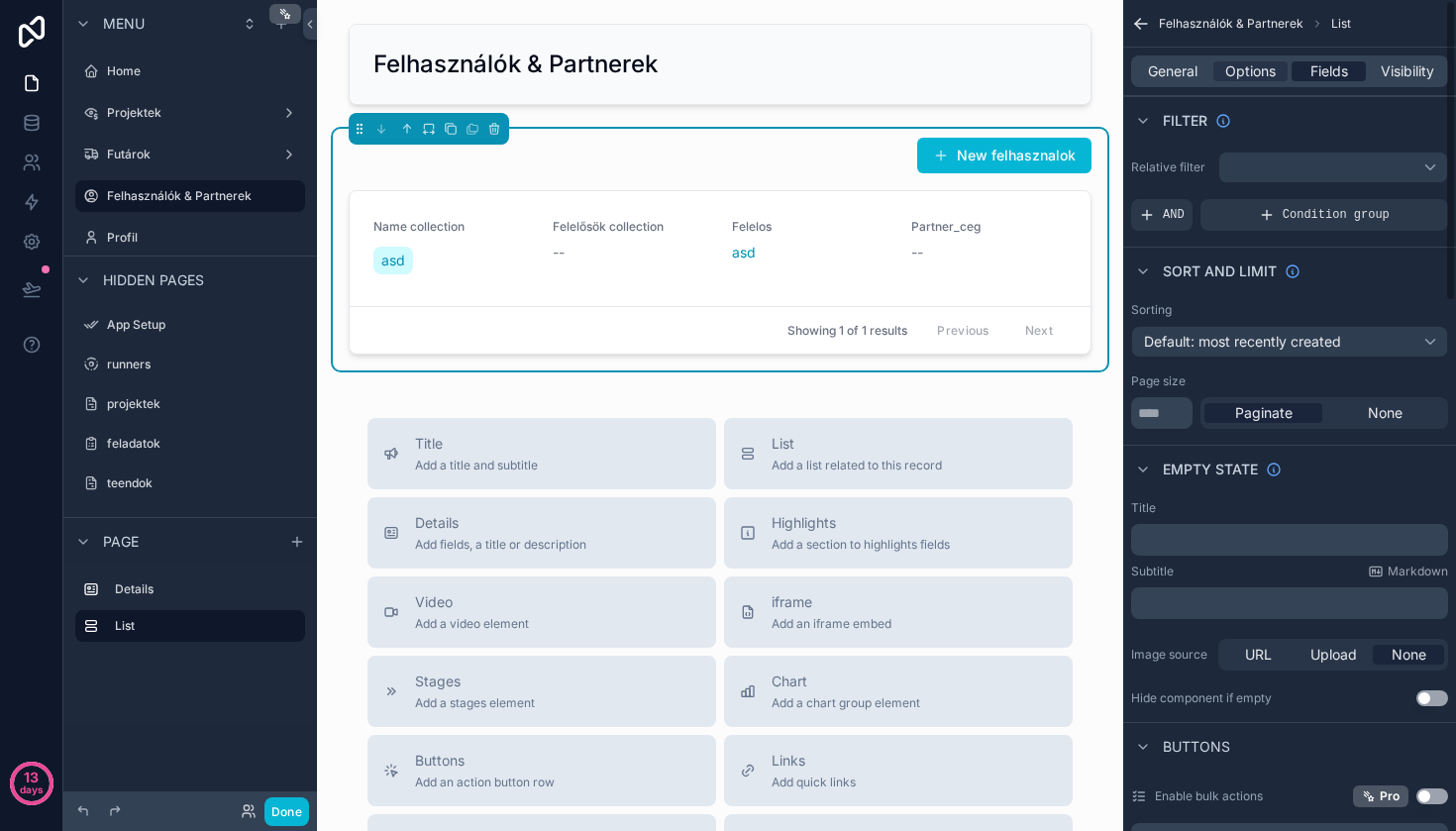 click on "Fields" at bounding box center [1328, 71] 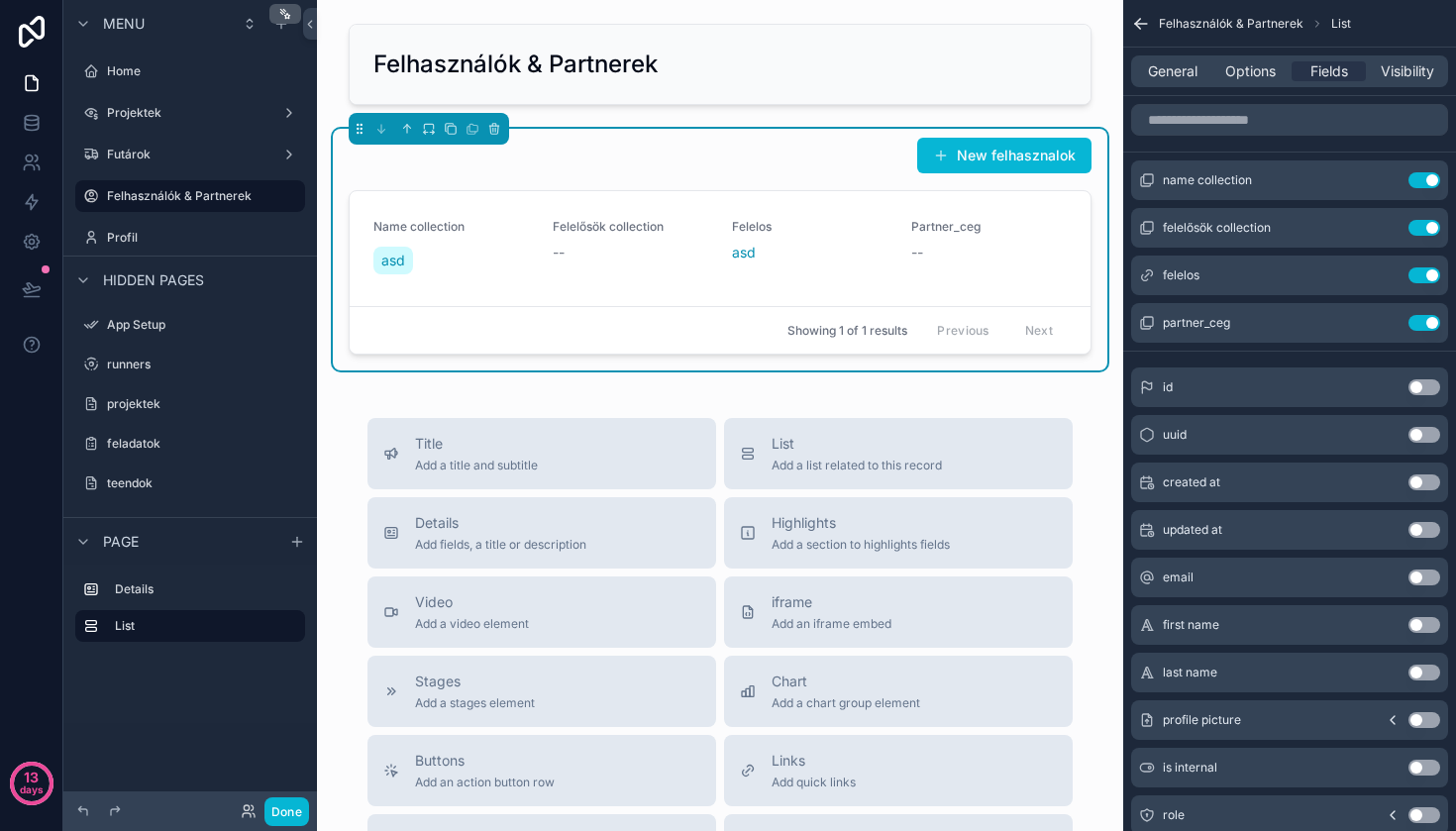 click on "General Options Fields Visibility" at bounding box center [1290, 71] 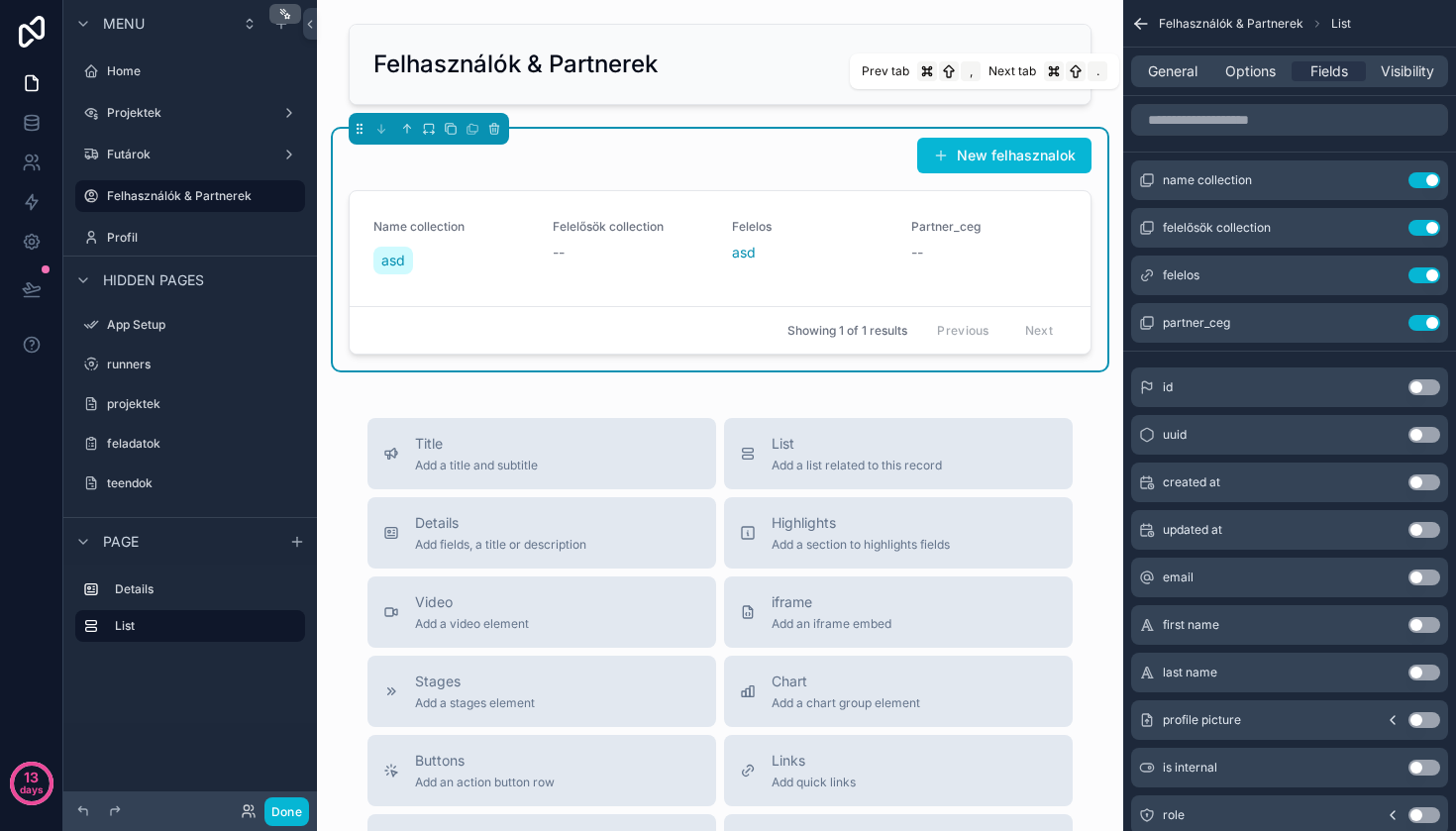 click on "General Options Fields Visibility" at bounding box center [1290, 71] 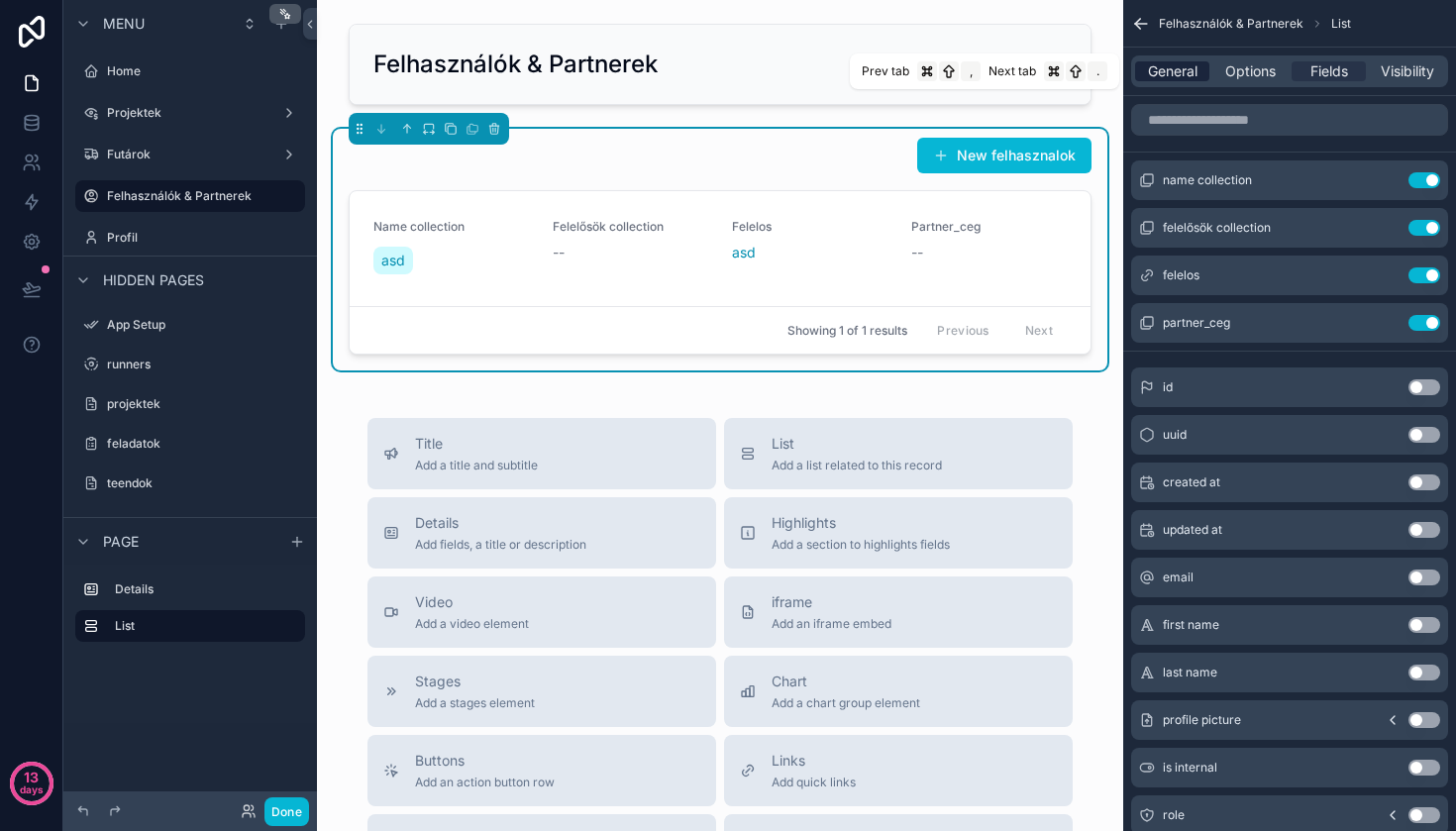 click on "General" at bounding box center (1173, 71) 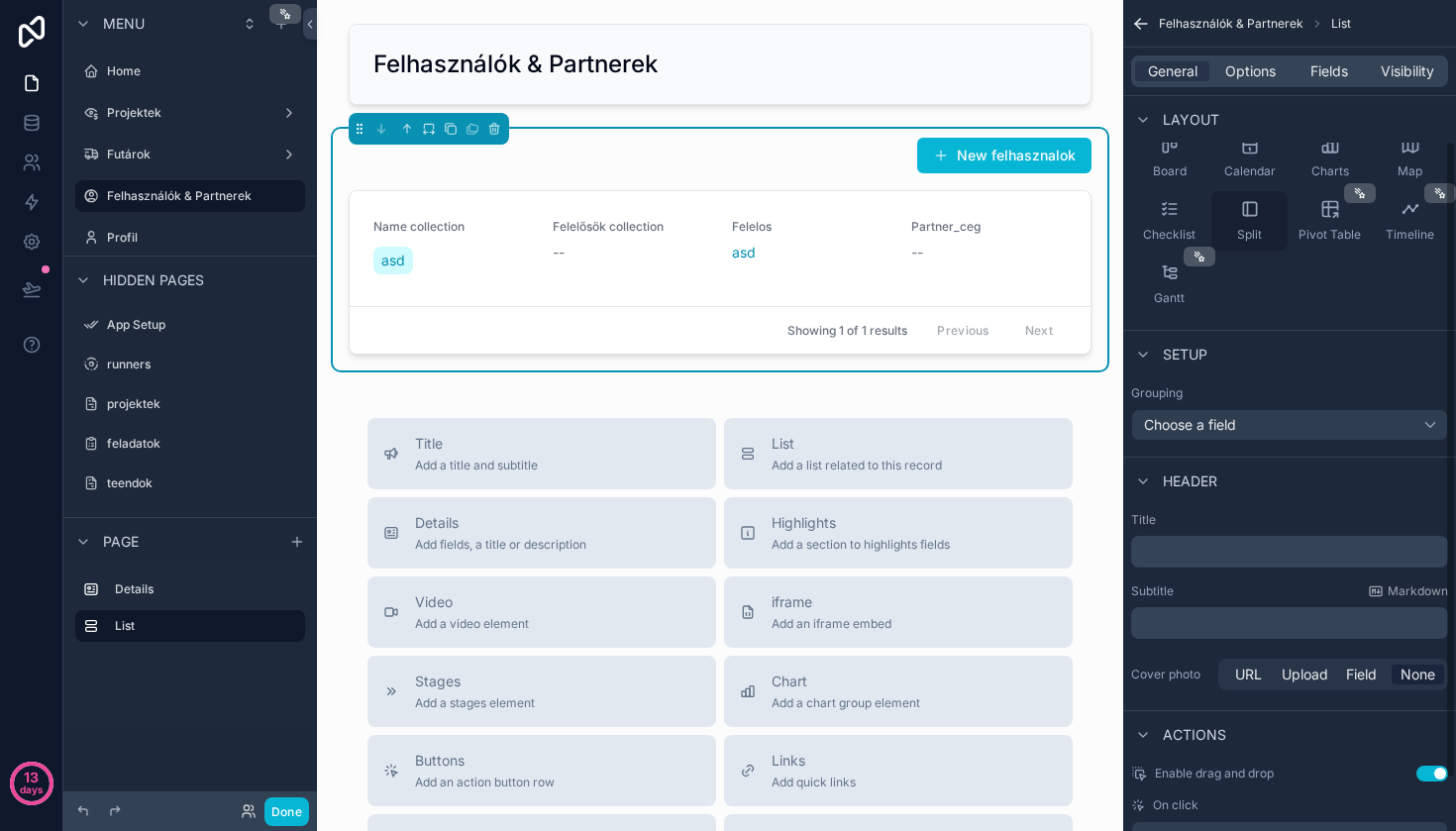 scroll, scrollTop: 184, scrollLeft: 0, axis: vertical 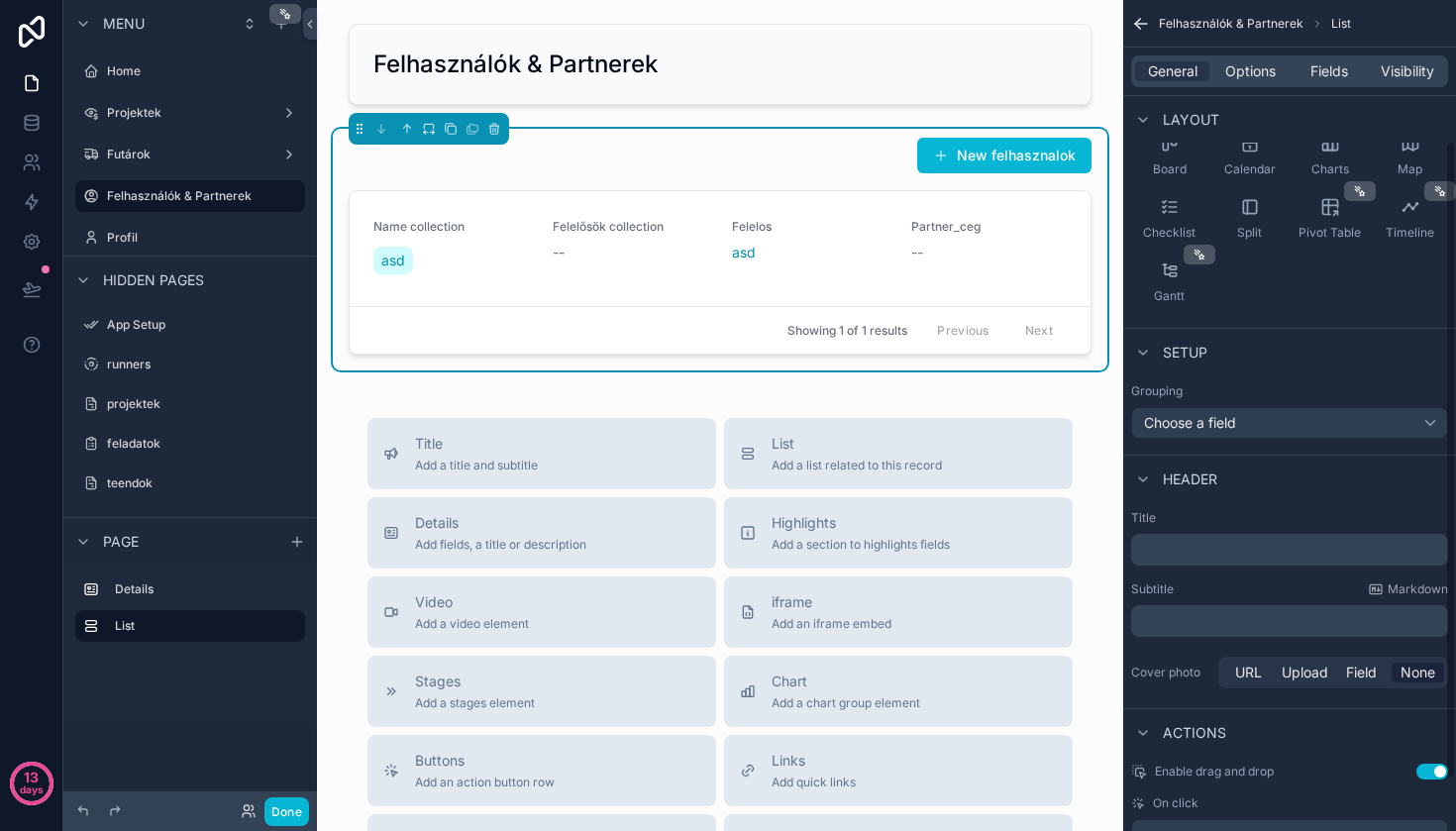 click on "Choose a field" at bounding box center [1190, 422] 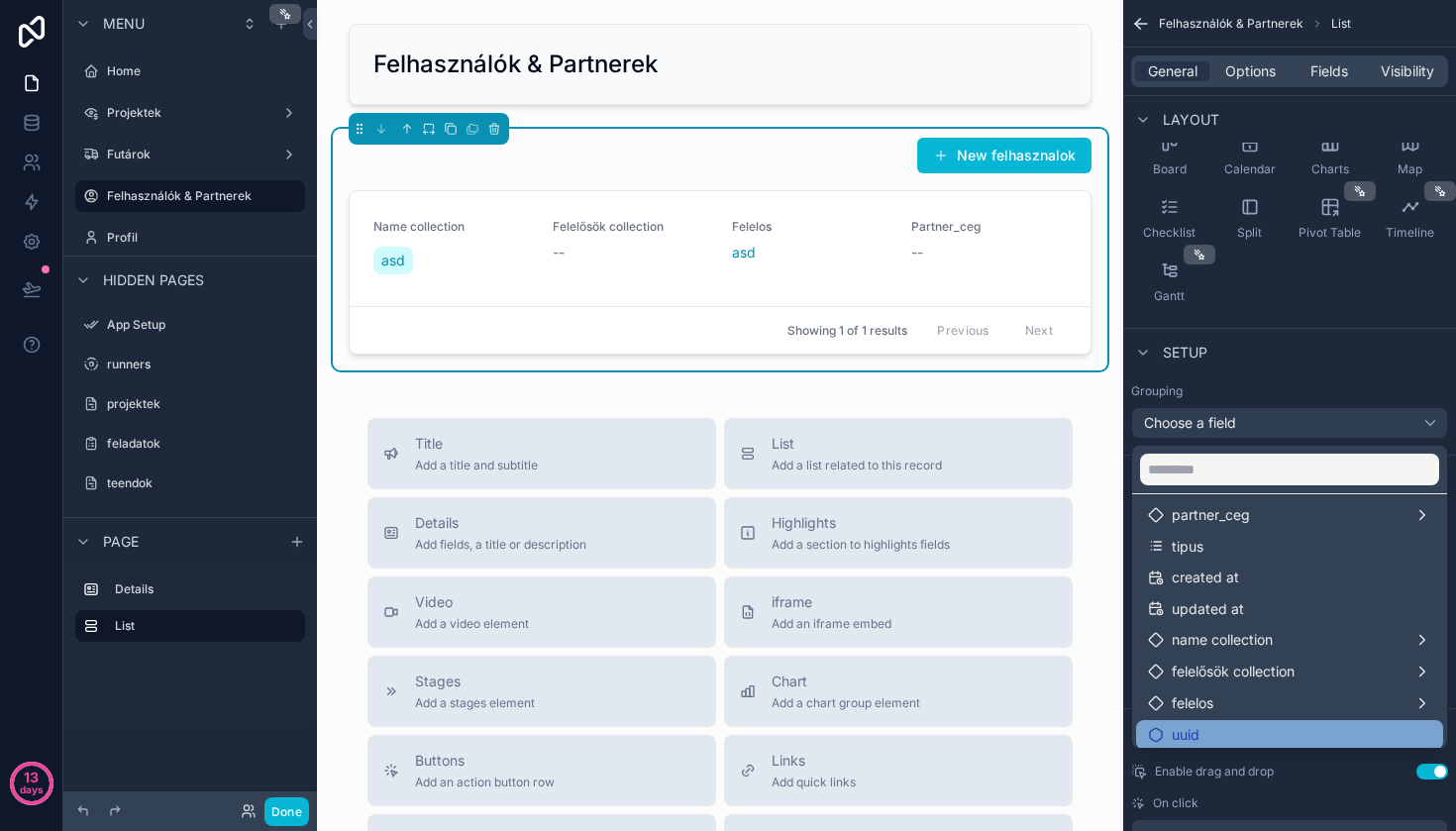 scroll, scrollTop: 447, scrollLeft: 0, axis: vertical 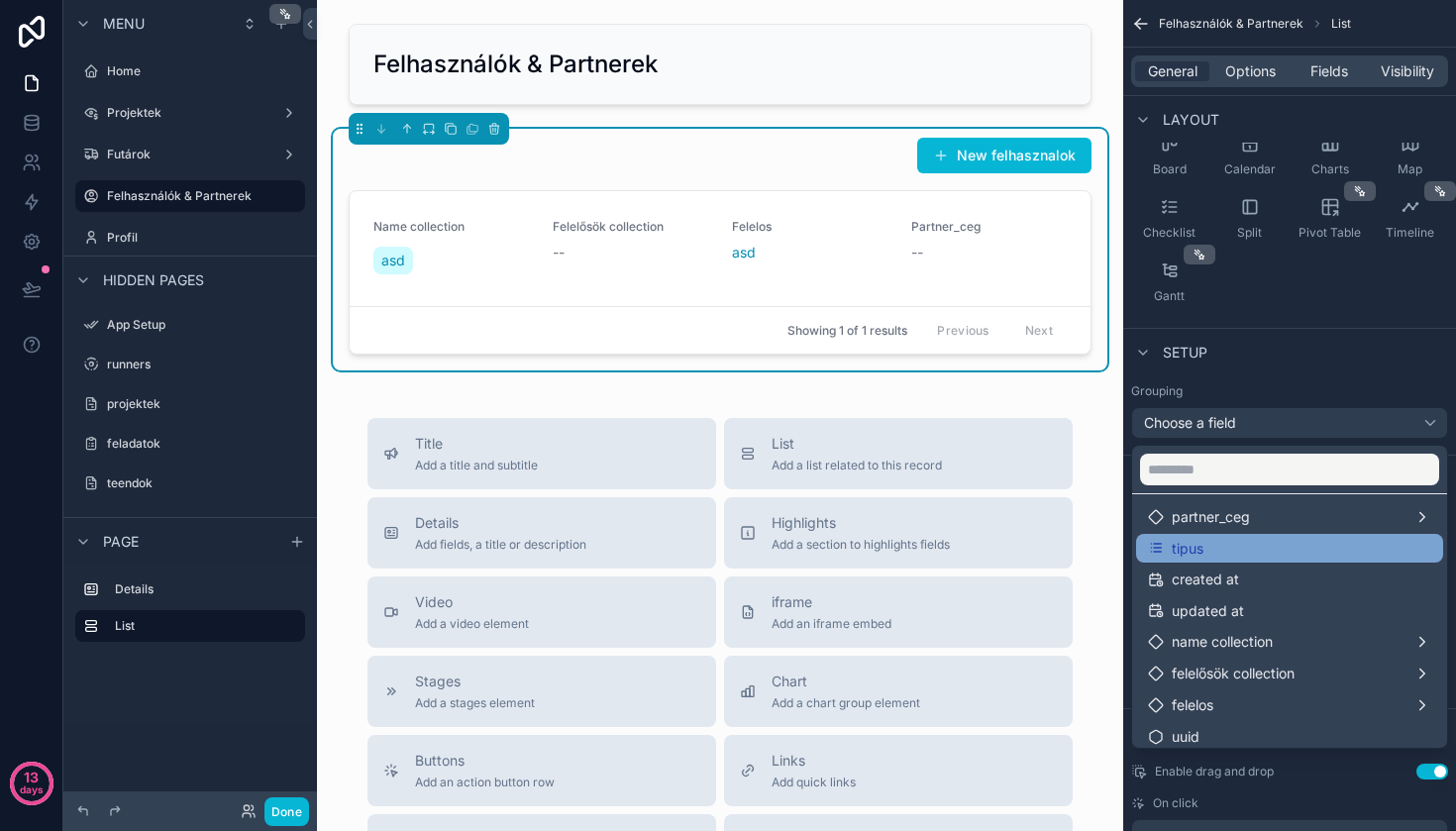 click on "tipus" at bounding box center [1188, 549] 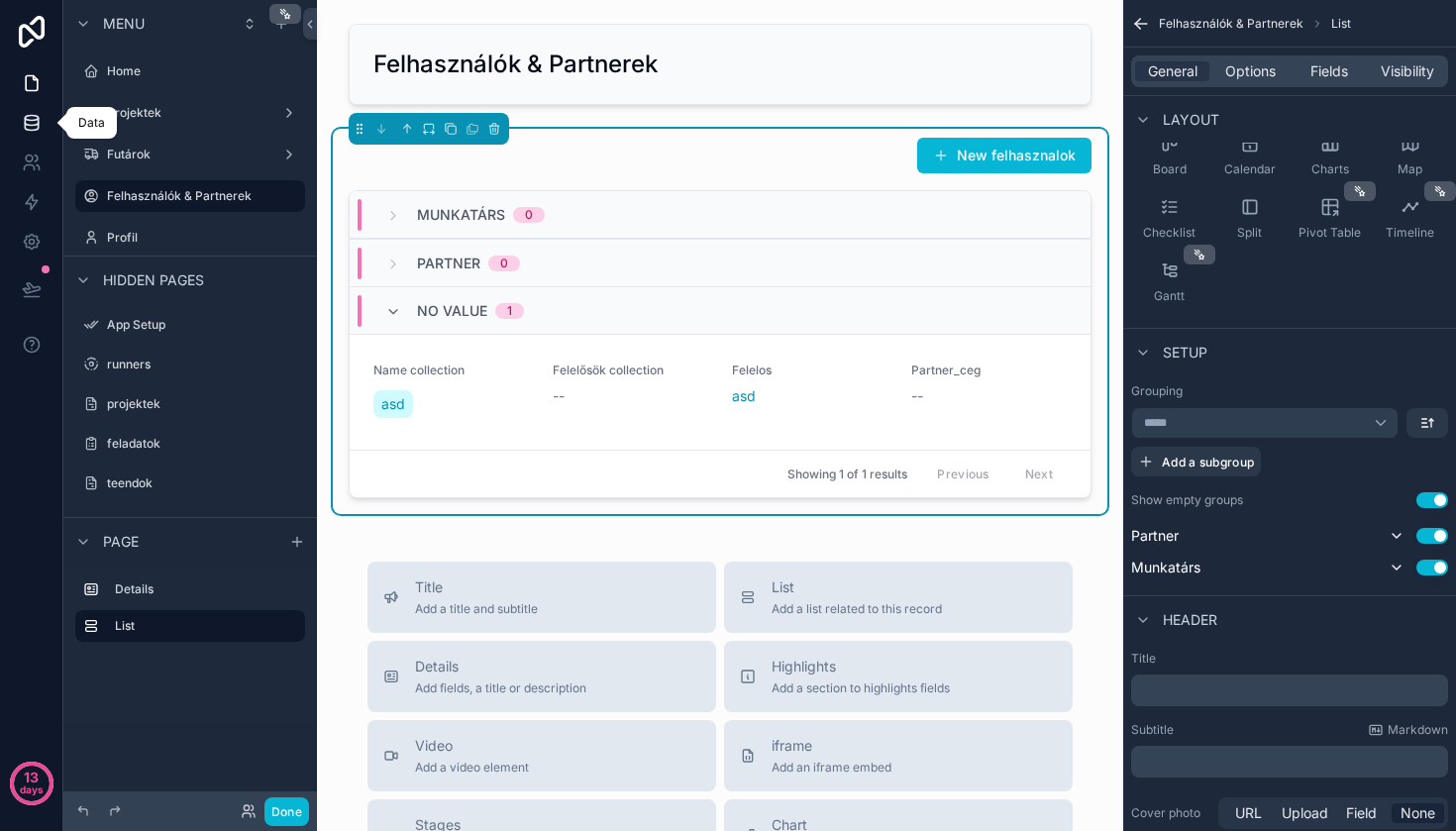 click 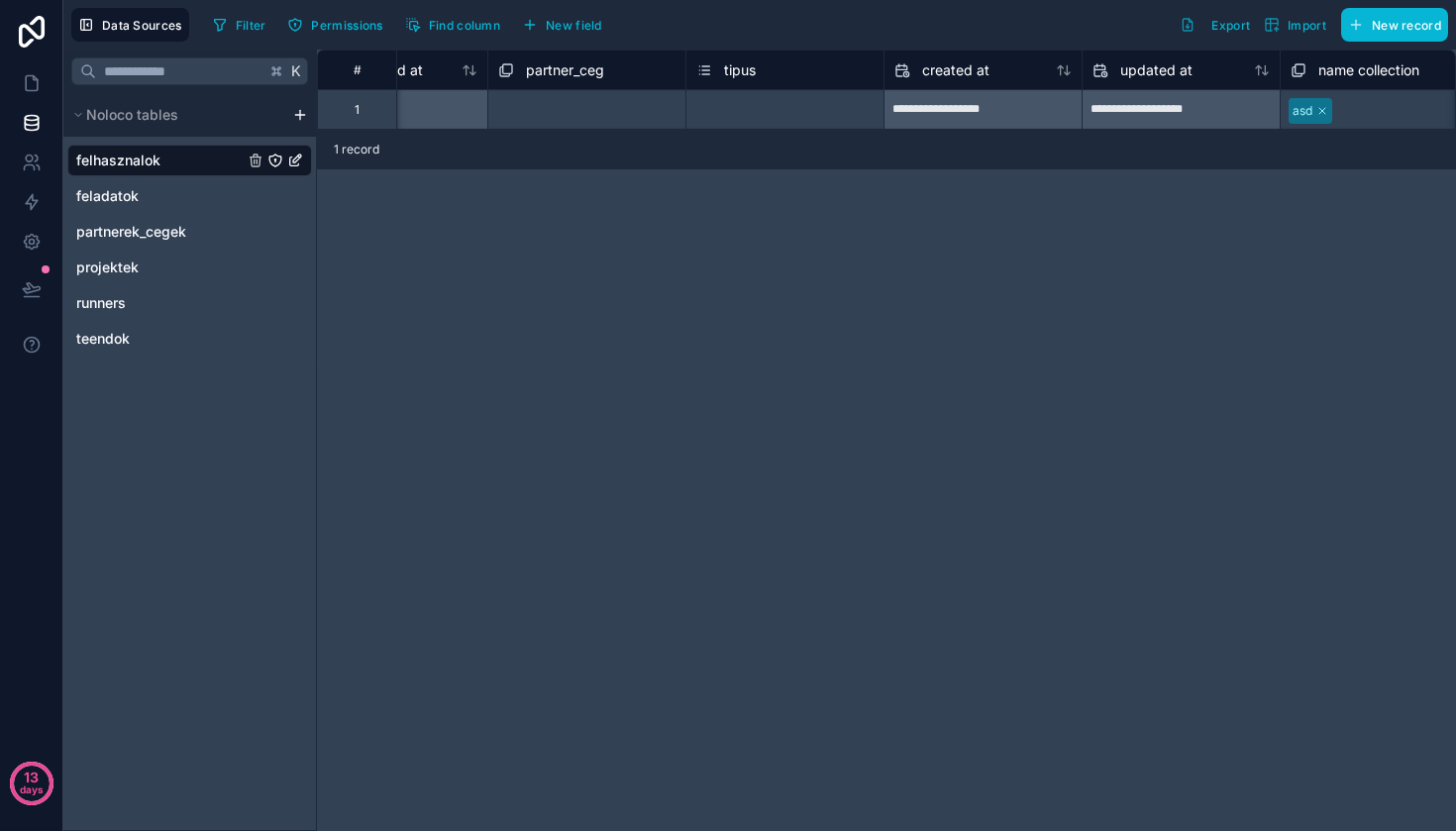 scroll, scrollTop: 0, scrollLeft: 1870, axis: horizontal 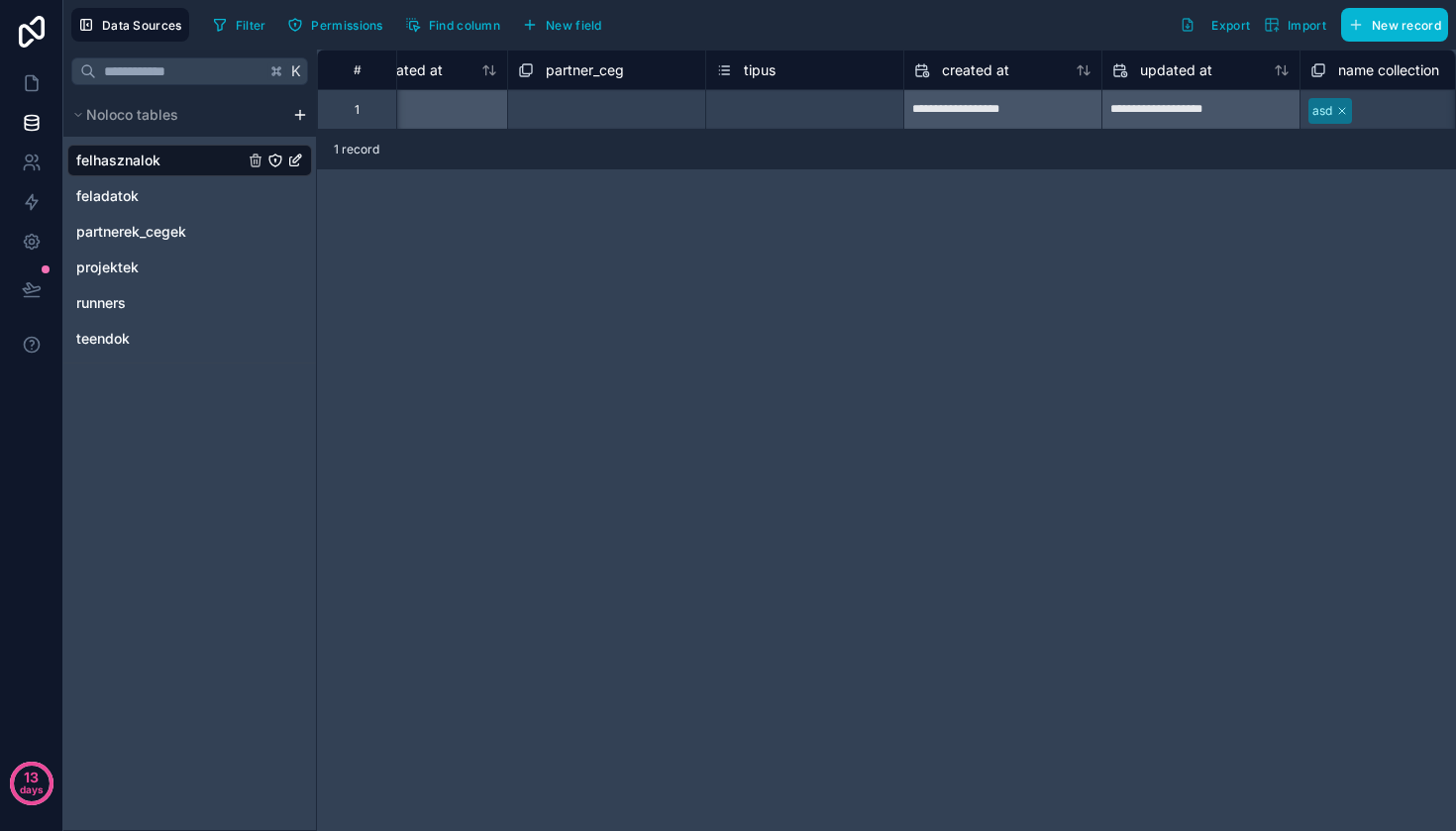 click on "tipus" at bounding box center [804, 69] 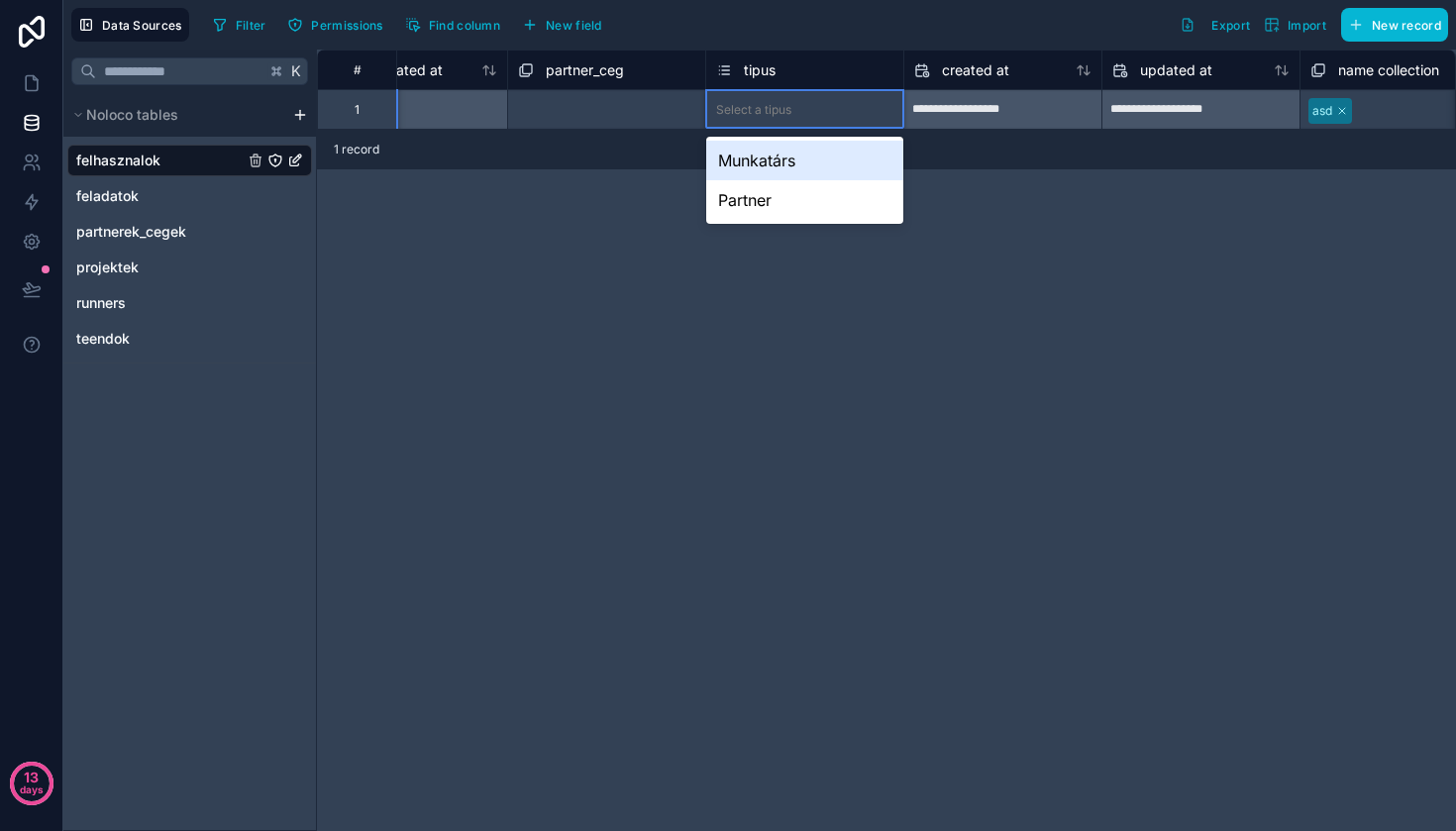 click on "Select a tipus" at bounding box center (804, 110) 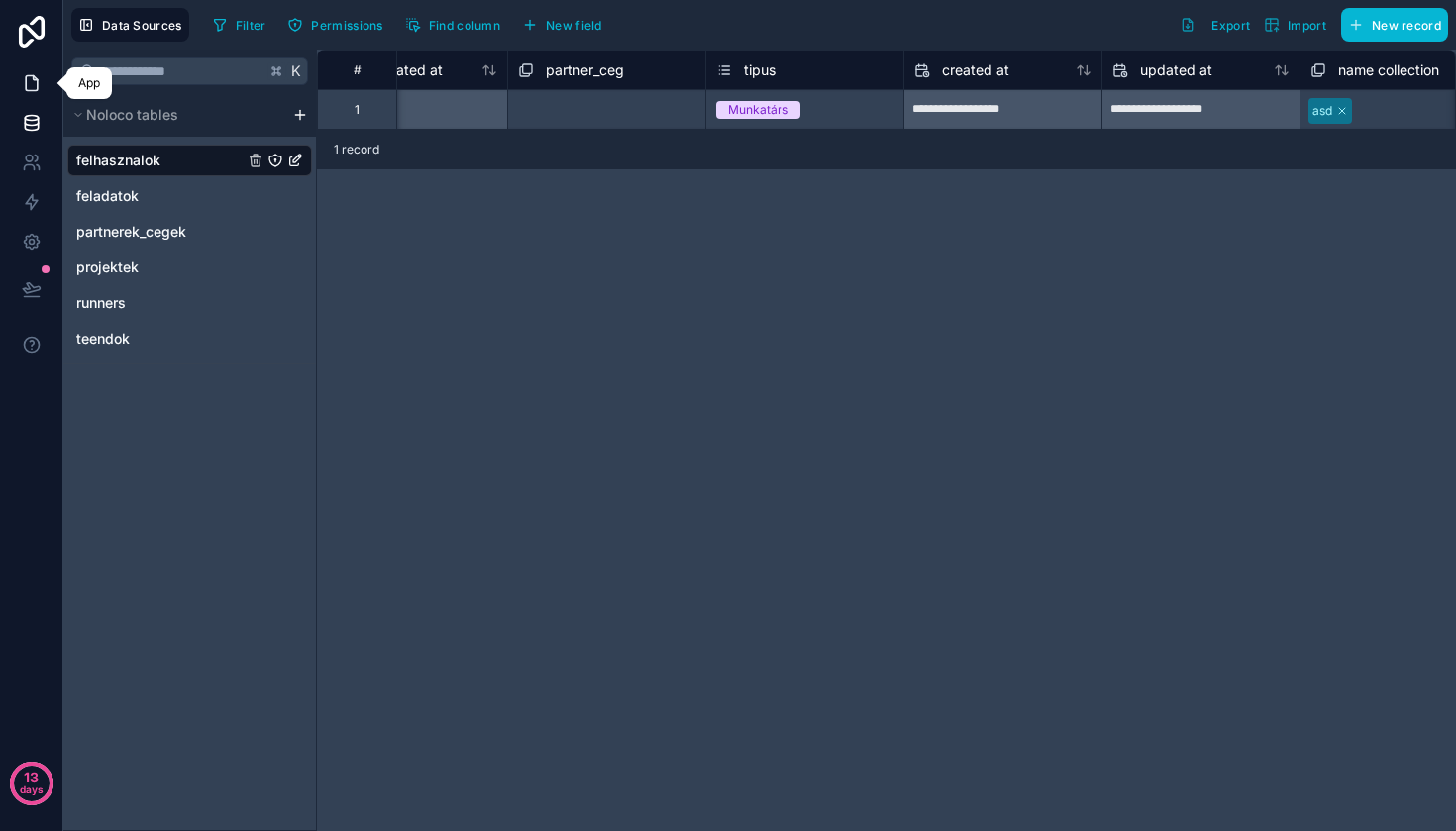 click 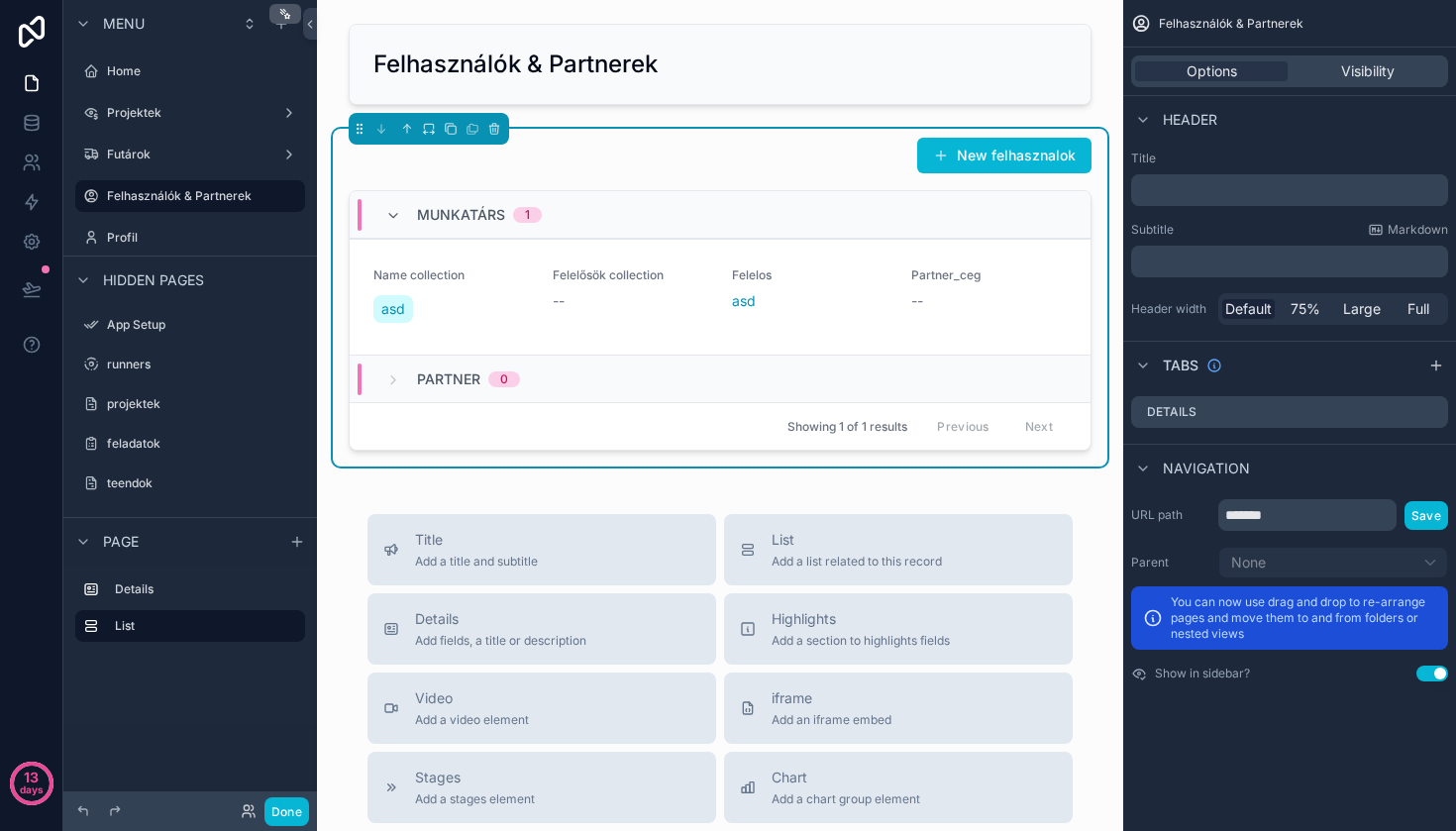 click on "Partner 0" at bounding box center (453, 379) 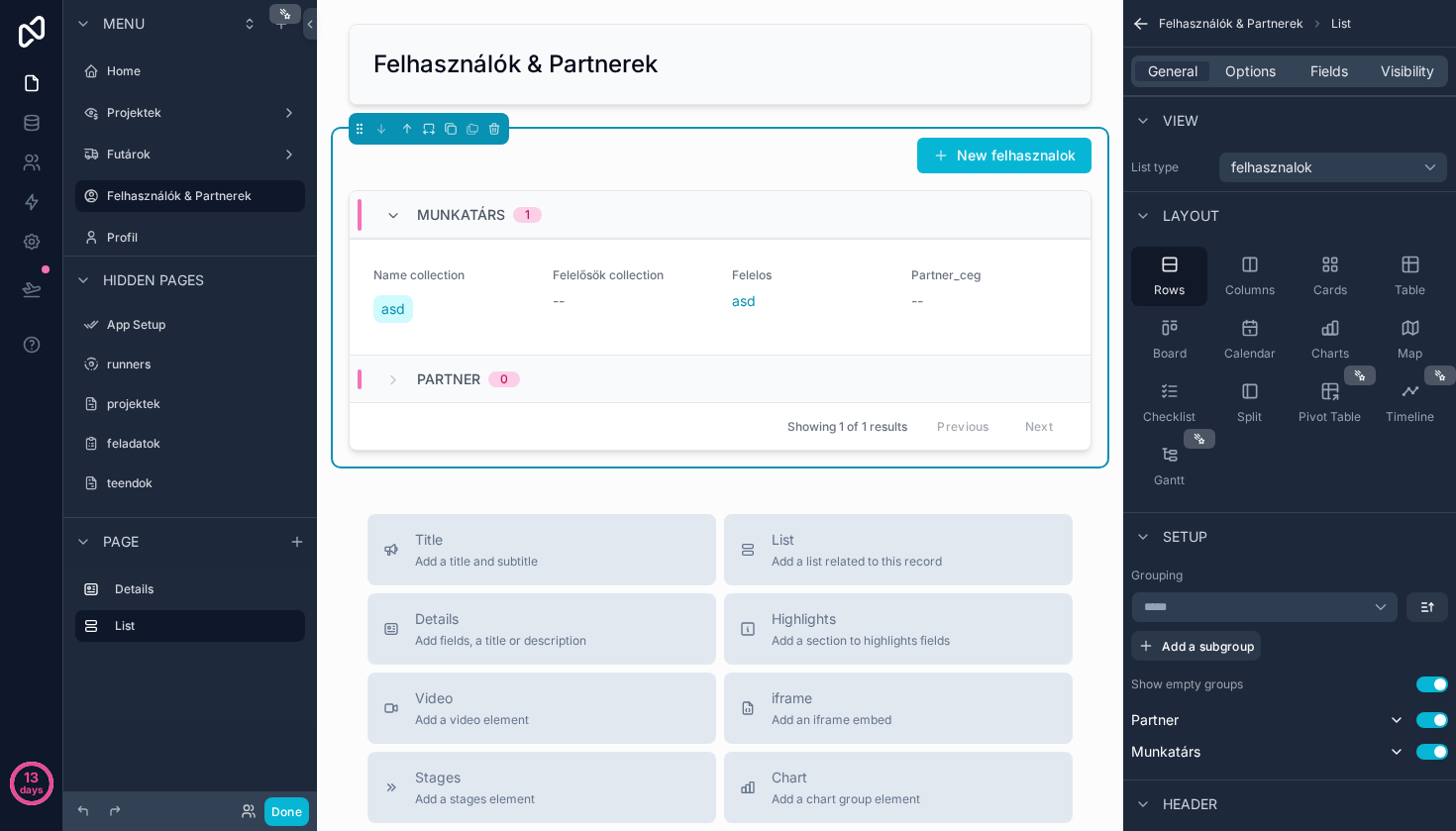 click on "Munkatárs" at bounding box center (461, 215) 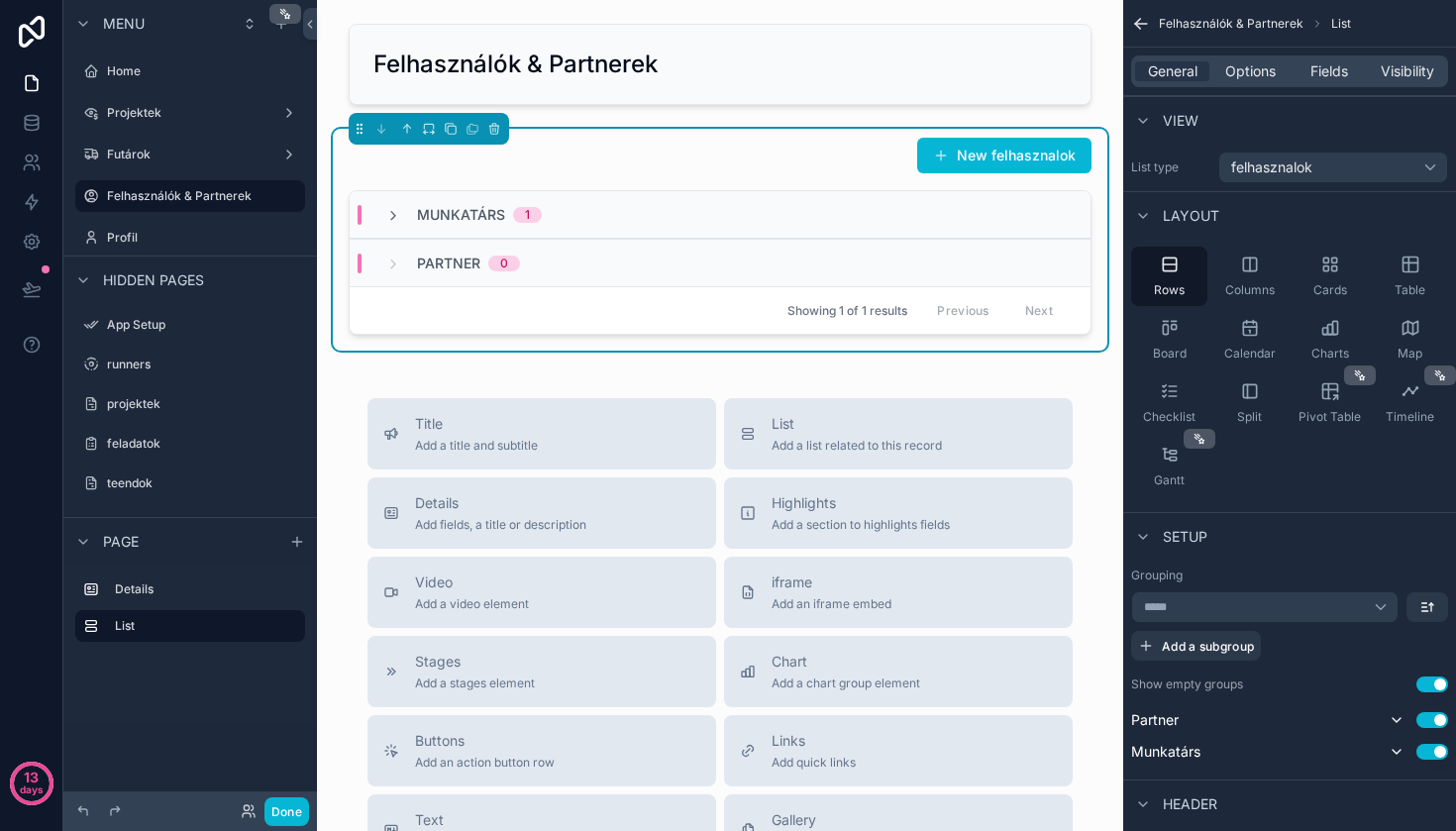 click on "Munkatárs" at bounding box center [461, 215] 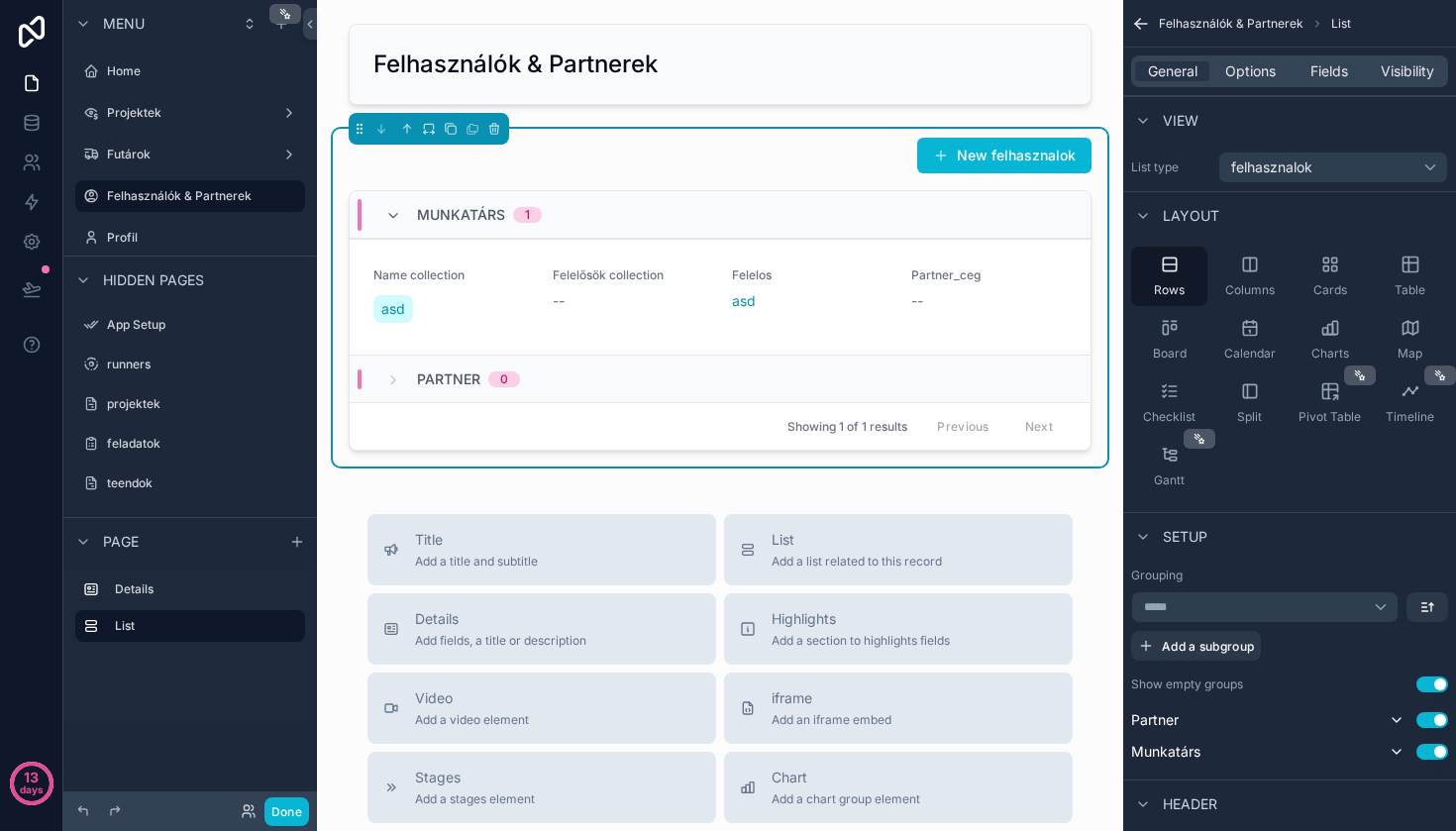 click on "Title Add a title and subtitle List Add a list related to this record Details Add fields, a title or description Highlights Add a section to highlights fields Video Add a video element iframe Add an iframe embed Stages Add a stages element Chart Add a chart group element Buttons Add an action button row Links Add quick links Text Add a text block that supports markdown Gallery Add a preview for files Notice Add a notice element Divider Add a divider Comments Record comments section Image Add an image element Container Add a container to group multiple sections together" at bounding box center [720, 867] 